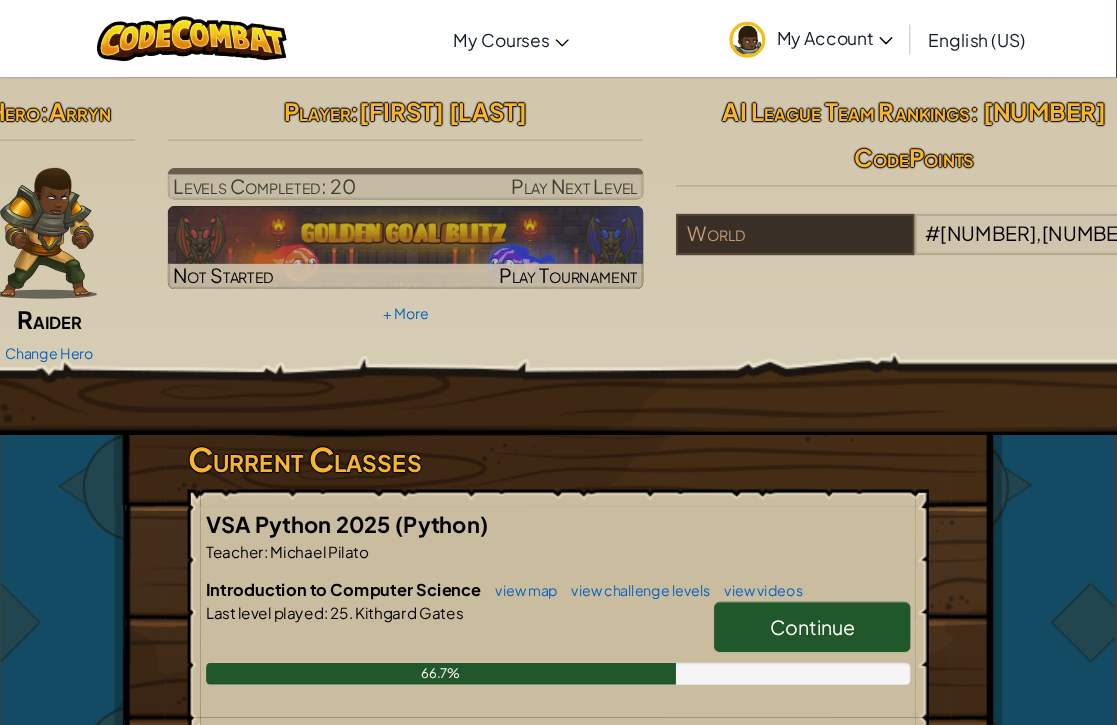 scroll, scrollTop: 9, scrollLeft: 0, axis: vertical 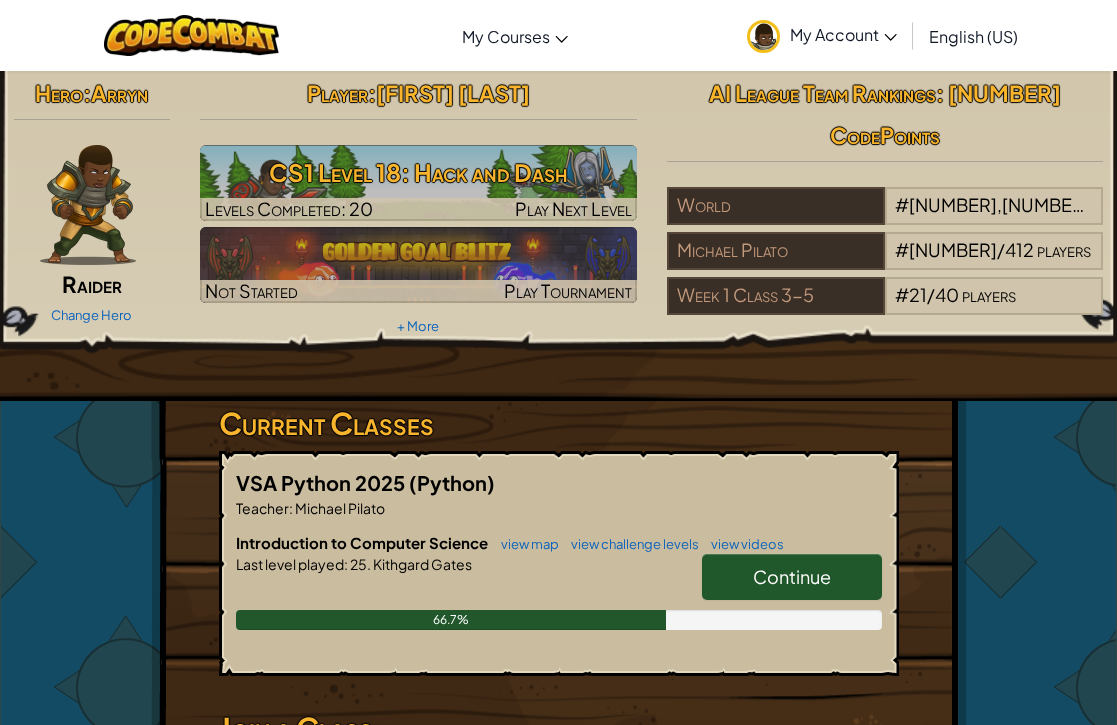 click on "Continue" at bounding box center (792, 576) 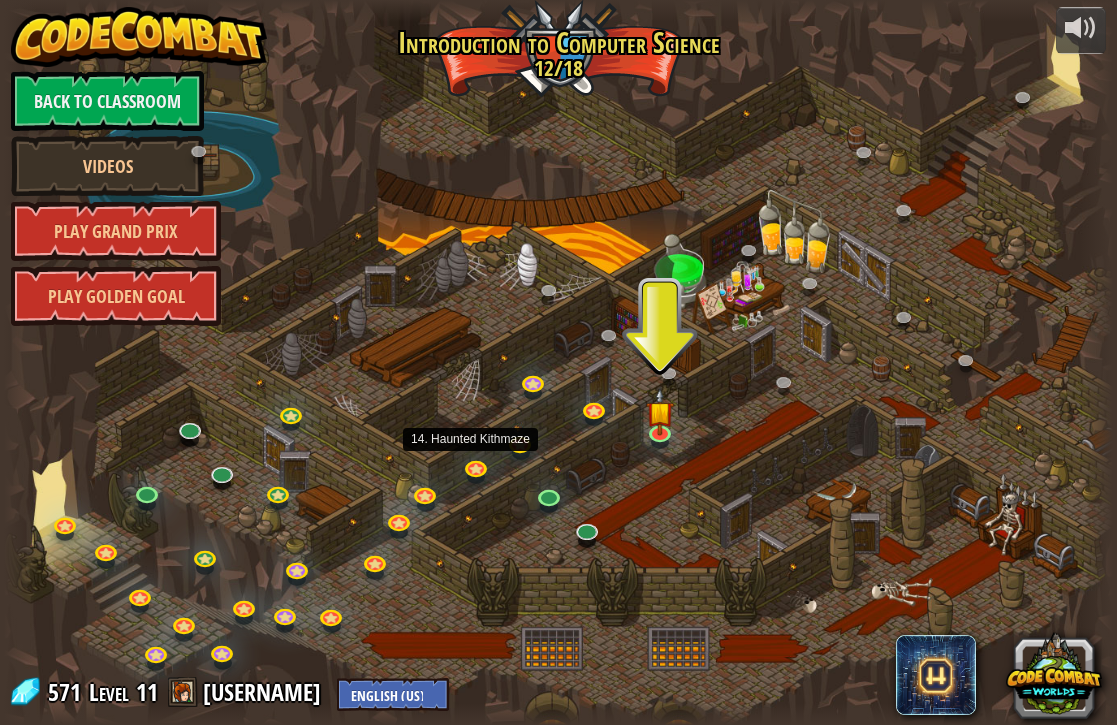 click at bounding box center [478, 470] 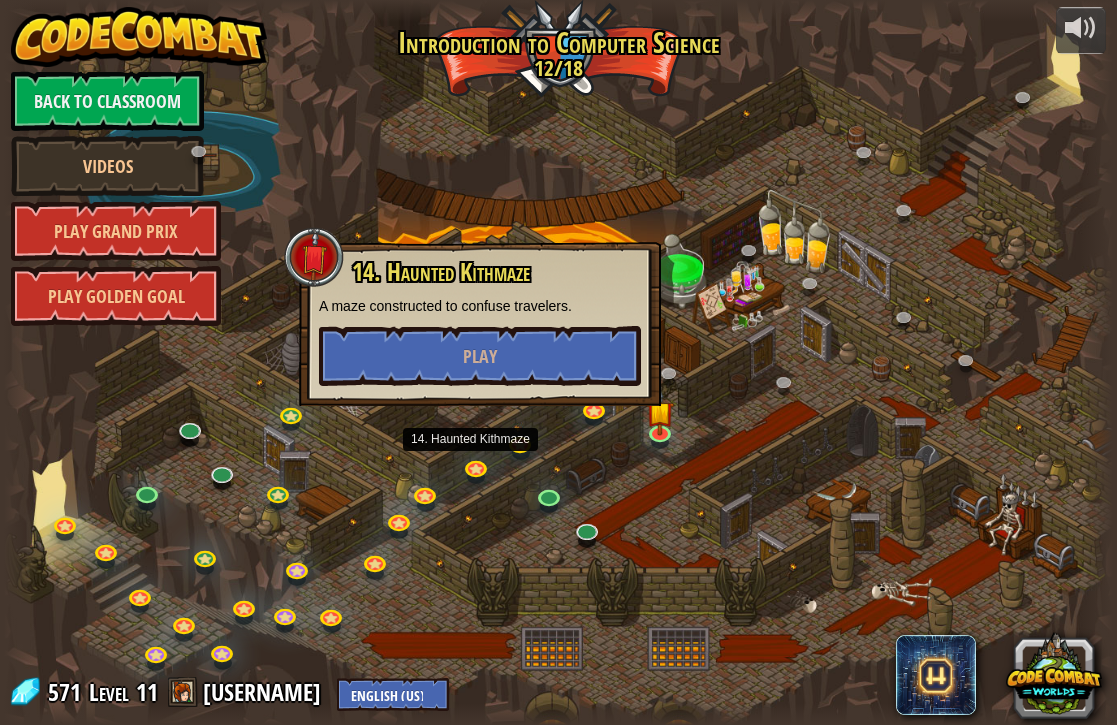 click at bounding box center [522, 446] 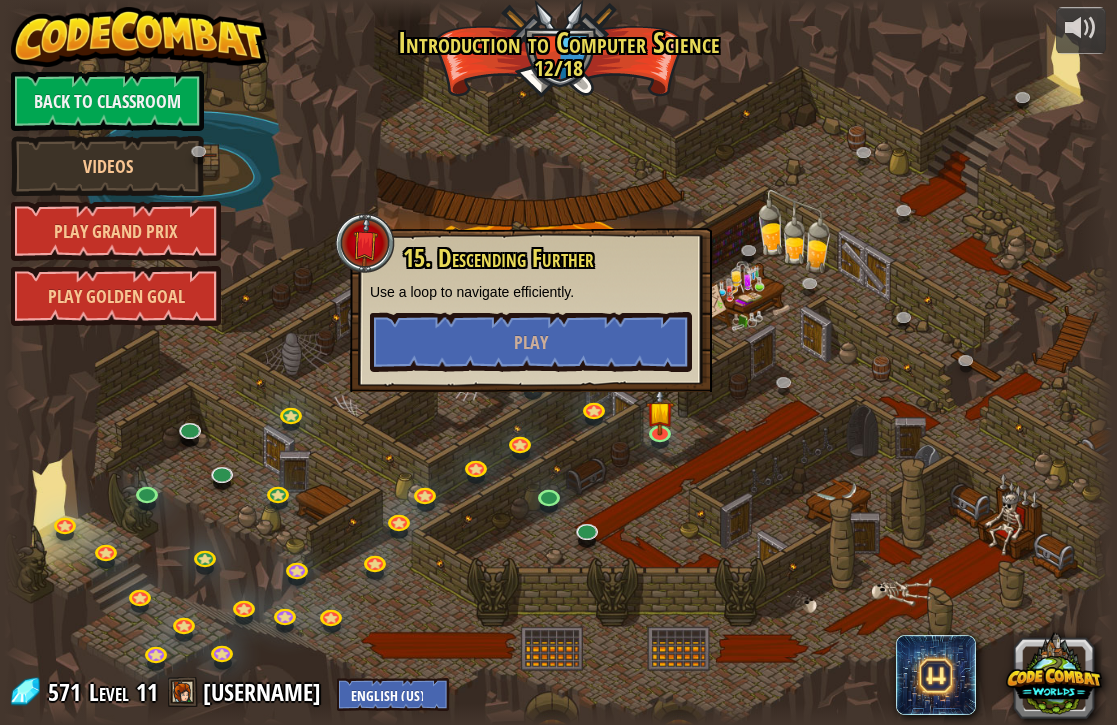 click at bounding box center (596, 412) 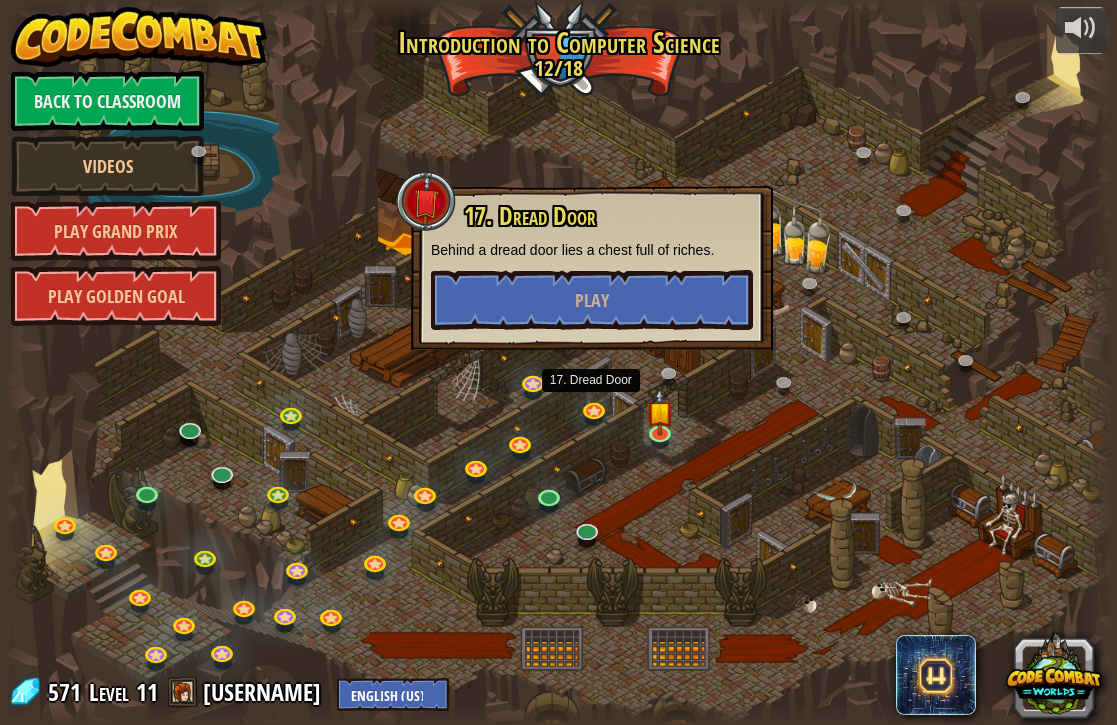 click at bounding box center (535, 386) 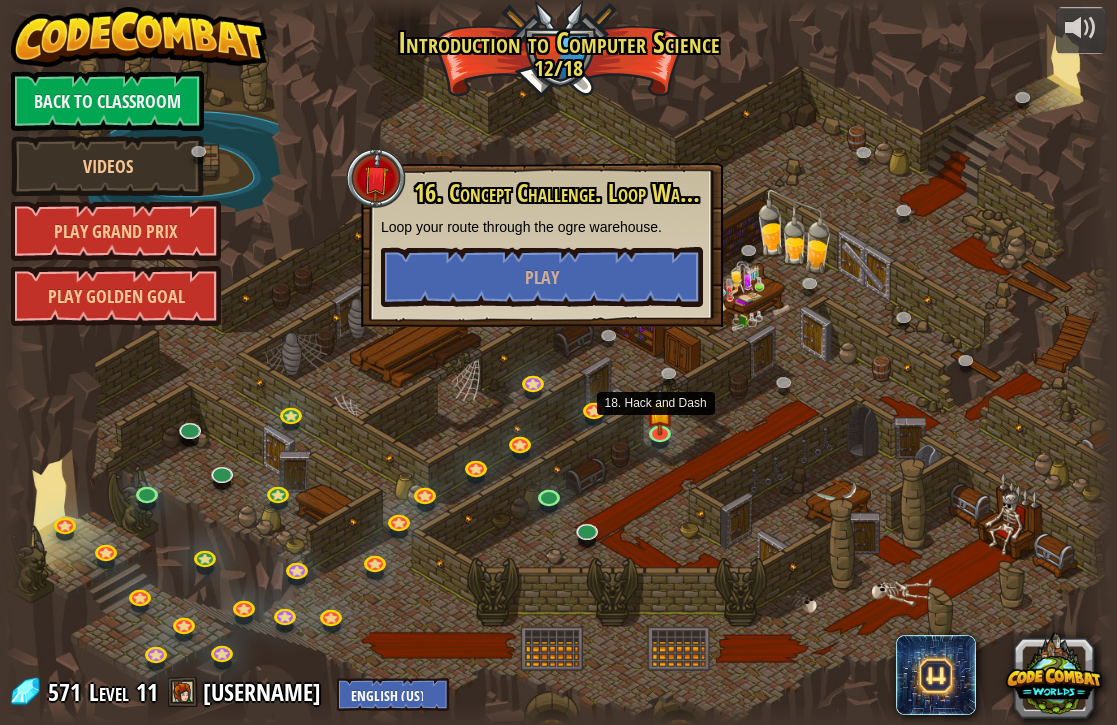 click at bounding box center (659, 411) 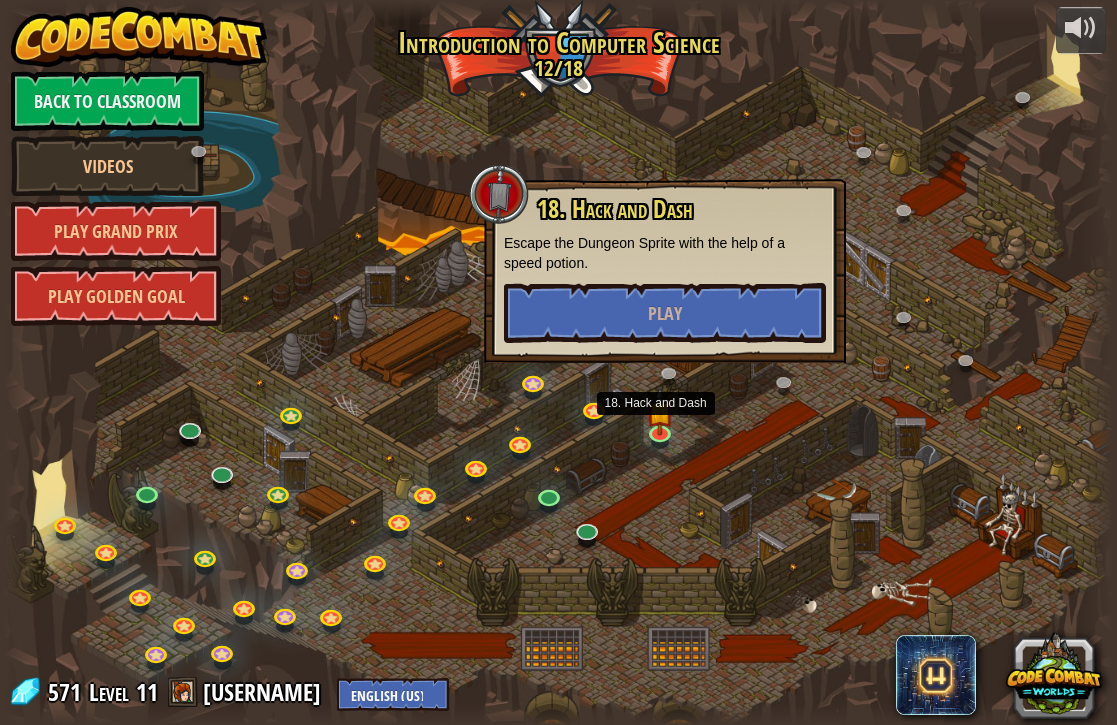 click on "Play" at bounding box center (665, 313) 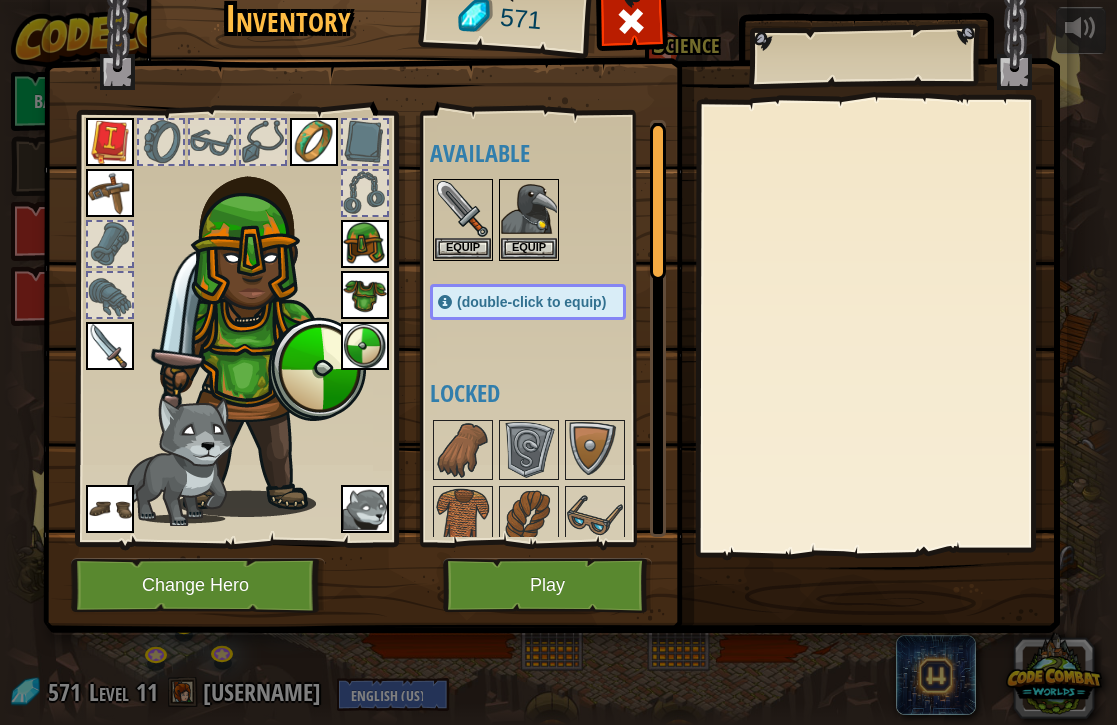 click on "Play" at bounding box center [547, 585] 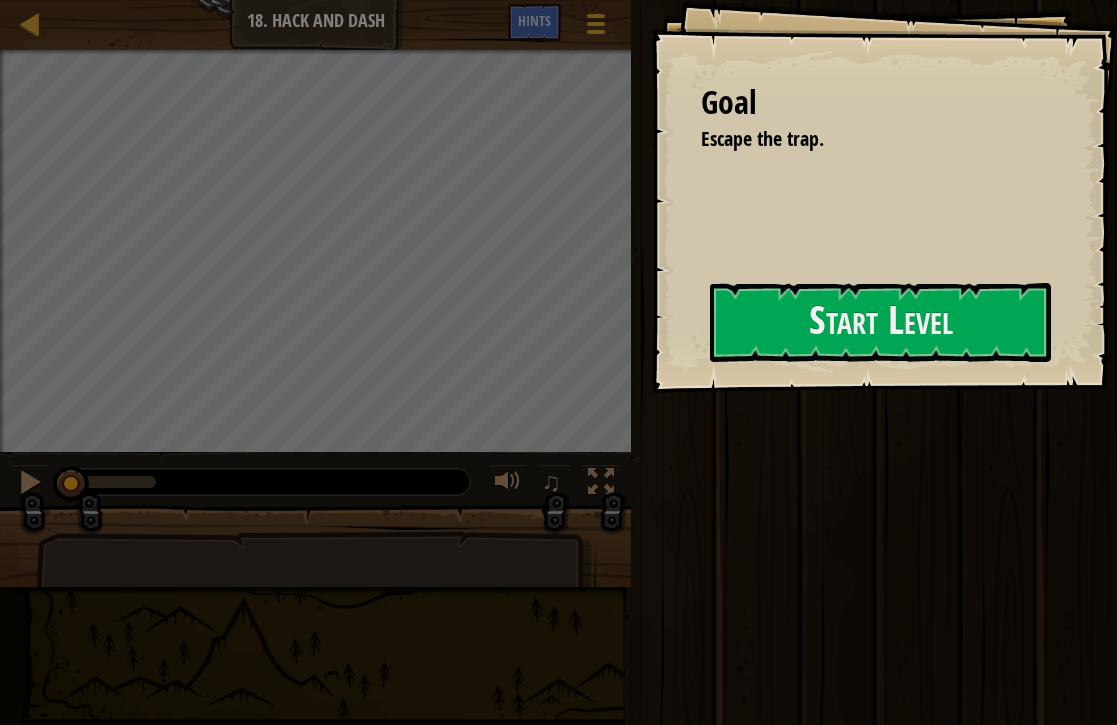 click on "Goal Escape the trap. Start Level Error loading from server. Try refreshing the page. You'll need a subscription to play this level. Subscribe You'll need to join a course to play this level. Back to my courses Ask your teacher to assign a license to you so you can continue to play CodeCombat! Back to my courses This level is locked. Back to my courses" at bounding box center (884, 196) 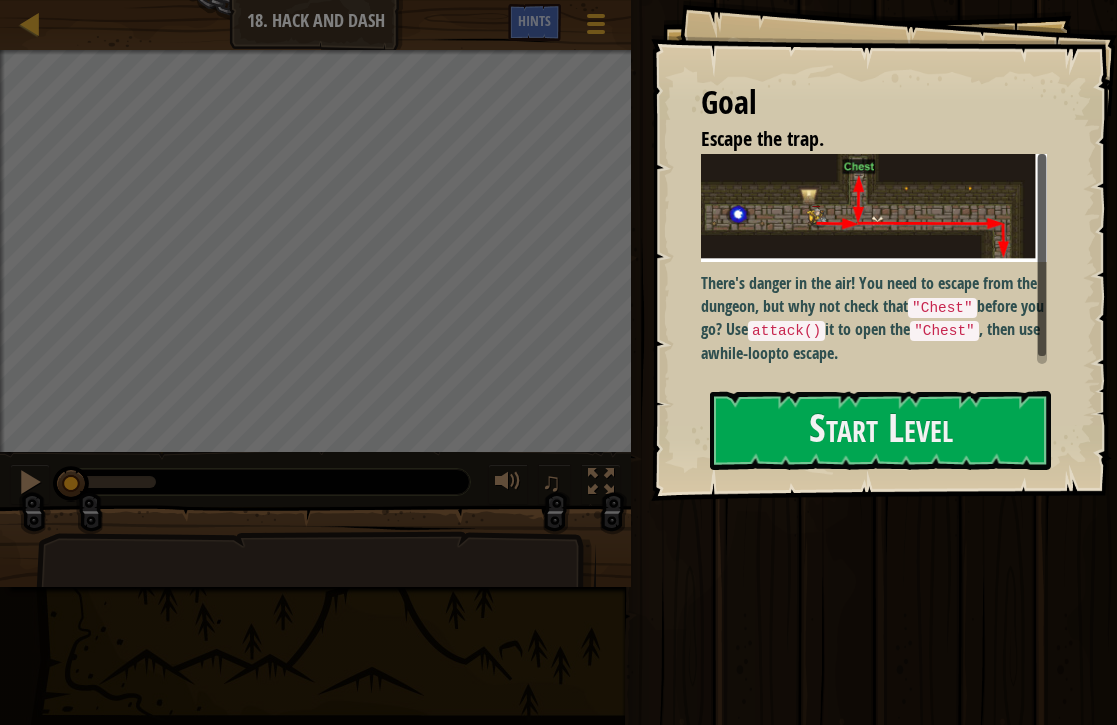 click on "Start Level" at bounding box center (880, 430) 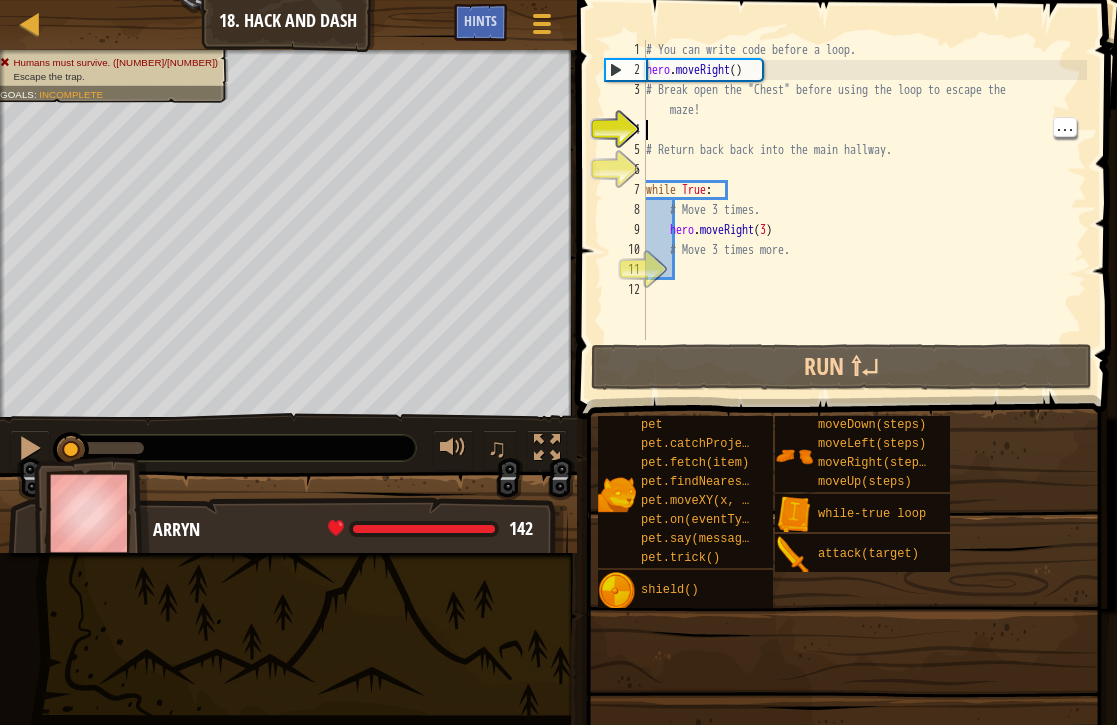 click on "4" at bounding box center (625, 130) 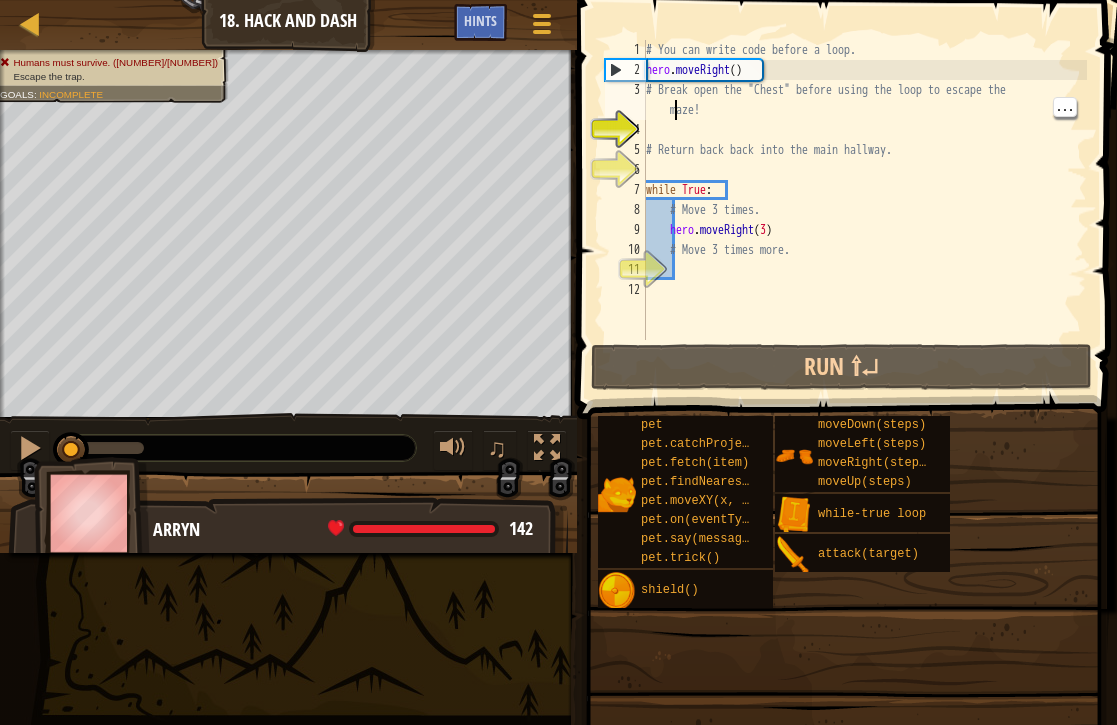 click on "# You can write code before a loop. hero . moveRight ( ) # Break open the "Chest" before using the loop to escape the       maze! # Return back back into the main hallway. while   True :      # Move 3 times.      hero . moveRight ( 3 )      # Move 3 times more." at bounding box center [864, 210] 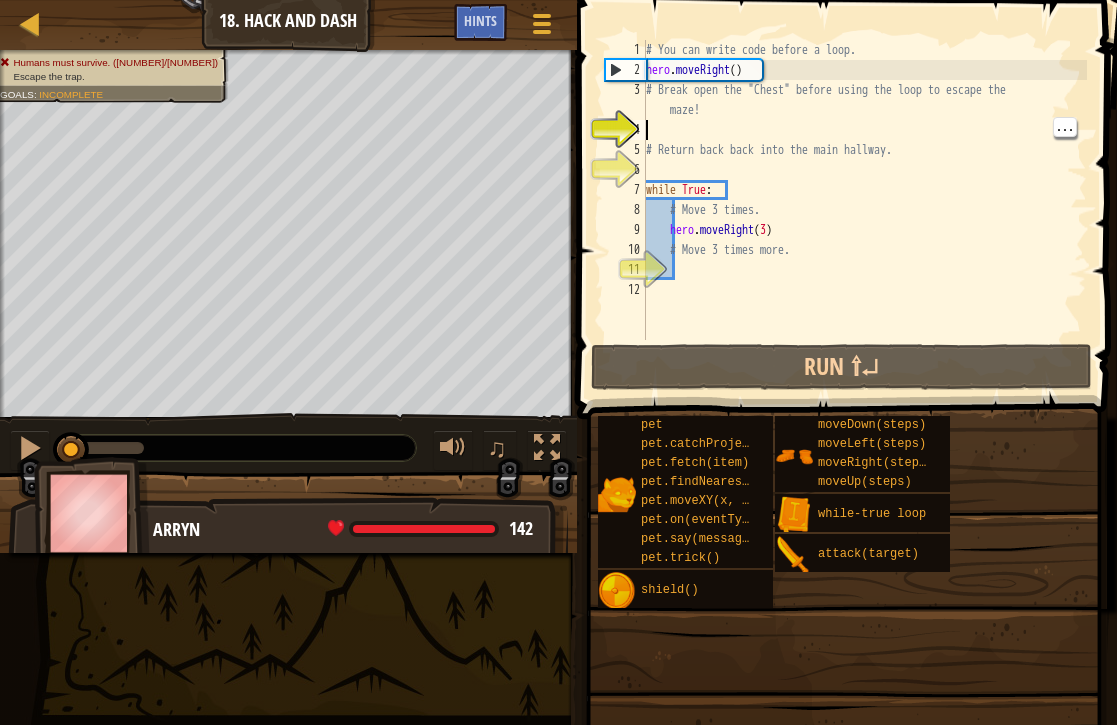click on "# You can write code before a loop. hero . moveRight ( ) # Break open the "Chest" before using the loop to escape the       maze! # Return back back into the main hallway. while   True :      # Move 3 times.      hero . moveRight ( 3 )      # Move 3 times more." at bounding box center [864, 210] 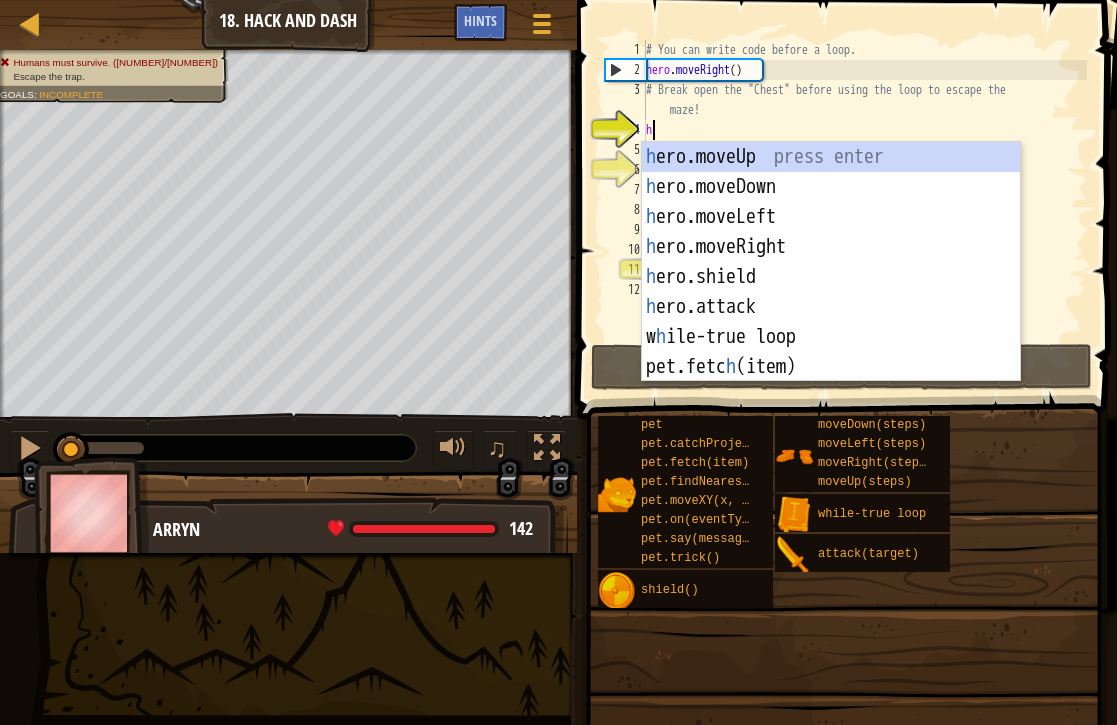 scroll, scrollTop: 10, scrollLeft: 0, axis: vertical 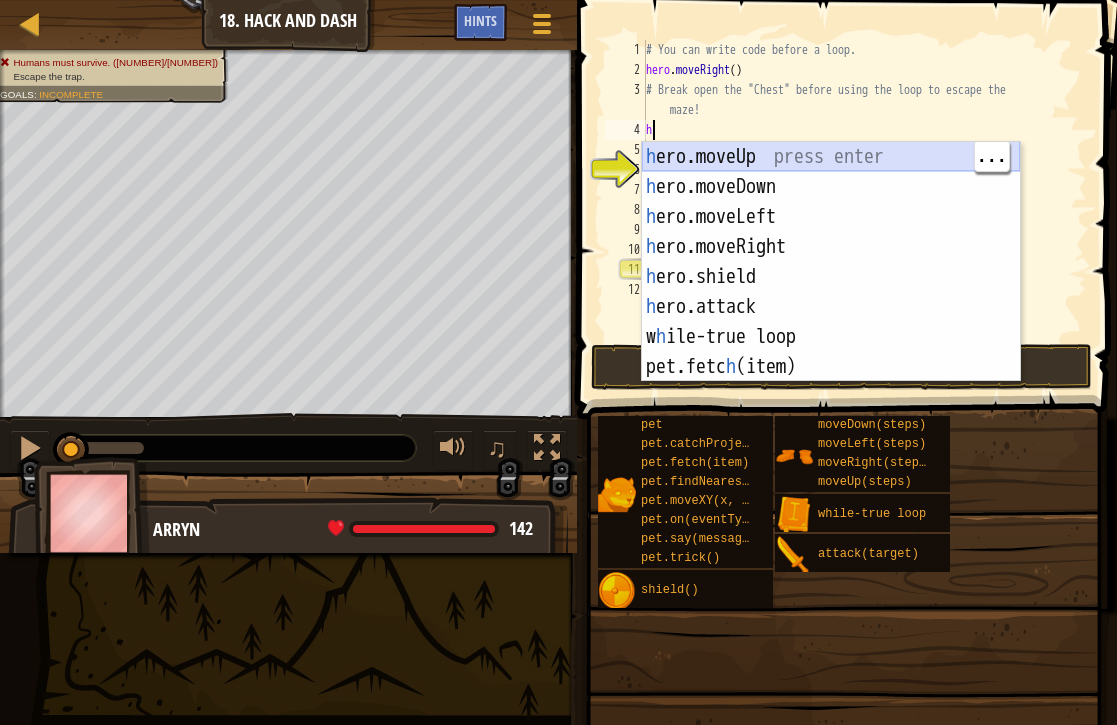 click on "h ero.moveUp press enter h ero.moveDown press enter h ero.moveLeft press enter h ero.moveRight press enter h ero.shield press enter h ero.attack press enter w h ile-true loop press enter pet.fetc h (item) press enter pet.catc h Projectile(arrow) press enter" at bounding box center [831, 292] 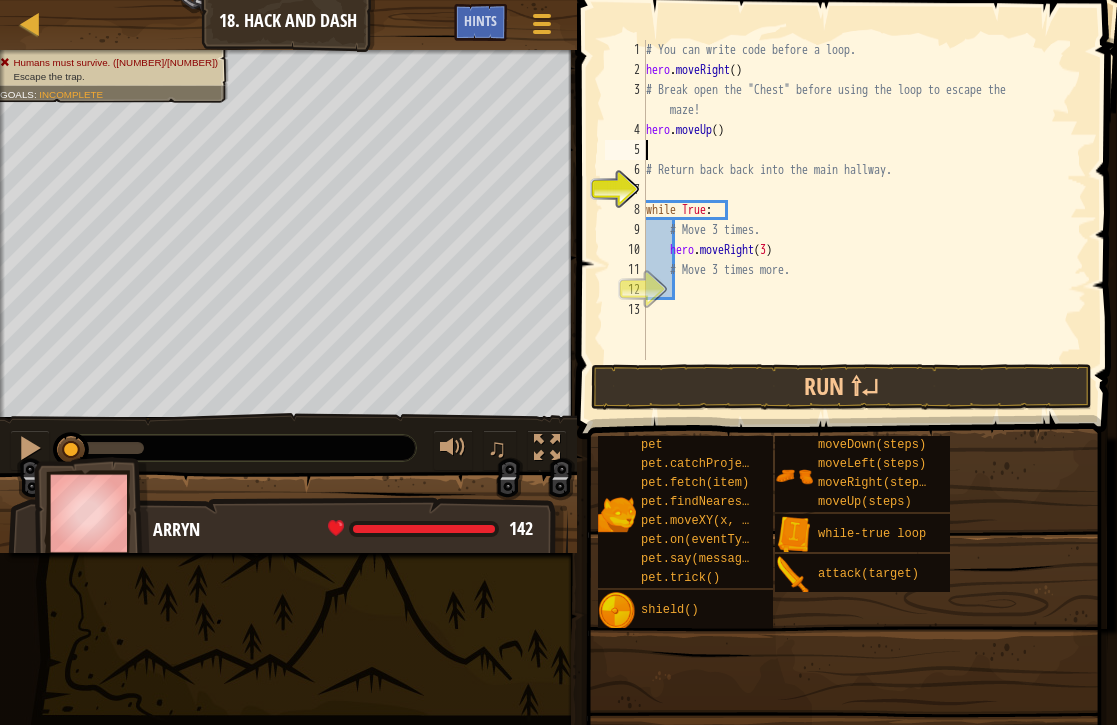 type on "# Return back back into the main hallway." 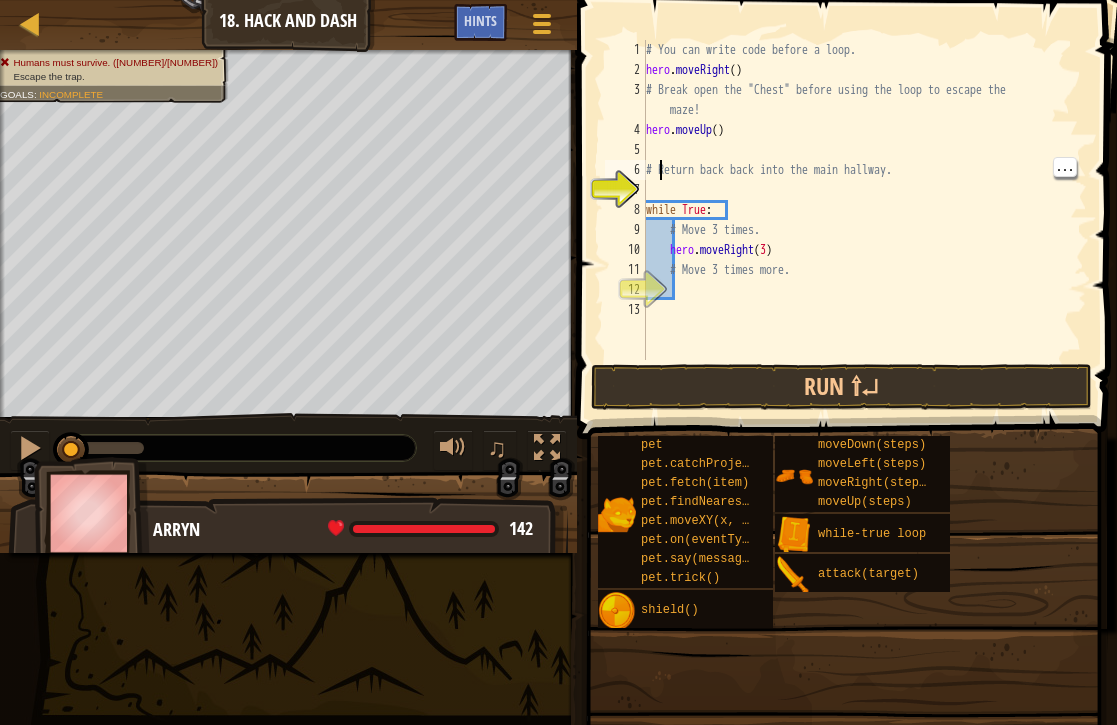 click on "# You can write code before a loop. hero . moveRight ( ) # Break open the "Chest" before using the loop to escape the       maze! hero . moveUp ( ) # Return back back into the main hallway. while   True :      # Move 3 times.      hero . moveRight ( 3 )      # Move 3 times more." at bounding box center (864, 220) 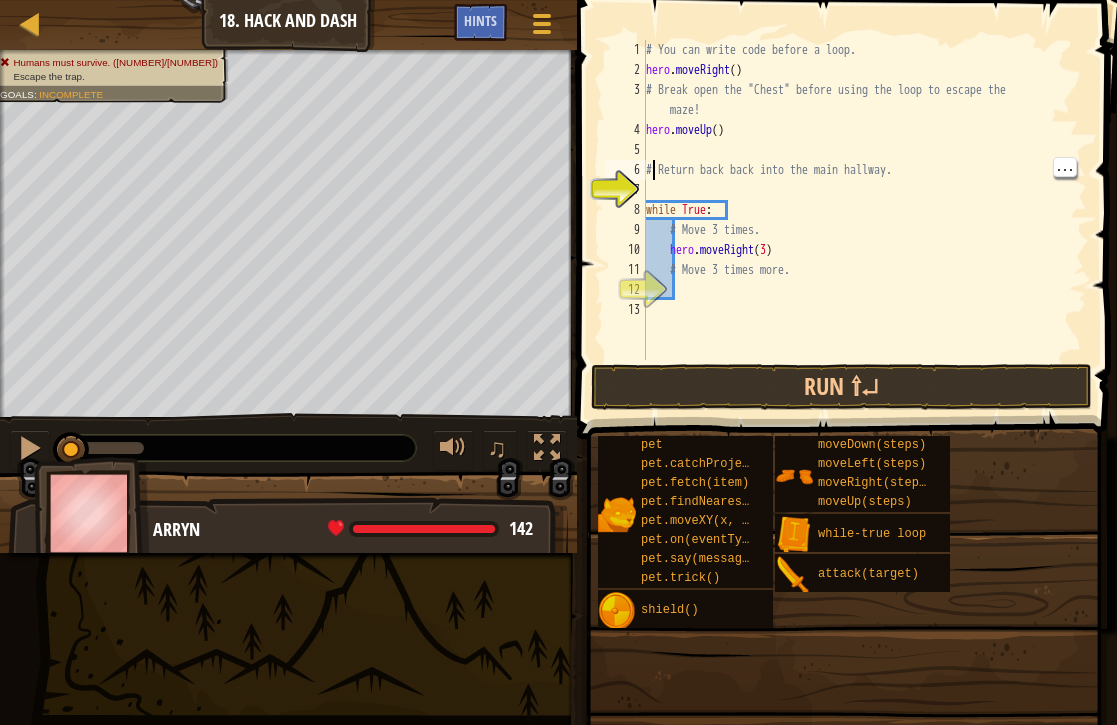 click on "# You can write code before a loop. hero . moveRight ( ) # Break open the "Chest" before using the loop to escape the       maze! hero . moveUp ( ) # Return back back into the main hallway. while   True :      # Move 3 times.      hero . moveRight ( 3 )      # Move 3 times more." at bounding box center [864, 220] 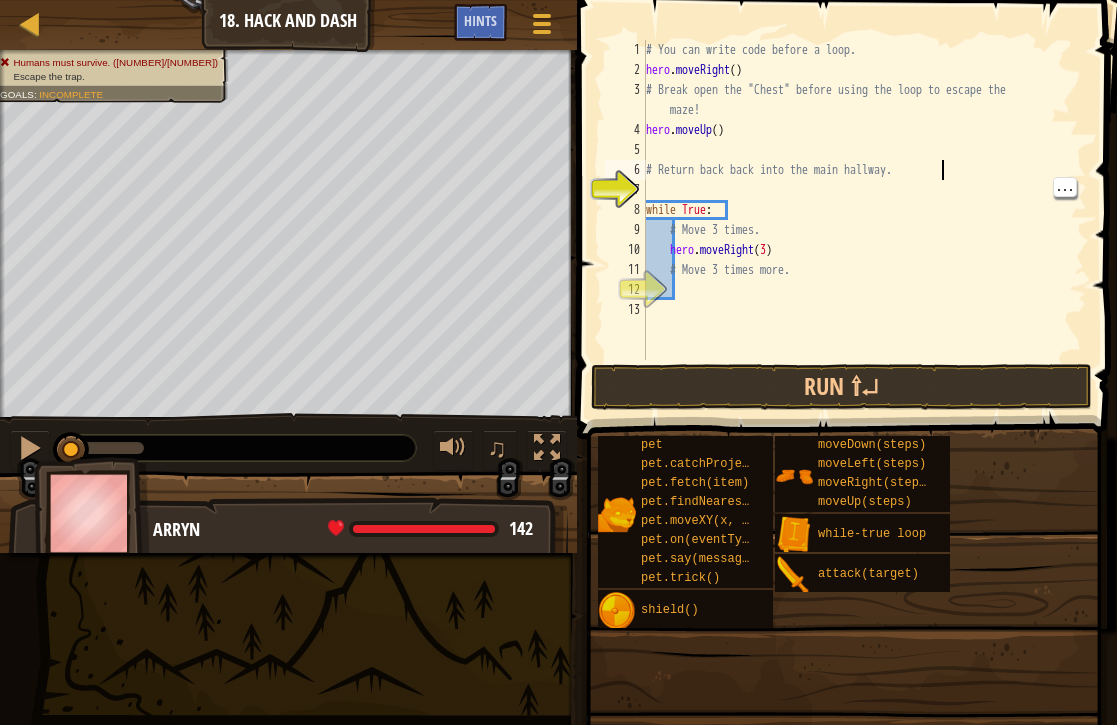 click on "# You can write code before a loop. hero . moveRight ( ) # Break open the "Chest" before using the loop to escape the       maze! hero . moveUp ( ) # Return back back into the main hallway. while   True :      # Move 3 times.      hero . moveRight ( 3 )      # Move 3 times more." at bounding box center (864, 220) 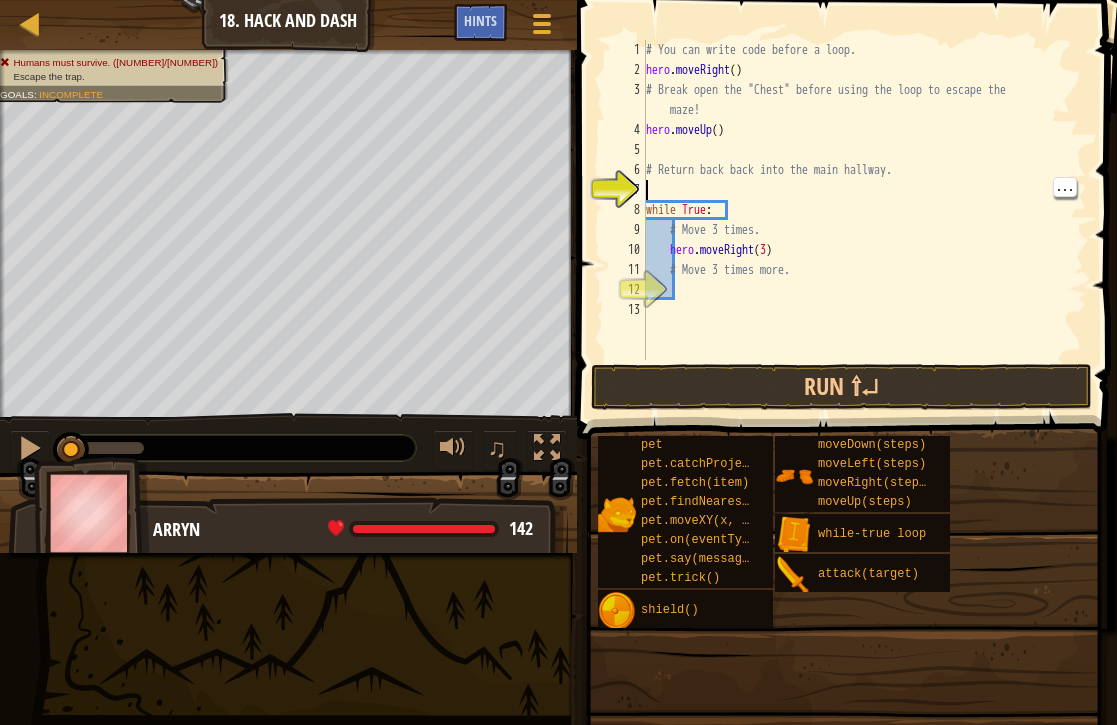 type on "h" 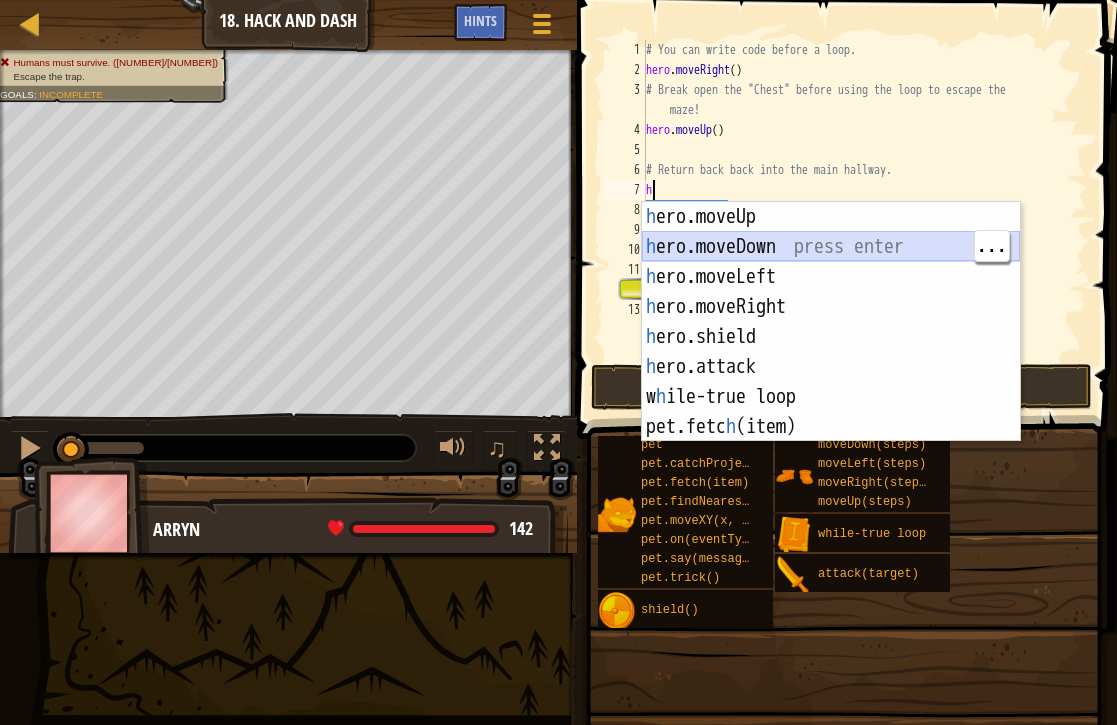 click on "h ero.moveUp press enter h ero.moveDown press enter h ero.moveLeft press enter h ero.moveRight press enter h ero.shield press enter h ero.attack press enter w h ile-true loop press enter pet.fetc h (item) press enter pet.catc h Projectile(arrow) press enter" at bounding box center (831, 352) 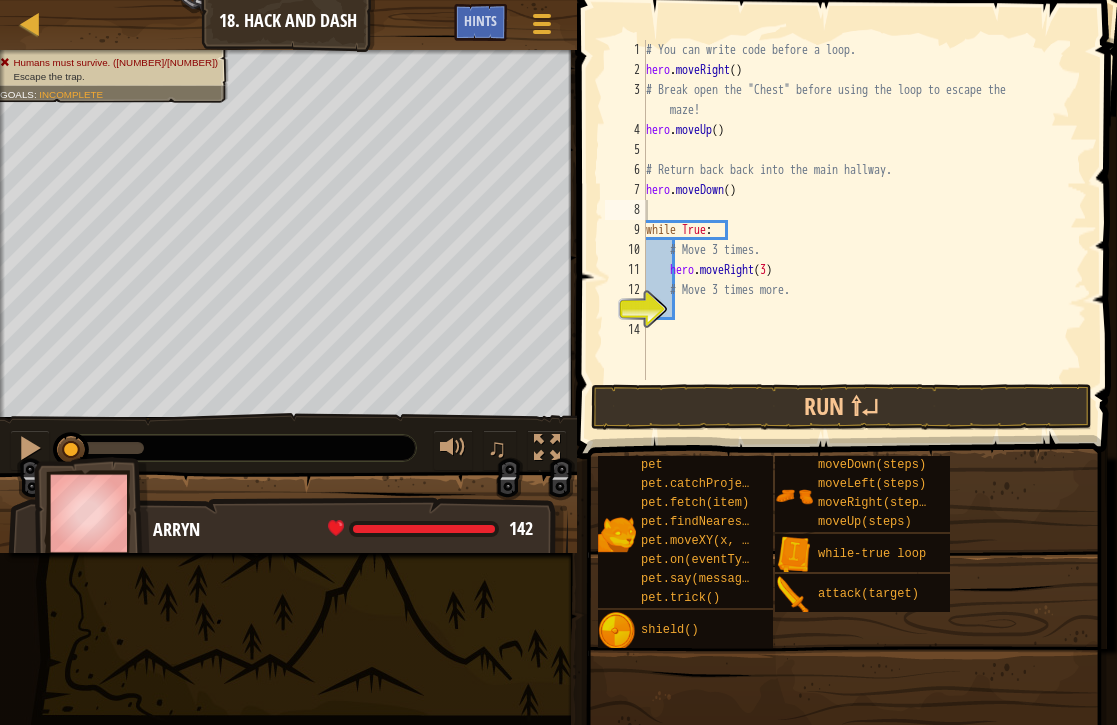 click on "Run ⇧↵" at bounding box center [841, 407] 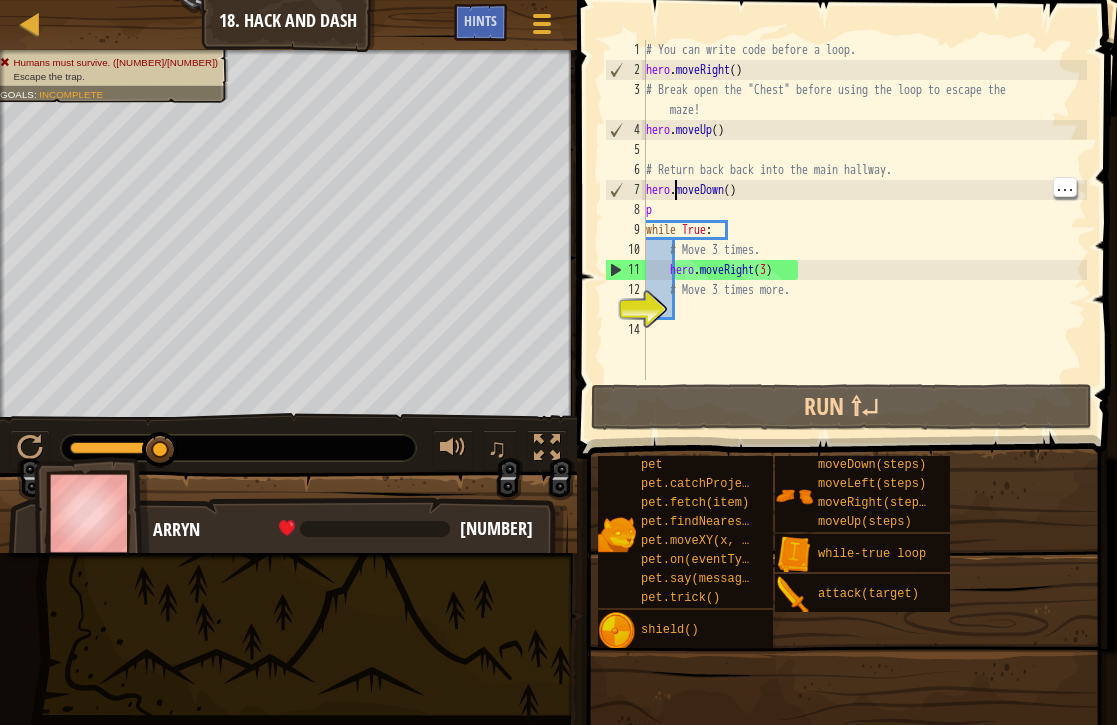 type on "p" 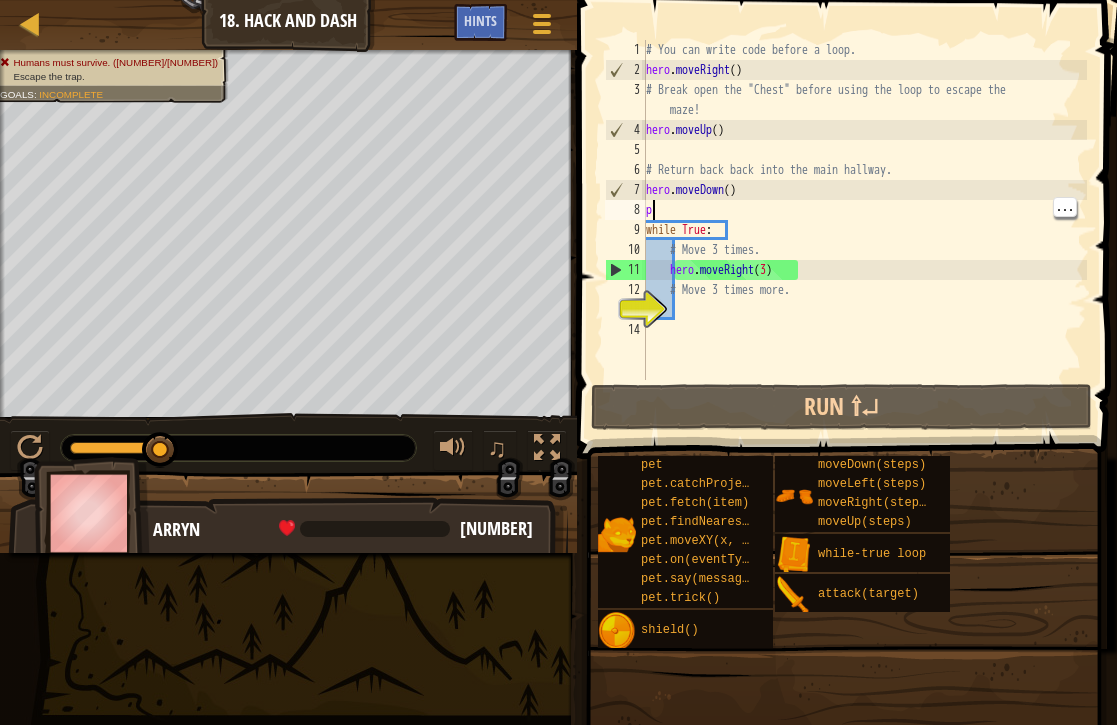 click on "# You can write code before a loop. hero . moveRight ( ) # Break open the "Chest" before using the loop to escape the       maze! hero . moveUp ( ) # Return back back into the main hallway. hero . moveDown ( ) p while   True :      # Move 3 times.      hero . moveRight ( 3 )      # Move 3 times more." at bounding box center [864, 230] 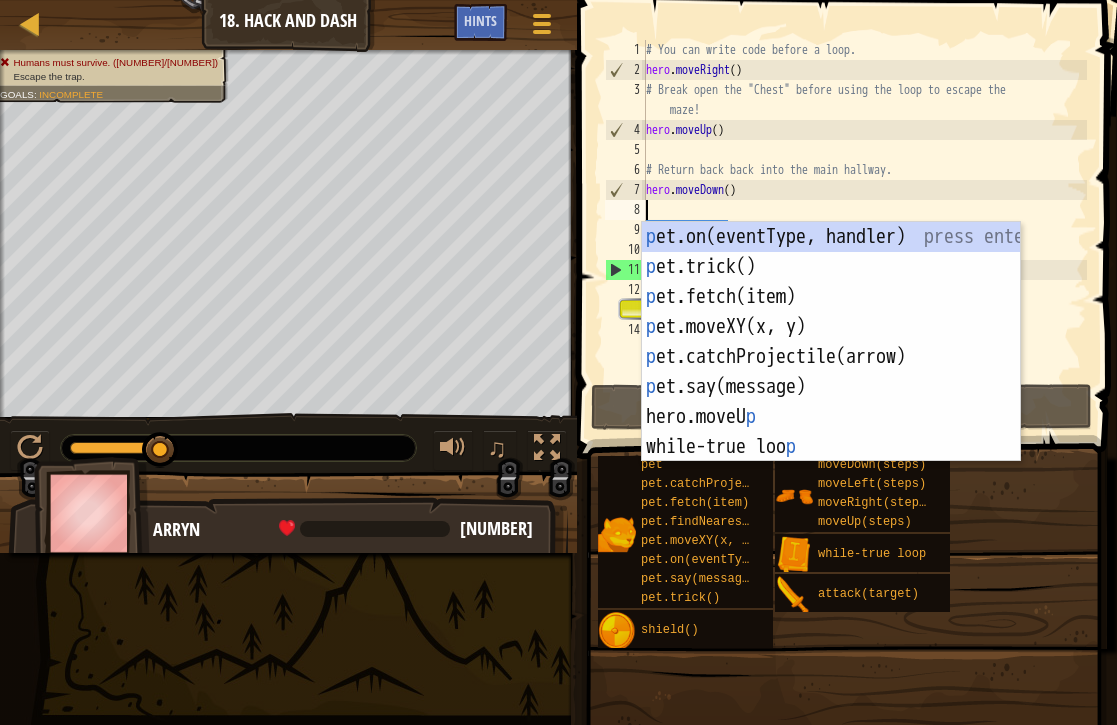 type on "h" 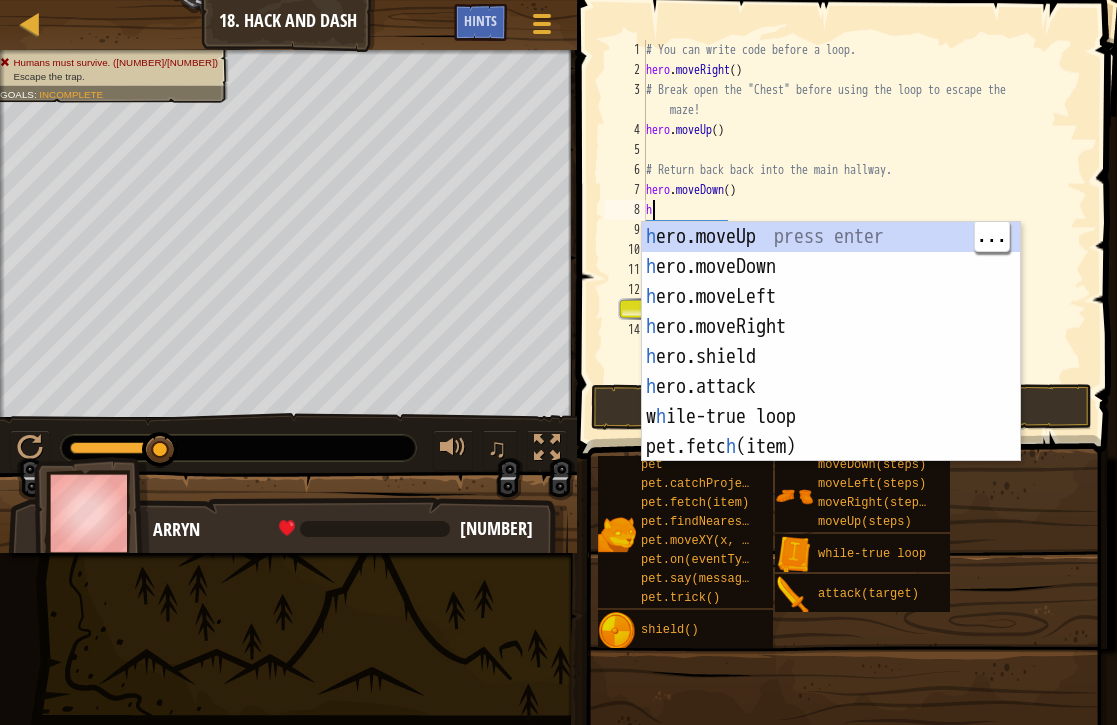 click on "h ero.moveUp press enter h ero.moveDown press enter h ero.moveLeft press enter h ero.moveRight press enter h ero.shield press enter h ero.attack press enter w h ile-true loop press enter pet.fetc h (item) press enter pet.catc h Projectile(arrow) press enter" at bounding box center [831, 372] 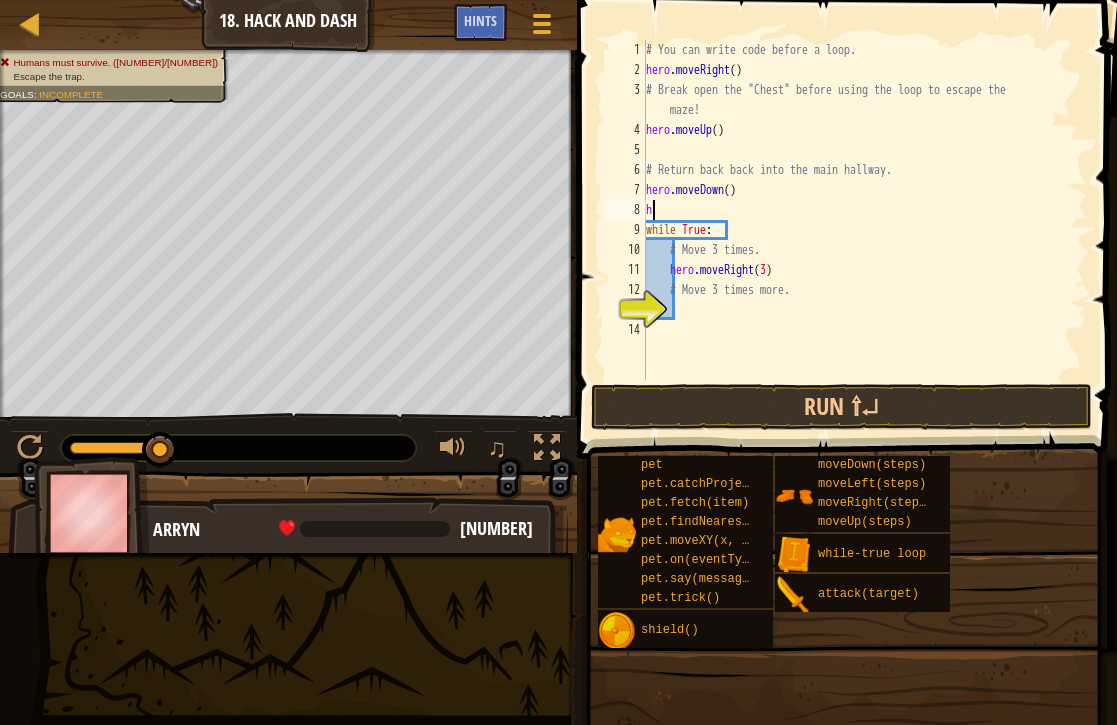 type 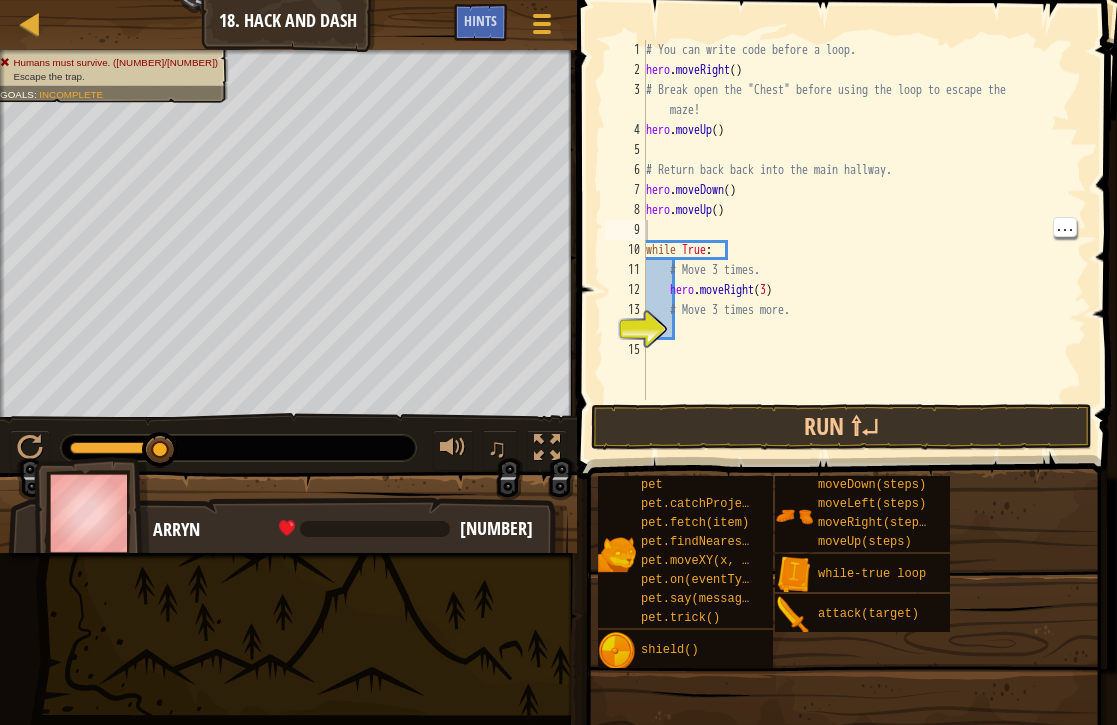 click at bounding box center [30, 23] 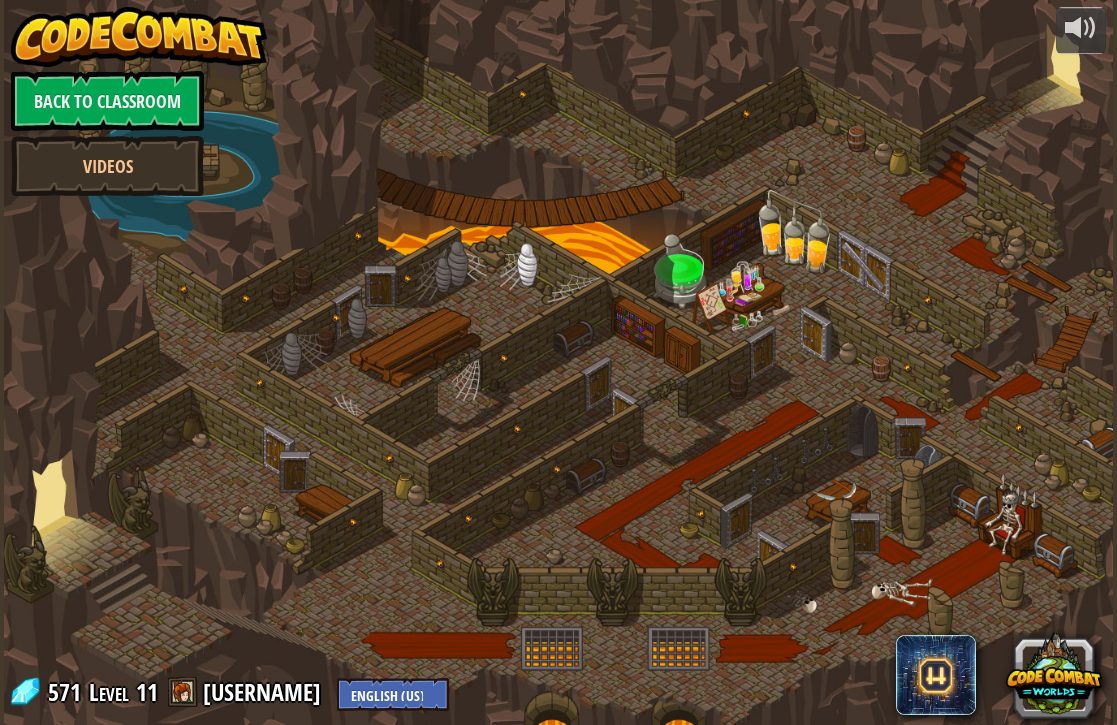 click at bounding box center (139, 37) 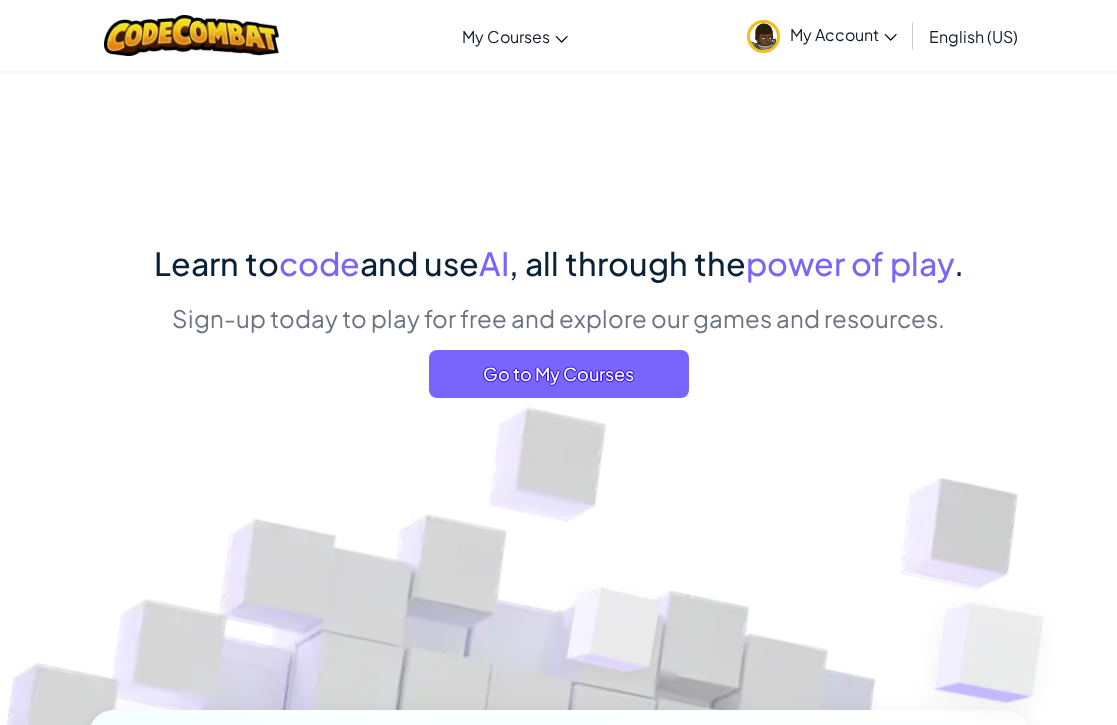 click at bounding box center [763, 36] 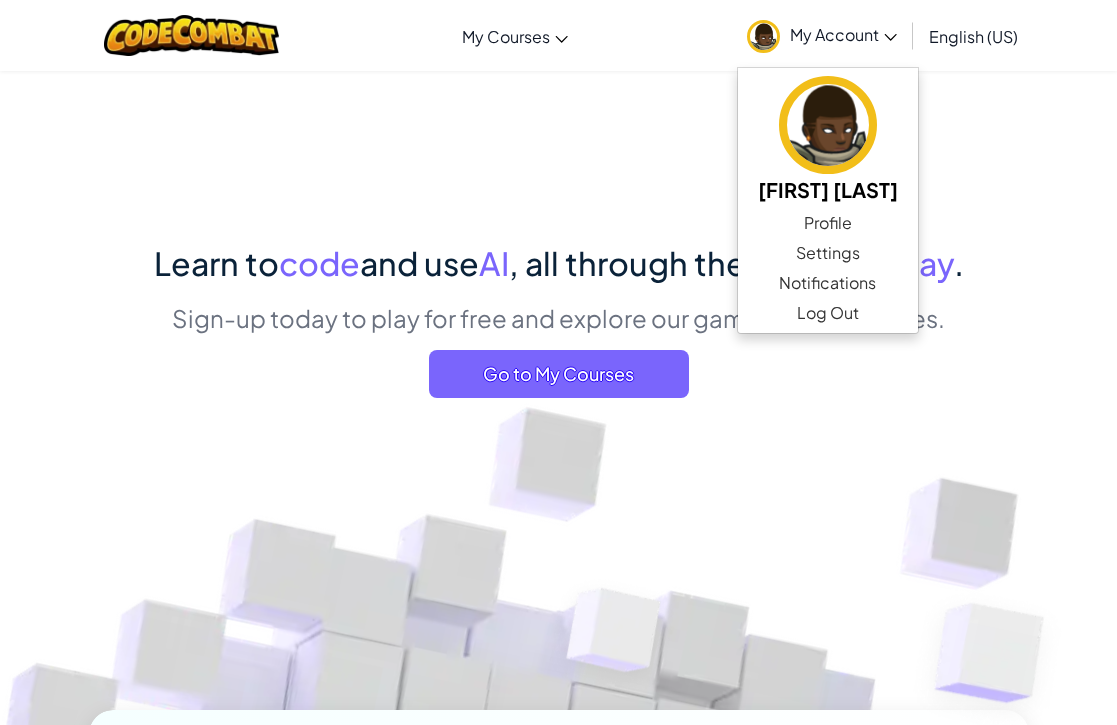 click on "Profile" at bounding box center [828, 223] 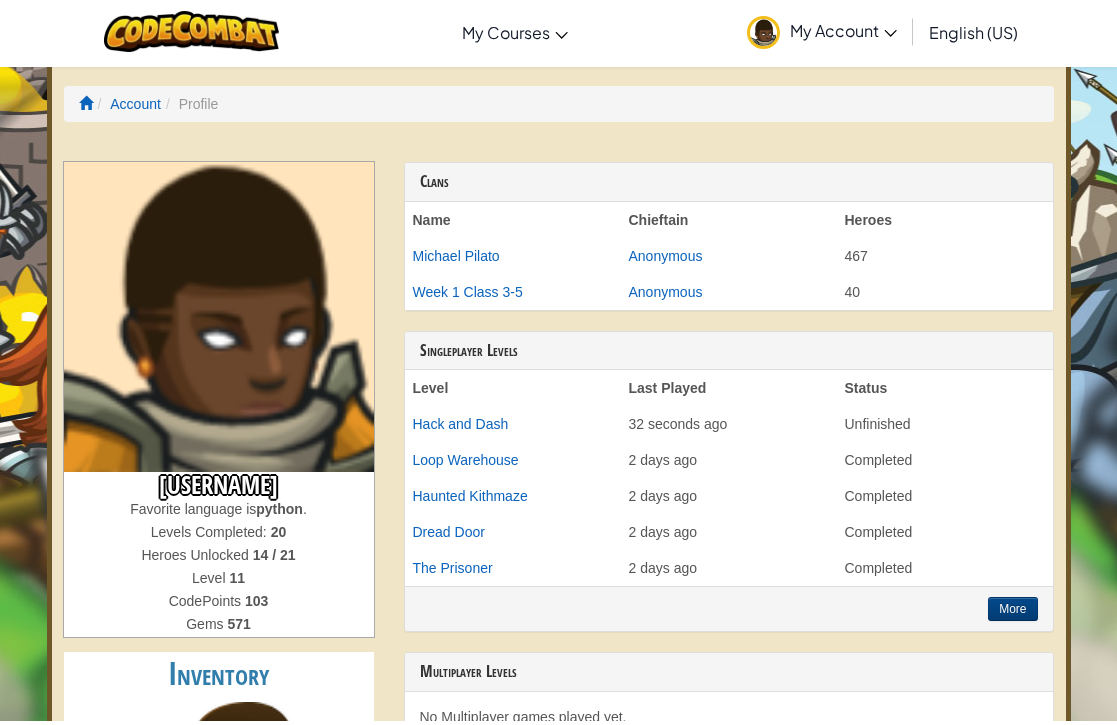 scroll, scrollTop: 4, scrollLeft: 0, axis: vertical 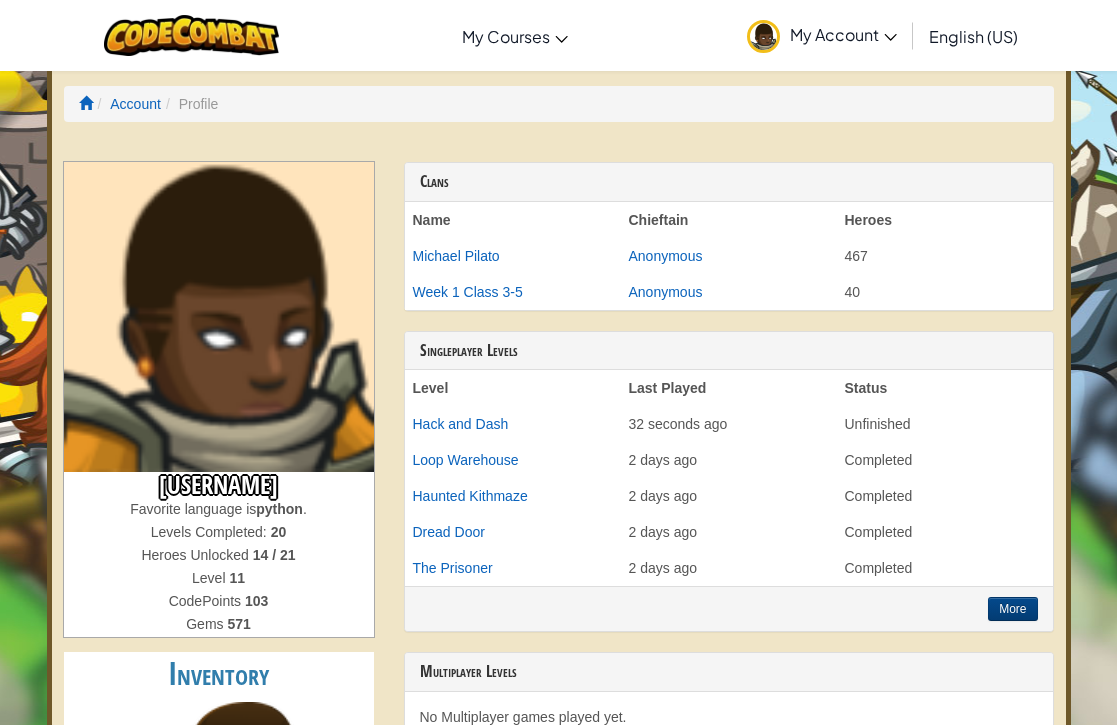 click at bounding box center [763, 36] 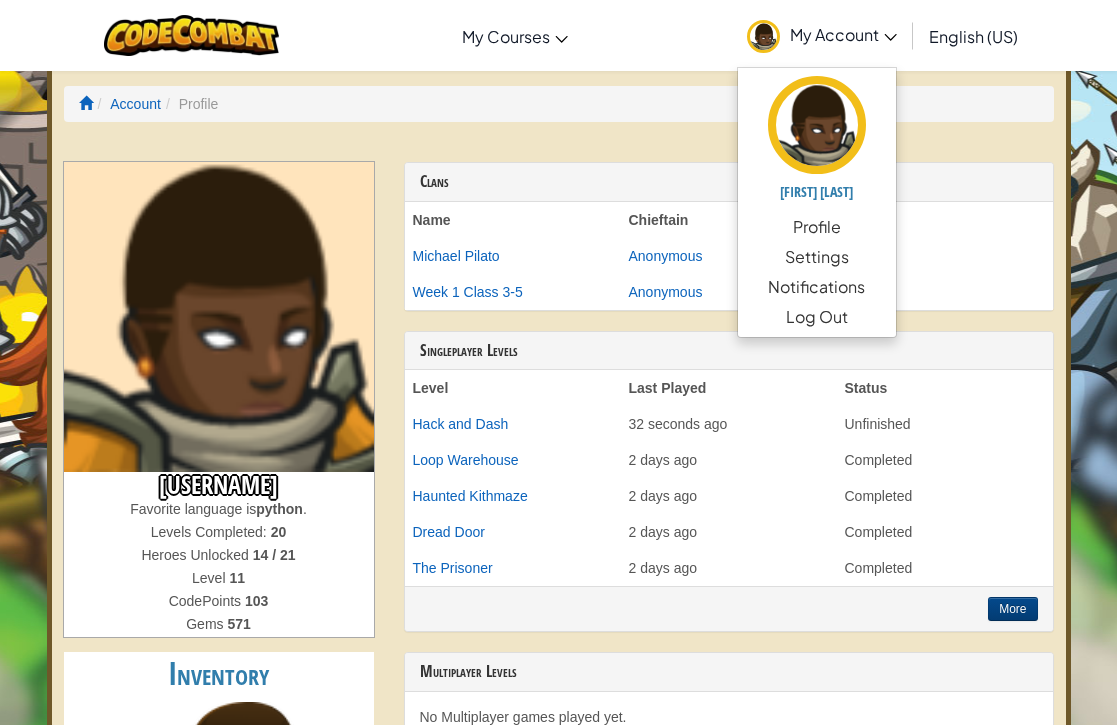 click at bounding box center (817, 125) 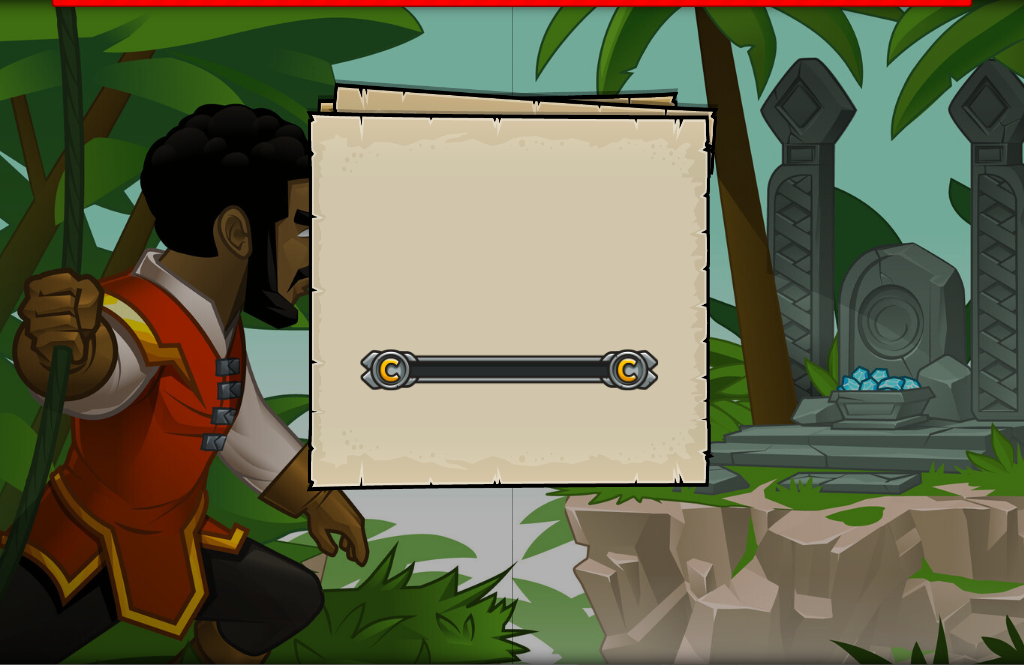 scroll, scrollTop: 0, scrollLeft: 0, axis: both 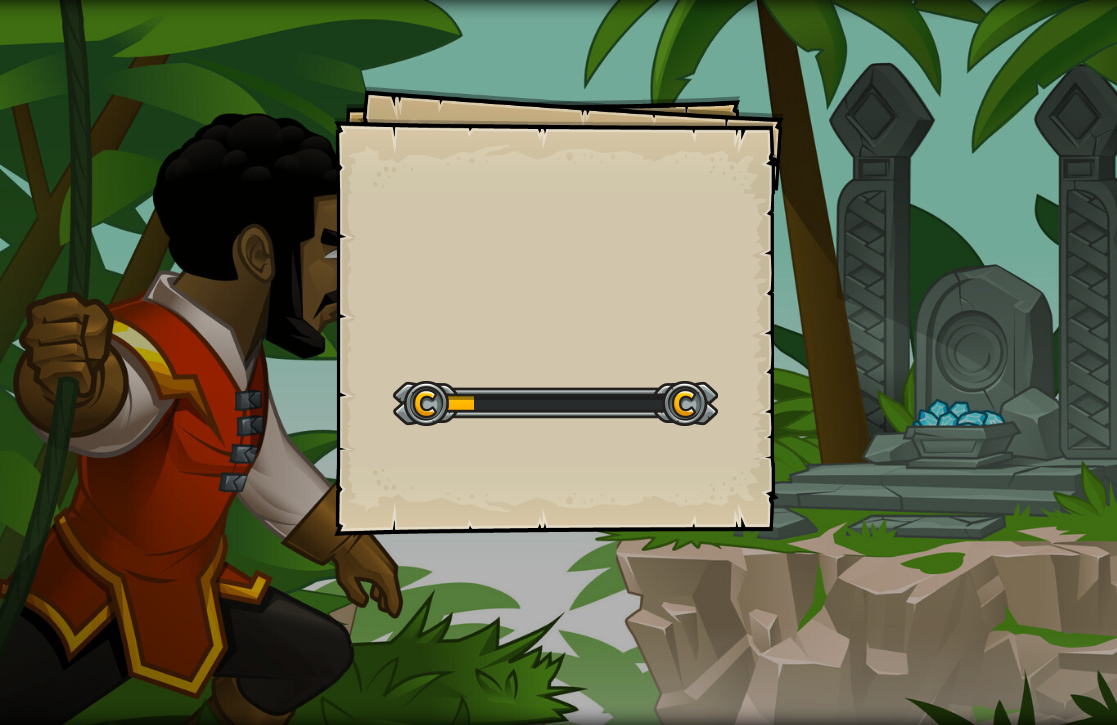 click on "Goals Start Level Error loading from server. Try refreshing the page. You'll need a subscription to play this level. Subscribe You'll need to join a course to play this level. Back to my courses Ask your teacher to assign a license to you so you can continue to play CodeCombat! Back to my courses This level is locked. Back to my courses Code never lies, comments sometimes do. — [LAST NAME]" at bounding box center (558, 362) 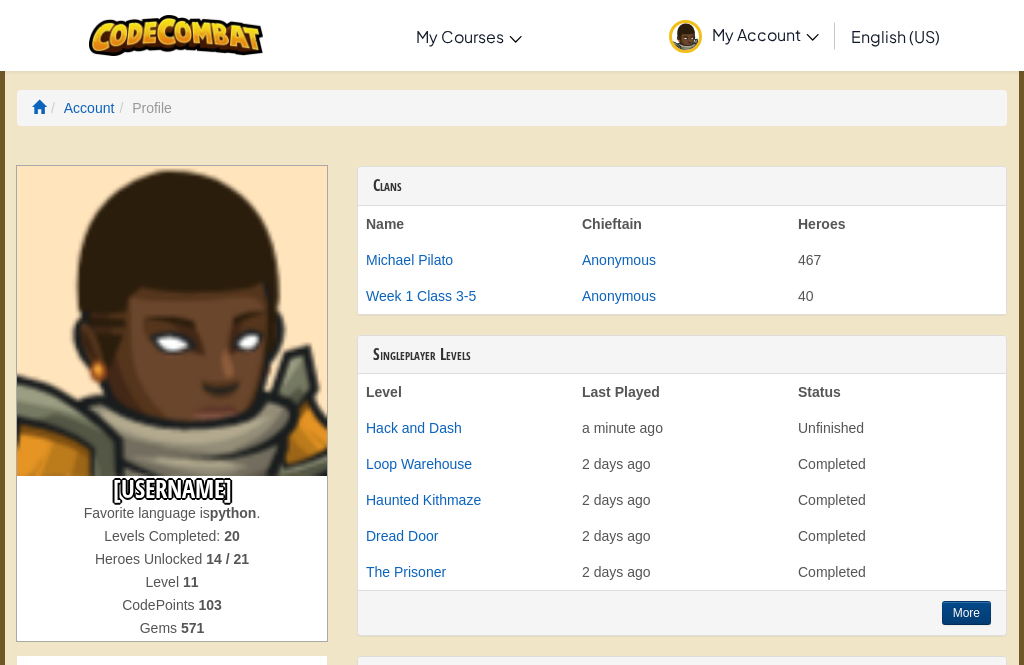 click on "My Account" at bounding box center (765, 34) 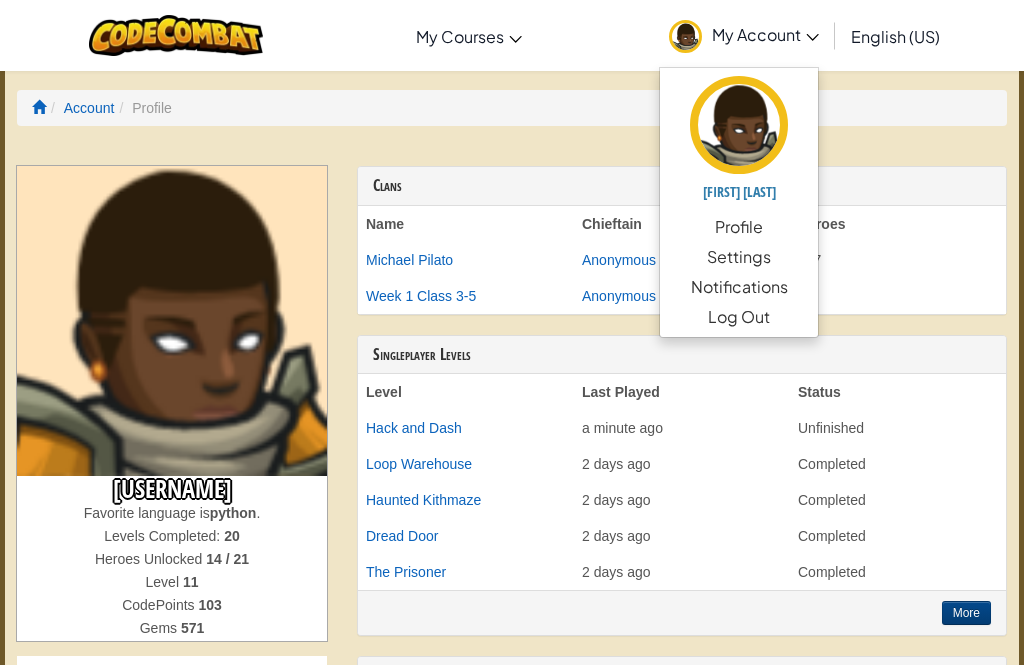 click on "CodeCombat Classroom" at bounding box center [0, 0] 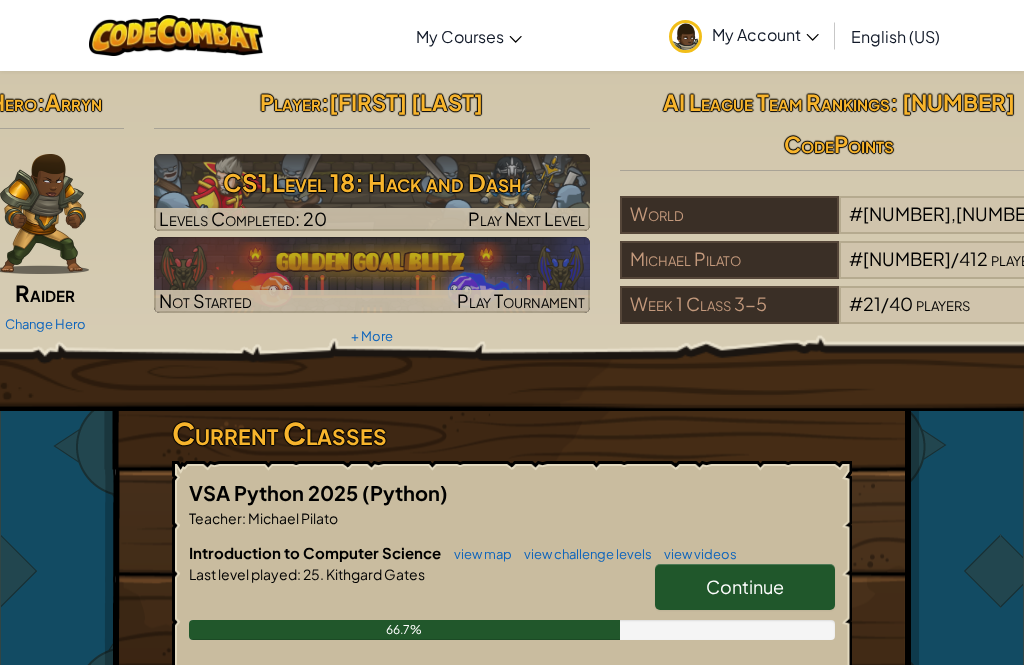 click on "Continue" at bounding box center [745, 587] 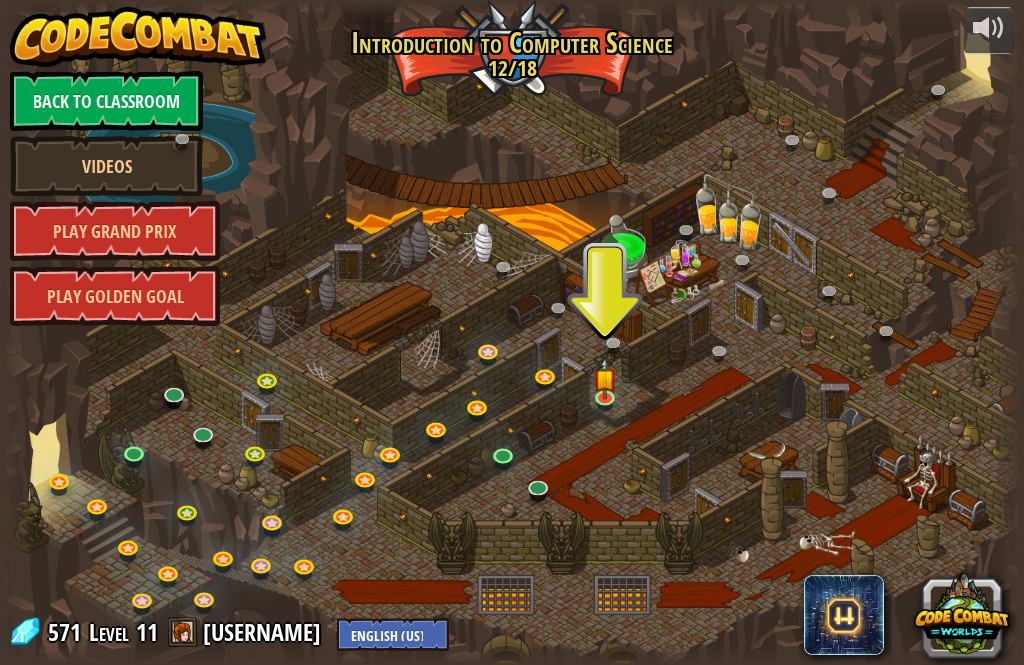click at bounding box center [511, 332] 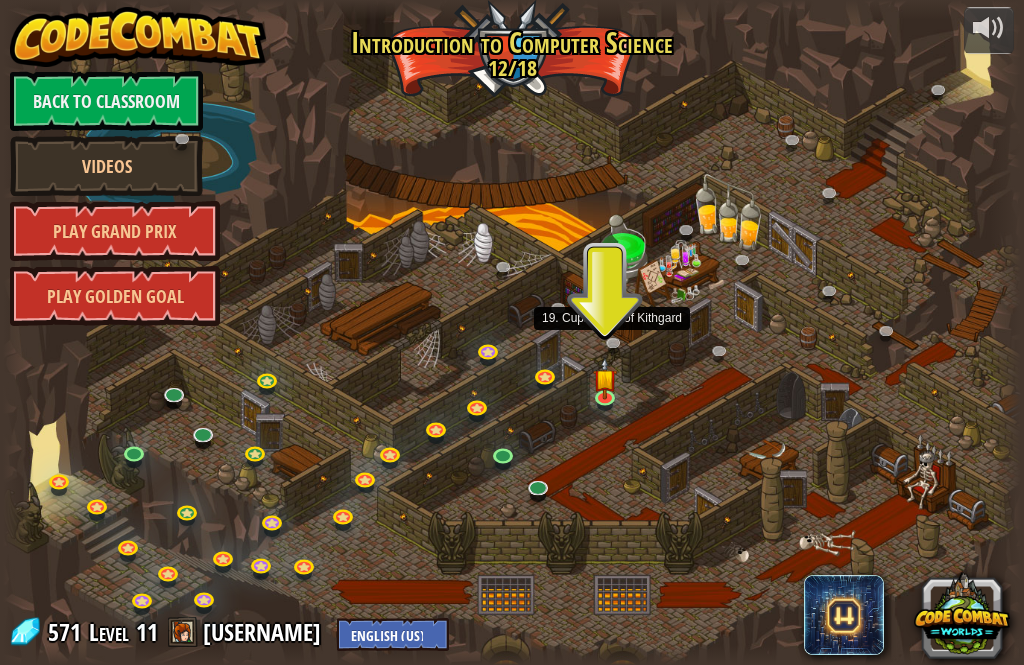 click at bounding box center [618, 346] 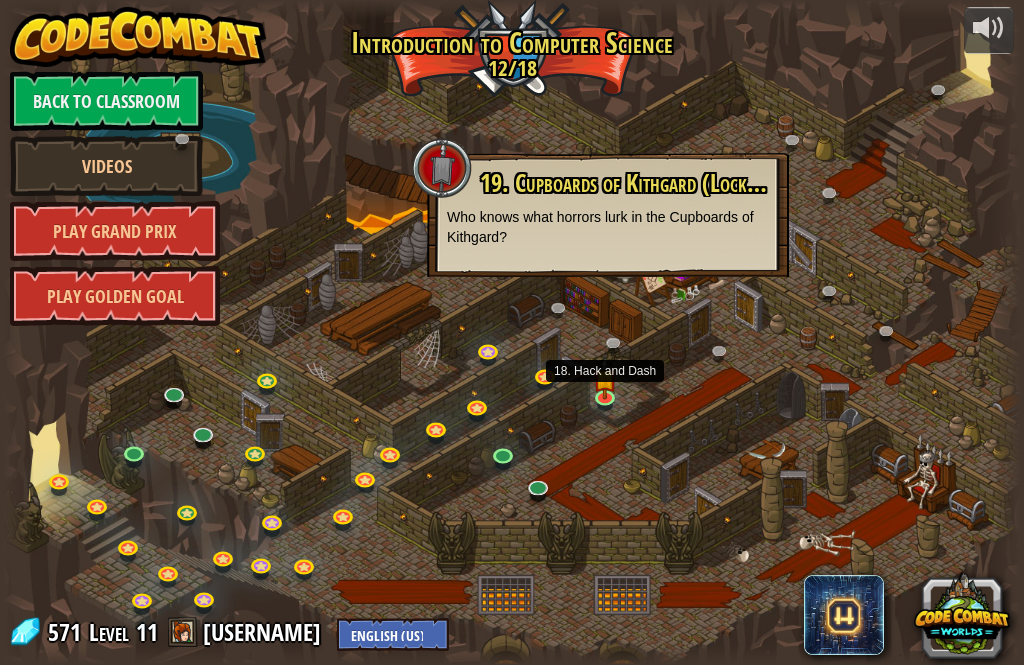 click at bounding box center (605, 378) 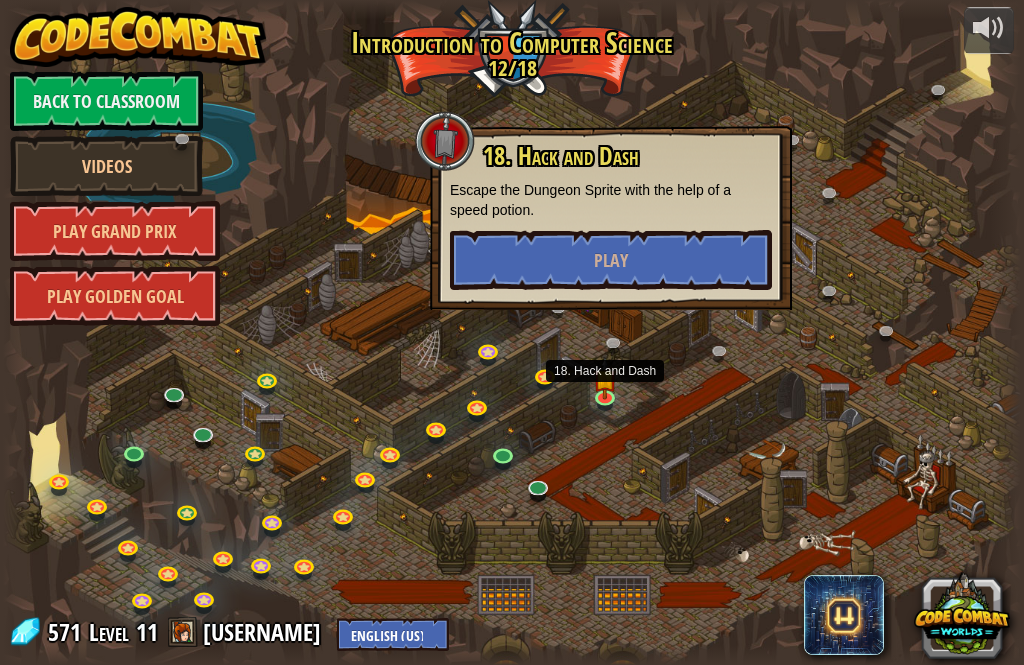 click at bounding box center (506, 459) 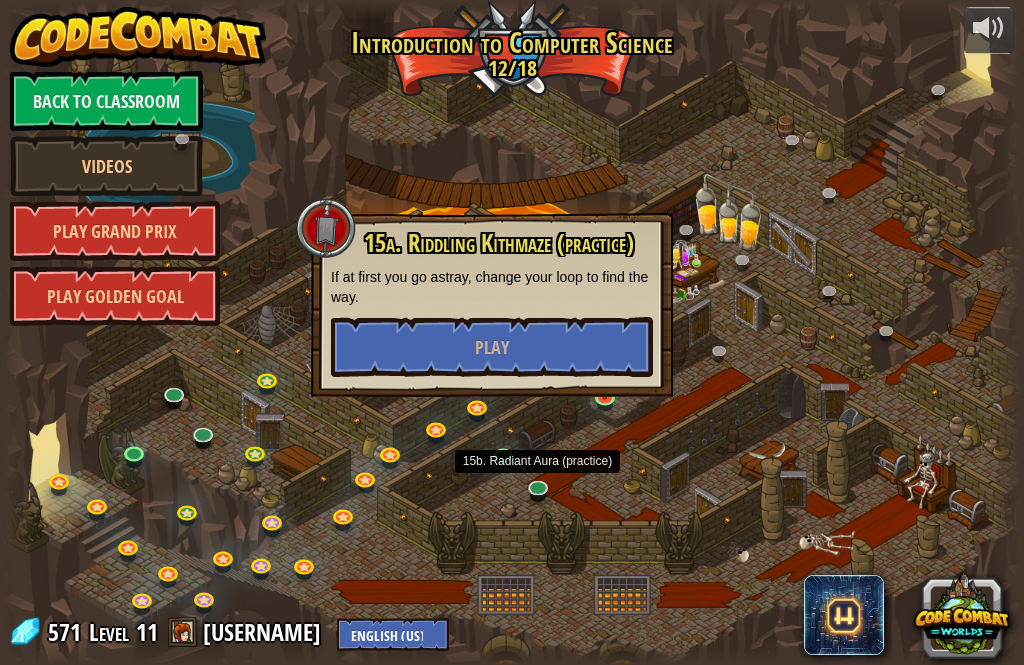 click at bounding box center [540, 489] 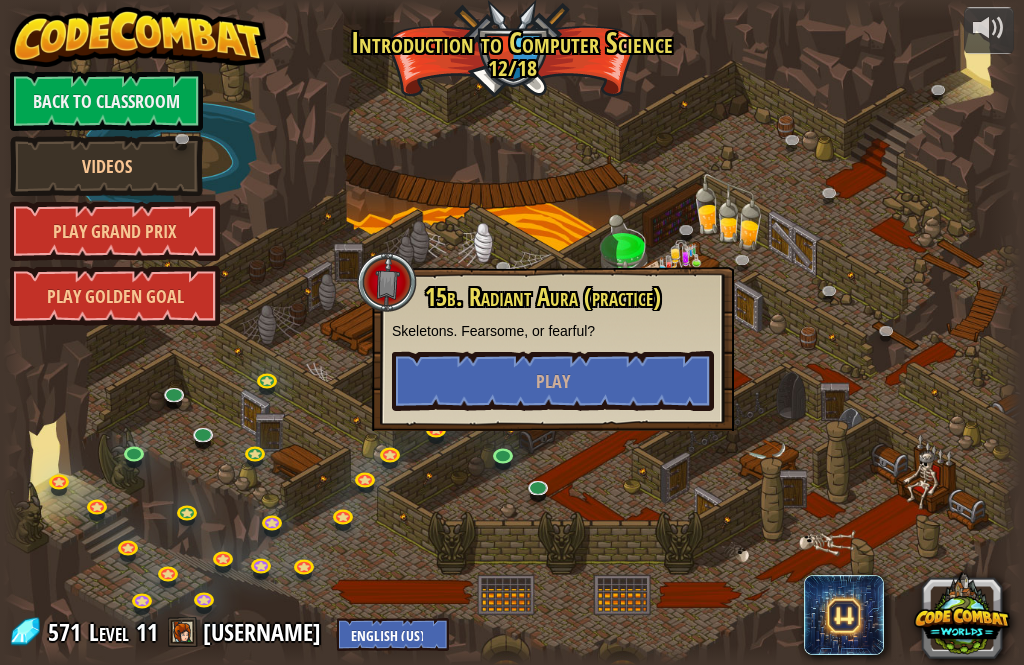 click at bounding box center (511, 332) 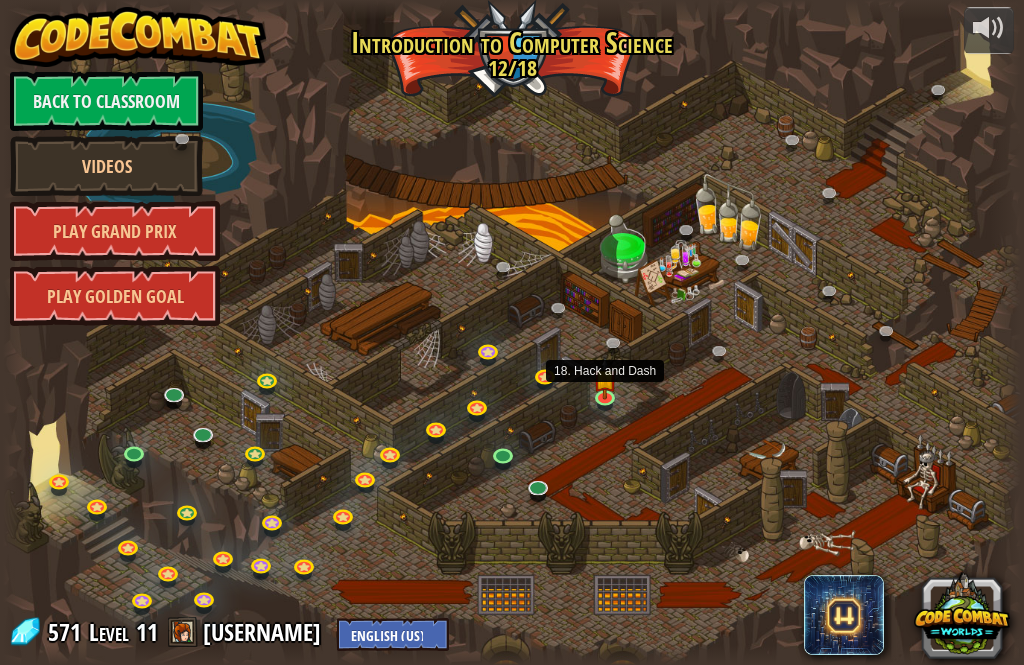 click at bounding box center (605, 378) 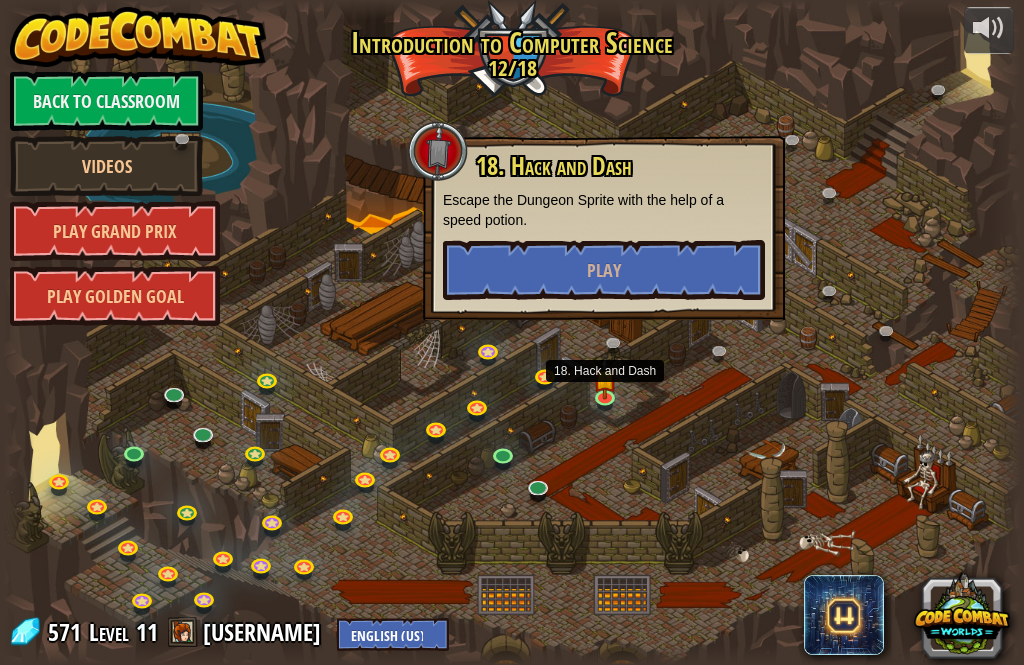 click on "Play" at bounding box center [604, 270] 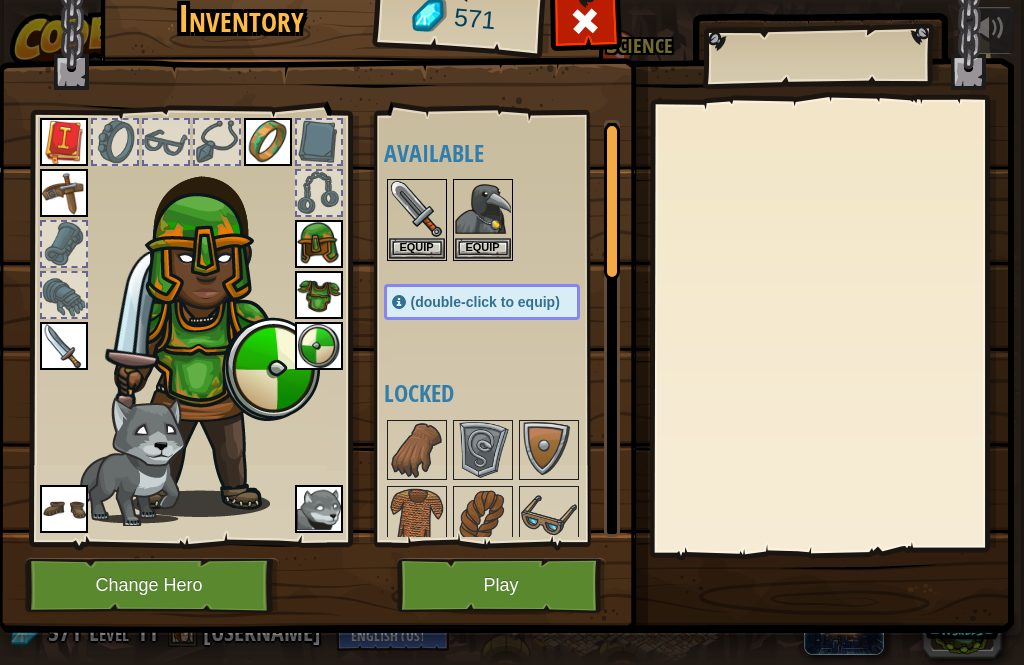 click at bounding box center [505, 270] 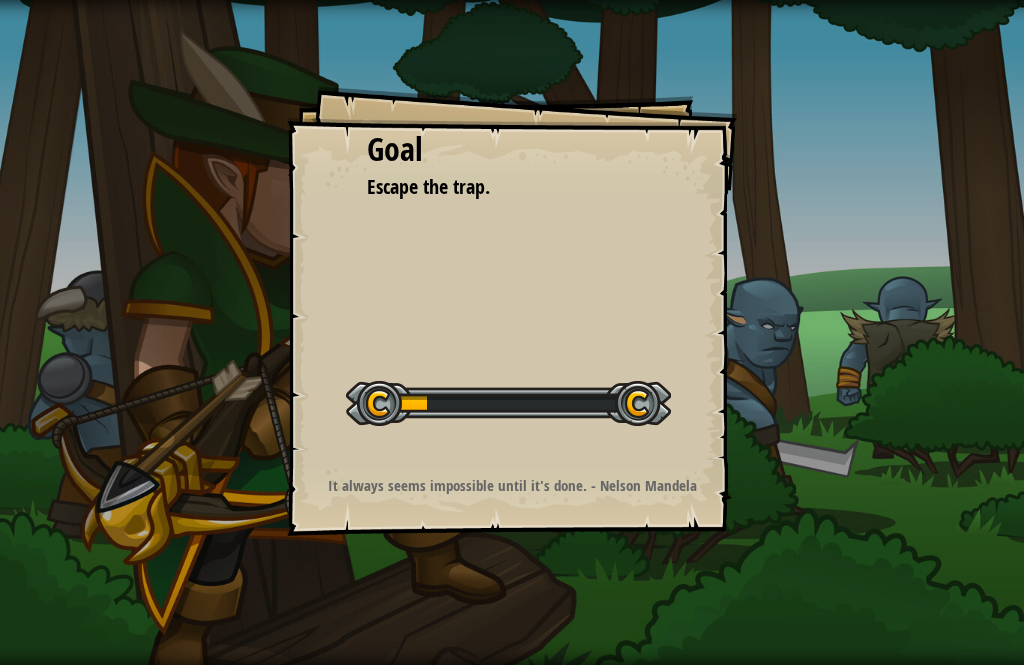 click on "Goal Escape the trap. Start Level Error loading from server. Try refreshing the page. You'll need a subscription to play this level. Subscribe You'll need to join a course to play this level. Back to my courses Ask your teacher to assign a license to you so you can continue to play CodeCombat! Back to my courses This level is locked. Back to my courses It always seems impossible until it's done. - [LAST NAME]" at bounding box center (512, 332) 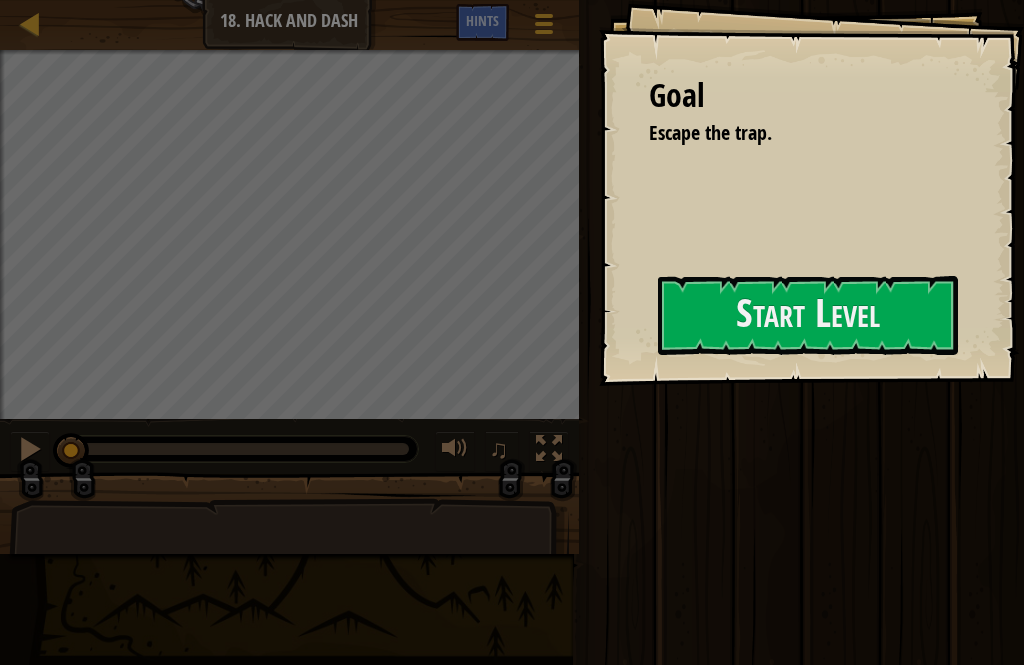 click on "Start Level" at bounding box center (808, 315) 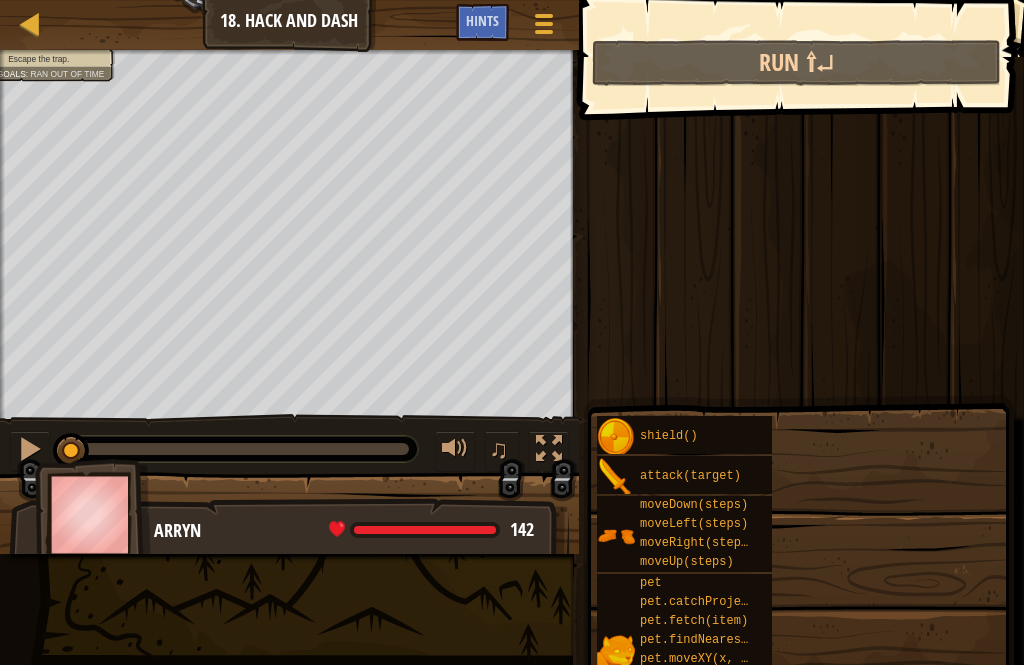 click on "There's danger in the air! You need to escape from the dungeon, but why not check that  "Chest"  before you go?
Use  attack()  it to open the  "Chest" , then use a  while-loop  to escape." at bounding box center [1225, 311] 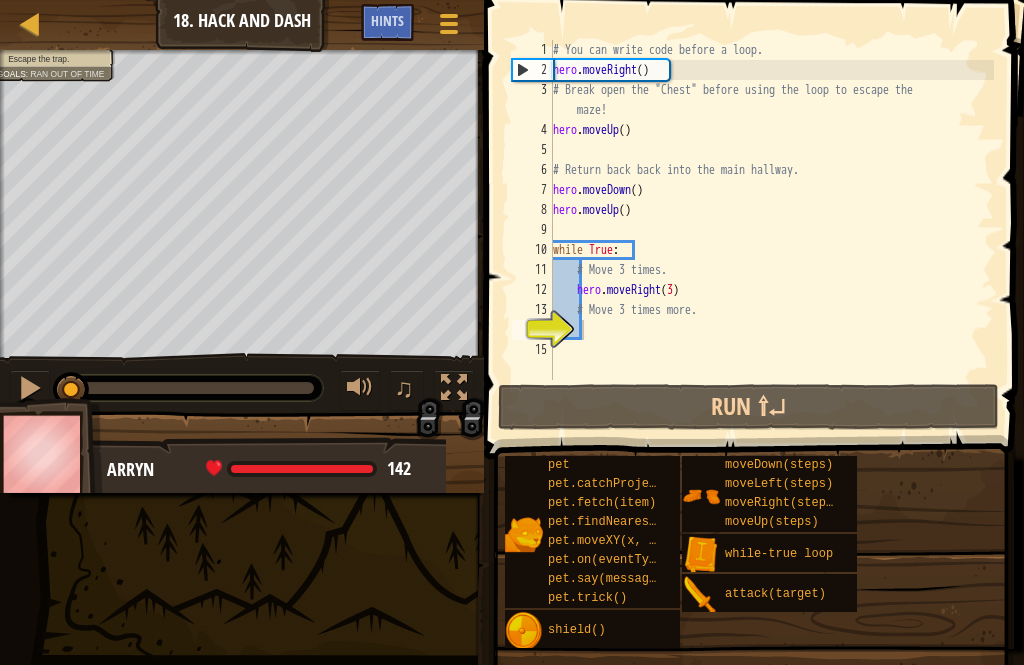 click on "pet pet.catchProjectile(arrow) pet.fetch(item) pet.findNearestByType(type) pet.moveXY(x, y) pet.on(eventType, handler) pet.say(message) pet.trick() shield() moveDown(steps) moveLeft(steps) moveRight(steps) moveUp(steps) while-true loop attack(target)" at bounding box center (757, 552) 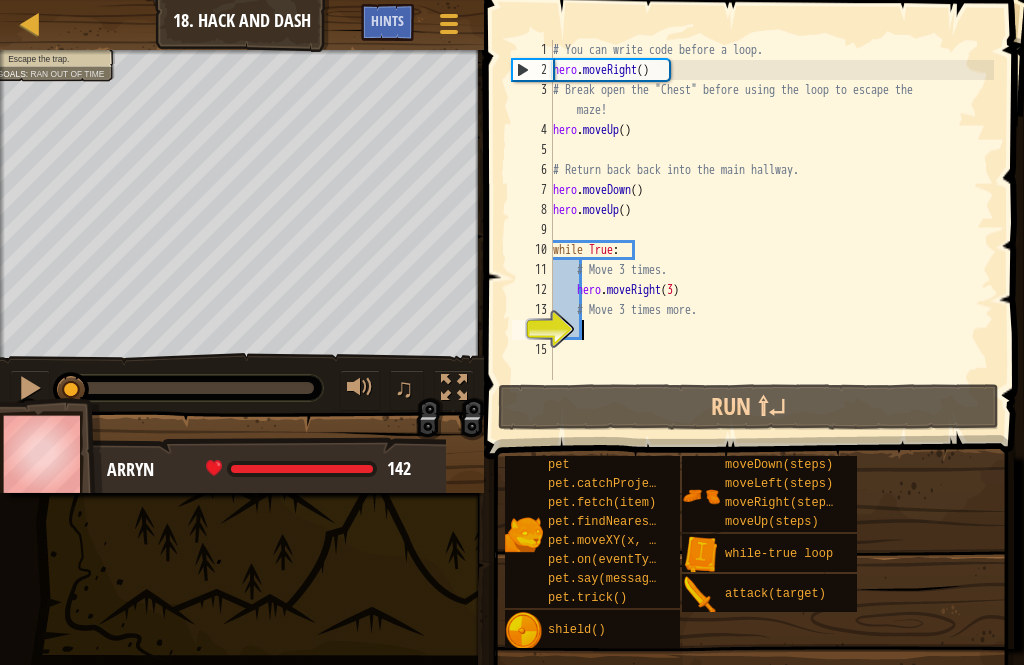 click at bounding box center [751, 731] 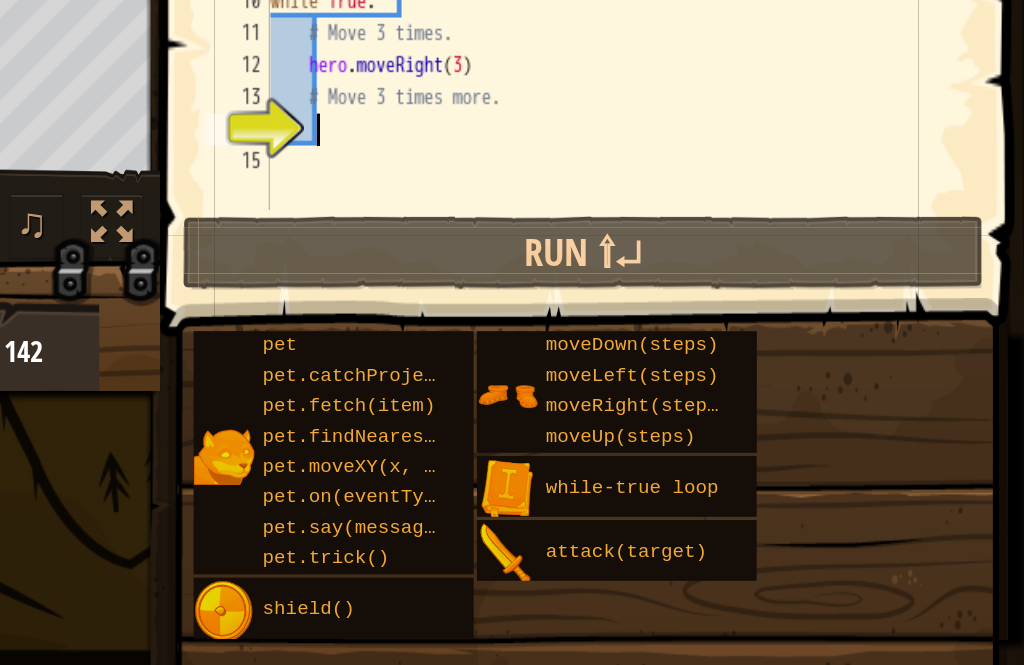 click on "pet pet.catchProjectile(arrow) pet.fetch(item) pet.findNearestByType(type) pet.moveXY(x, y) pet.on(eventType, handler) pet.say(message) pet.trick() shield() moveDown(steps) moveLeft(steps) moveRight(steps) moveUp(steps) while-true loop attack(target)" at bounding box center (757, 552) 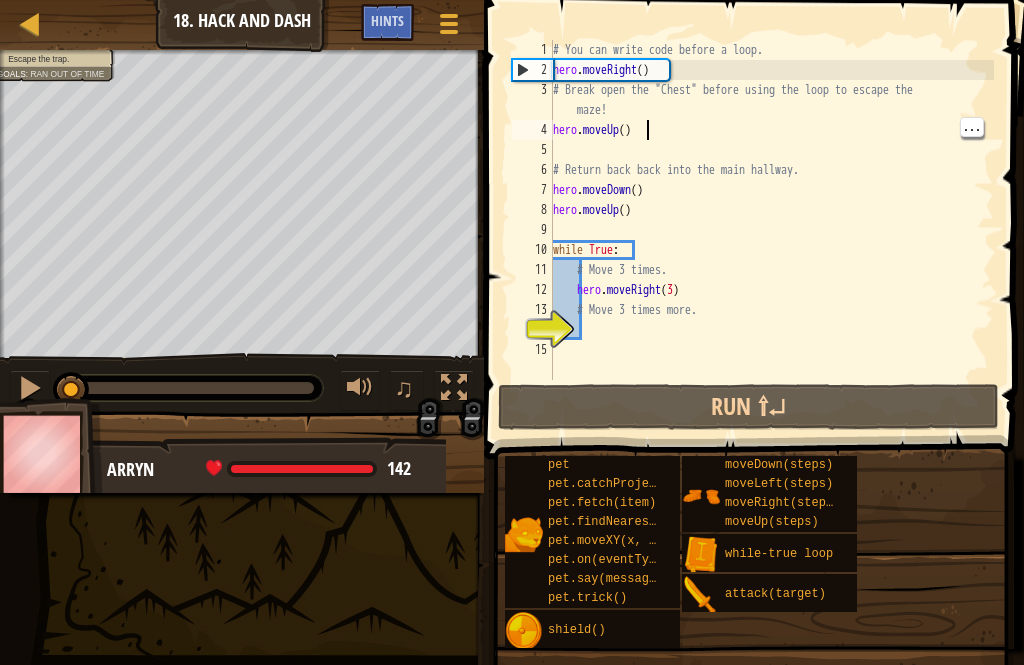 type on "hero.moveUp()" 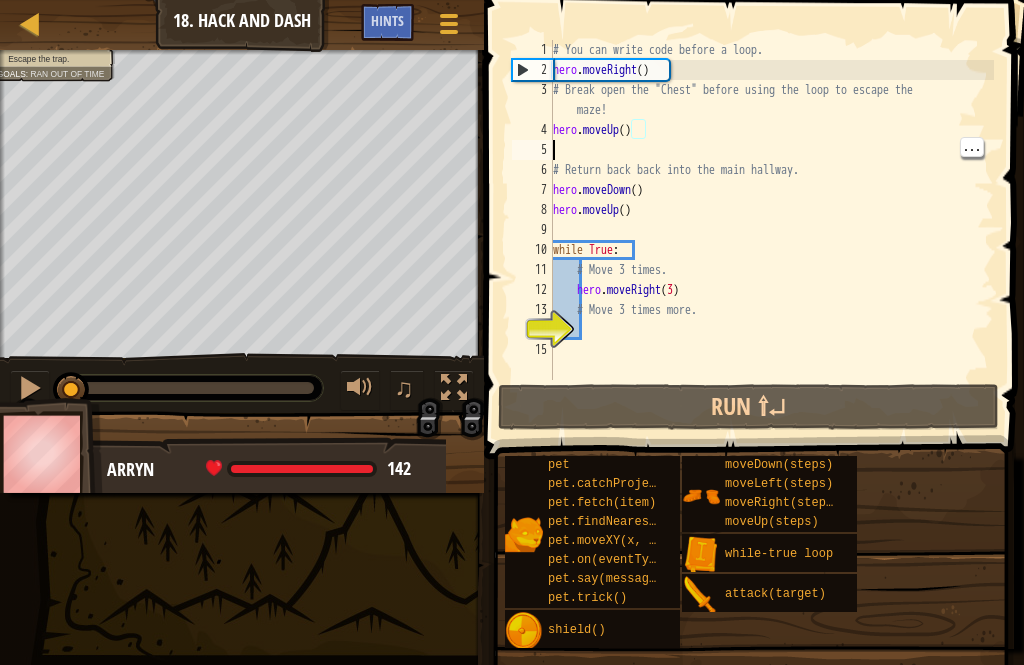 click on "# You can write code before a loop. hero . moveRight ( ) # Break open the "Chest" before using the loop to escape the       maze! hero . moveUp ( ) # Return back back into the main hallway. hero . moveDown ( ) hero . moveUp ( ) while   True :      # Move 3 times.      hero . moveRight ( 3 )      # Move 3 times more." at bounding box center [771, 230] 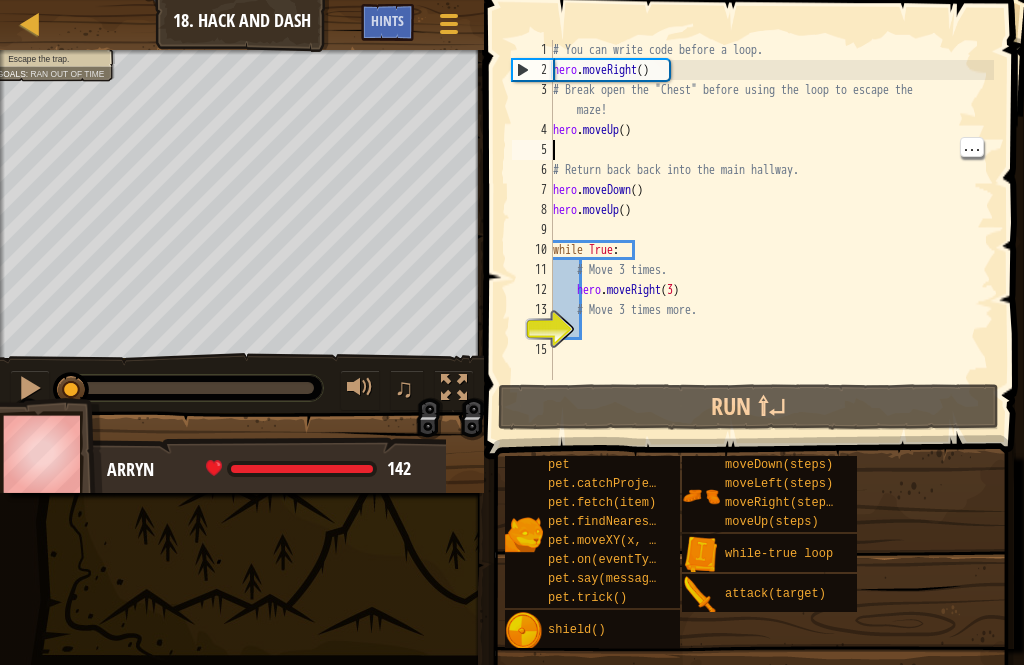 click on "# You can write code before a loop. hero . moveRight ( ) # Break open the "Chest" before using the loop to escape the       maze! hero . moveUp ( ) # Return back back into the main hallway. hero . moveDown ( ) hero . moveUp ( ) while   True :      # Move 3 times.      hero . moveRight ( 3 )      # Move 3 times more." at bounding box center (771, 230) 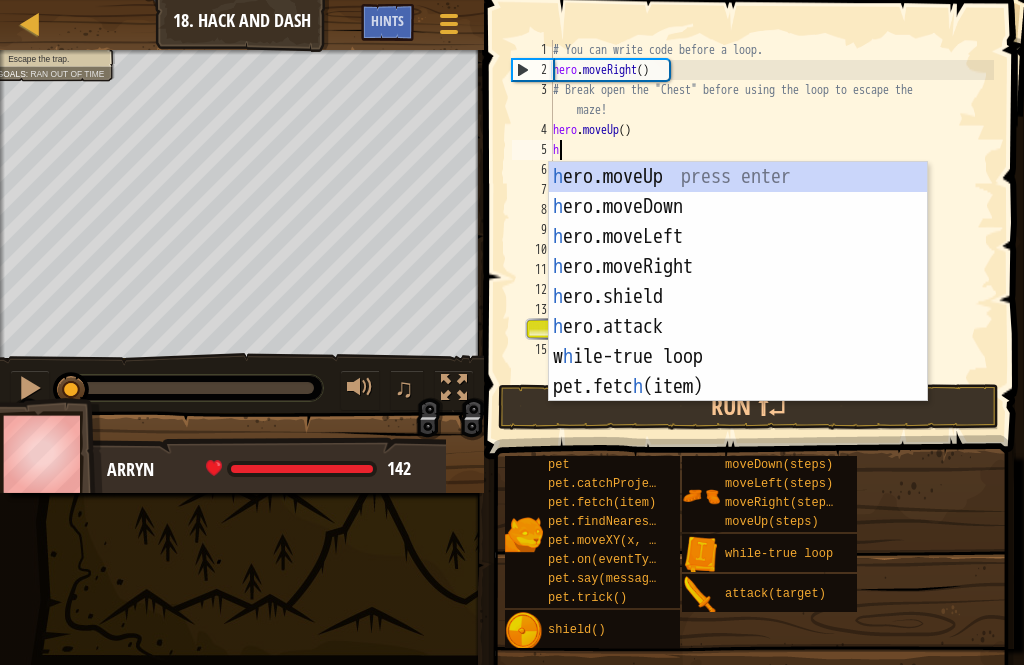 scroll, scrollTop: 10, scrollLeft: 0, axis: vertical 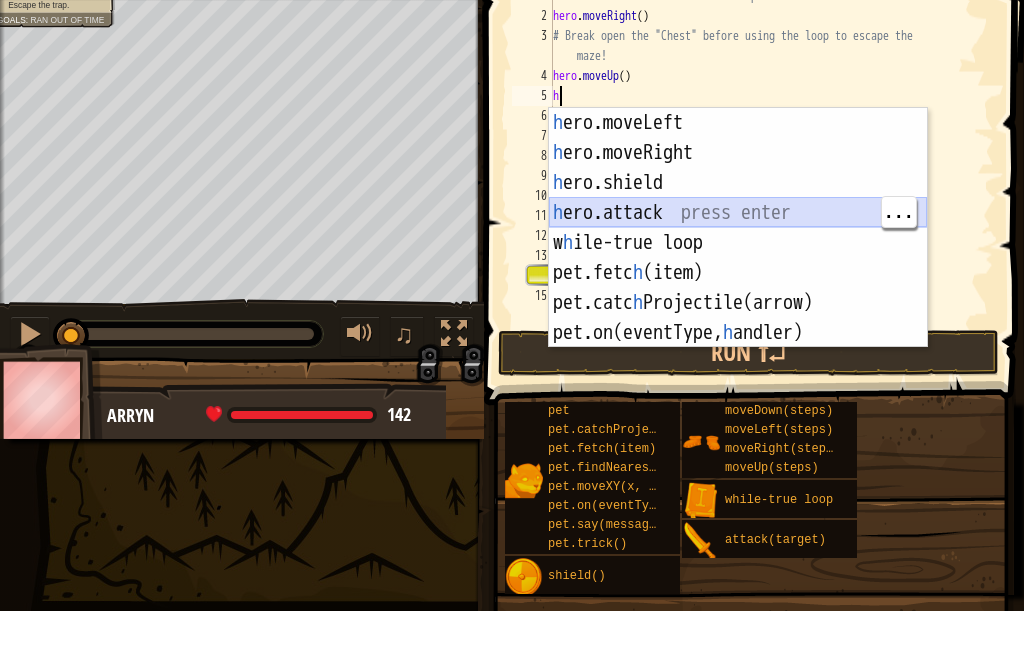 click on "h ero.moveLeft press enter h ero.moveRight press enter h ero.shield press enter h ero.attack press enter w h ile-true loop press enter pet.fetc h (item) press enter pet.catc h Projectile(arrow) press enter pet.on(eventType,  h andler) press enter" at bounding box center [738, 312] 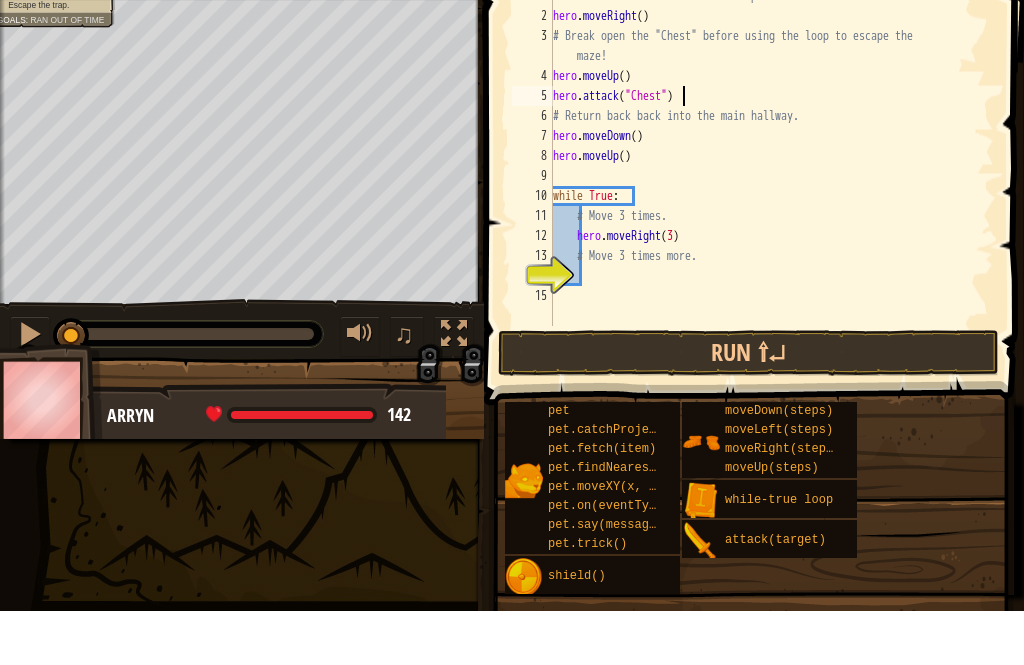 scroll, scrollTop: 10, scrollLeft: 10, axis: both 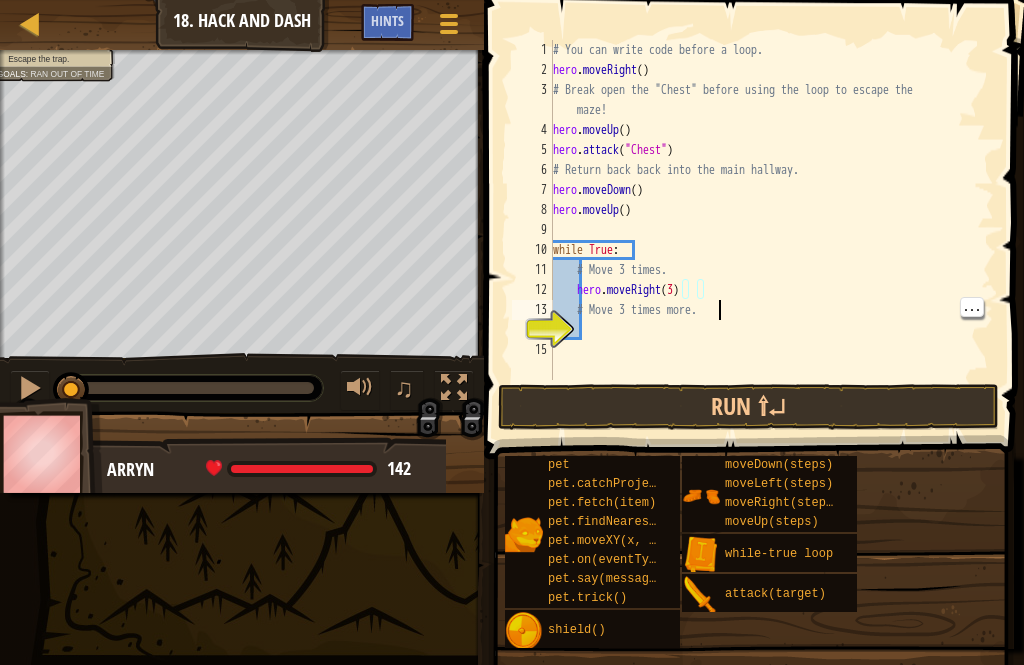click on "# You can write code before a loop. hero . moveRight ( ) # Break open the "Chest" before using the loop to escape the       maze! hero . moveUp ( ) hero . attack ( "Chest" ) # Return back back into the main hallway. hero . moveDown ( ) hero . moveUp ( ) while   True :      # Move 3 times.      hero . moveRight ( 3 )      # Move 3 times more." at bounding box center [771, 230] 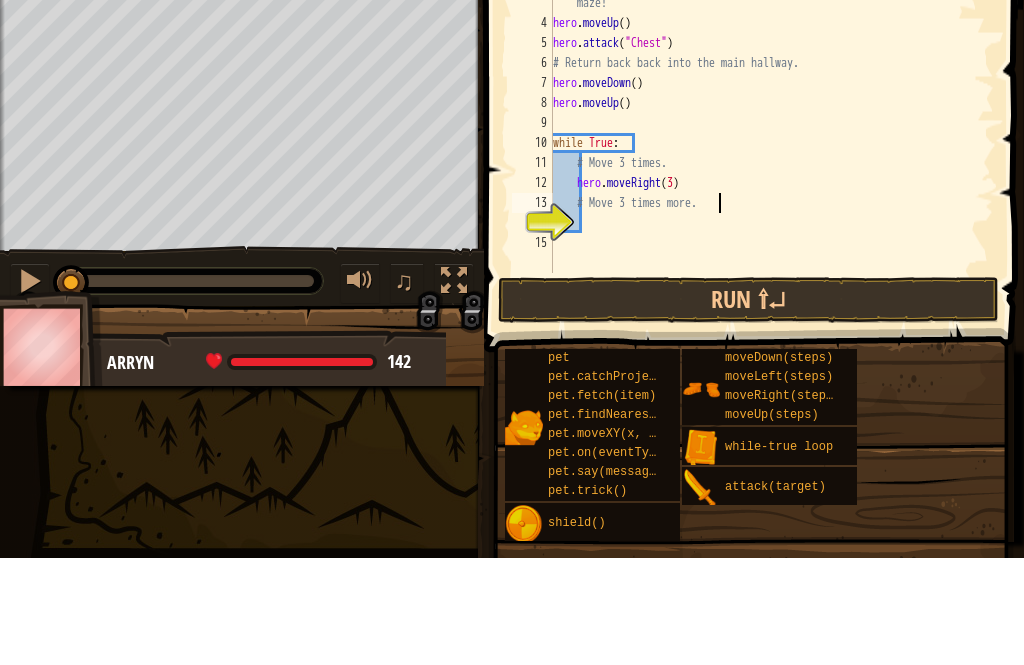 click on "# You can write code before a loop. hero . moveRight ( ) # Break open the "Chest" before using the loop to escape the       maze! hero . moveUp ( ) hero . attack ( "Chest" ) # Return back back into the main hallway. hero . moveDown ( ) hero . moveUp ( ) while   True :      # Move 3 times.      hero . moveRight ( 3 )      # Move 3 times more." at bounding box center [771, 230] 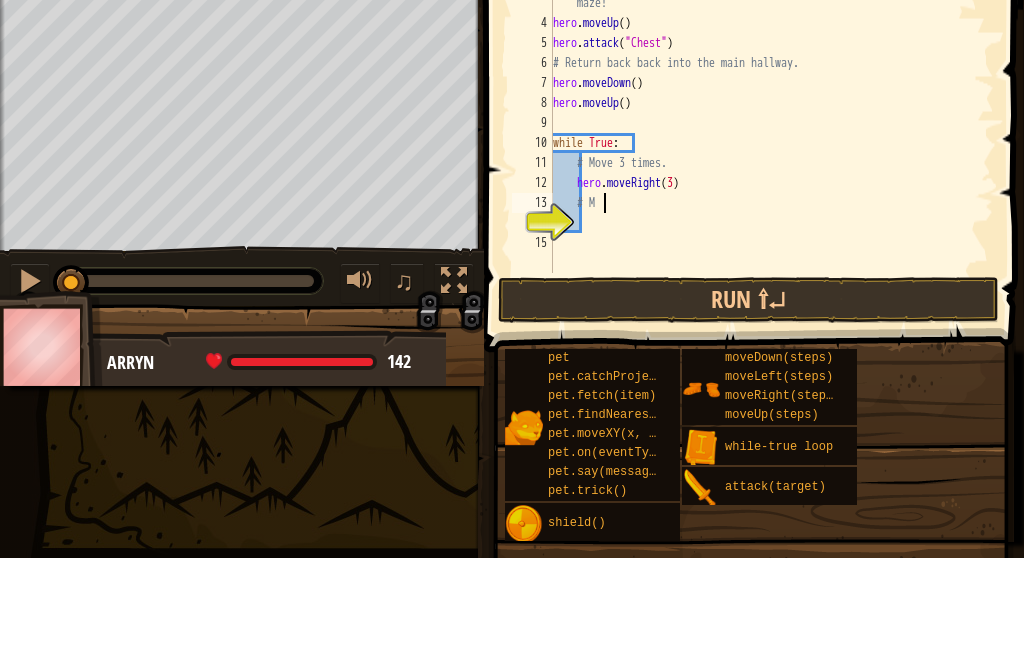 type on "#" 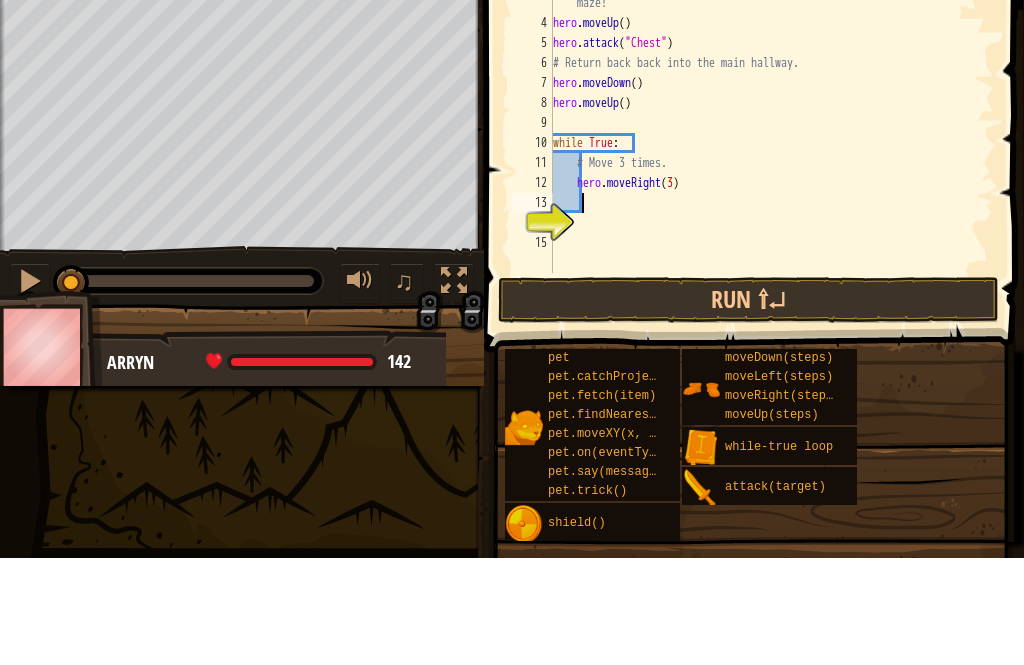 scroll, scrollTop: 10, scrollLeft: 1, axis: both 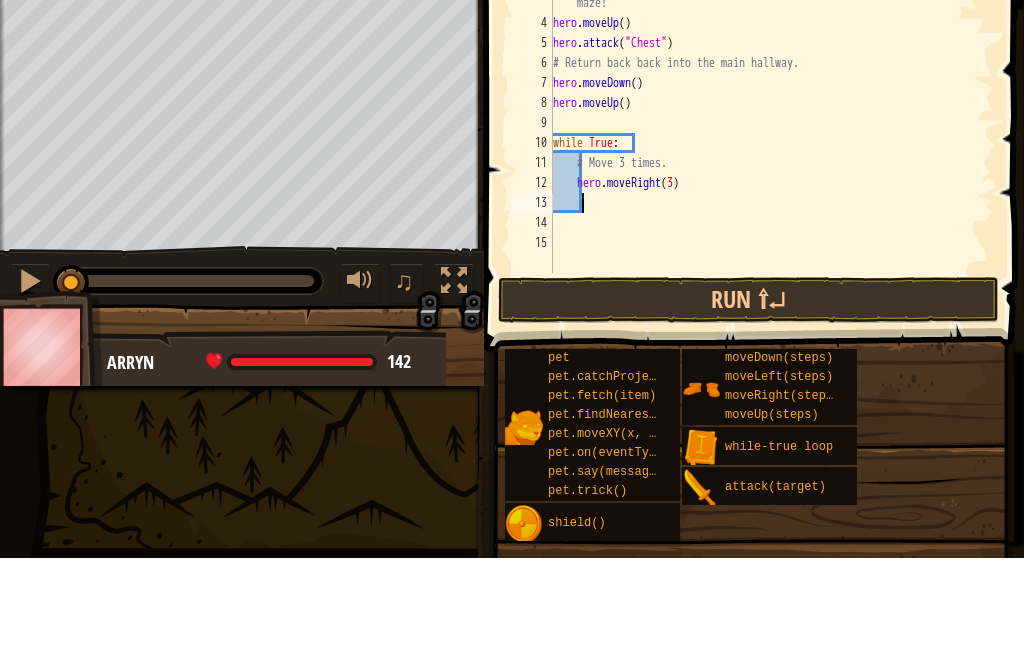 type on "H" 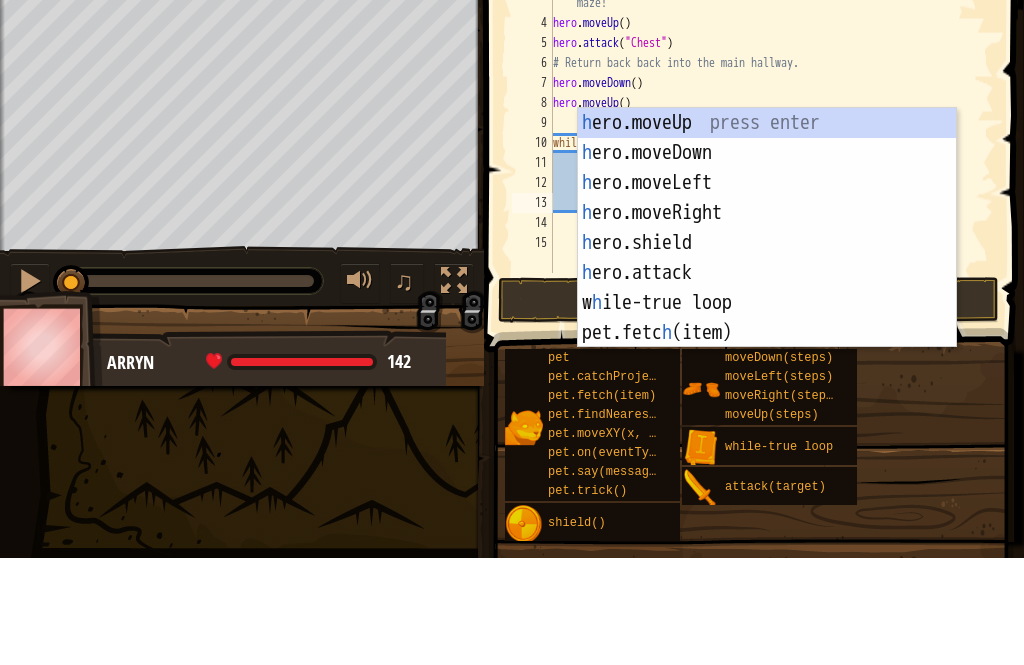 scroll, scrollTop: 0, scrollLeft: 0, axis: both 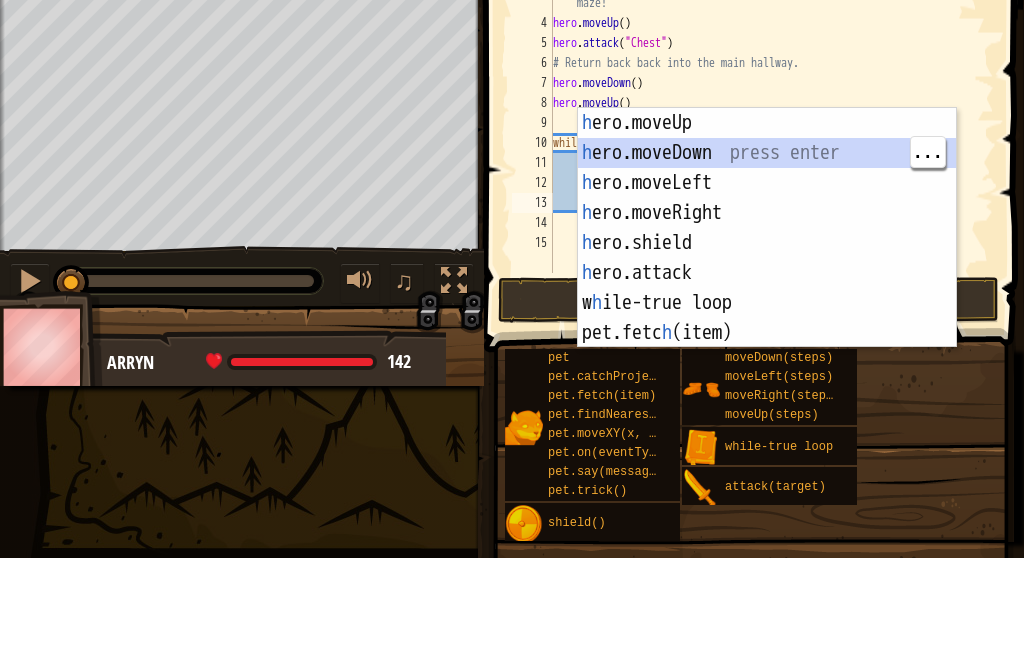 click on "h ero.moveUp press enter h ero.moveDown press enter h ero.moveLeft press enter h ero.moveRight press enter h ero.shield press enter h ero.attack press enter w h ile-true loop press enter pet.fetc h (item) press enter pet.catc h Projectile(arrow) press enter" at bounding box center [767, 365] 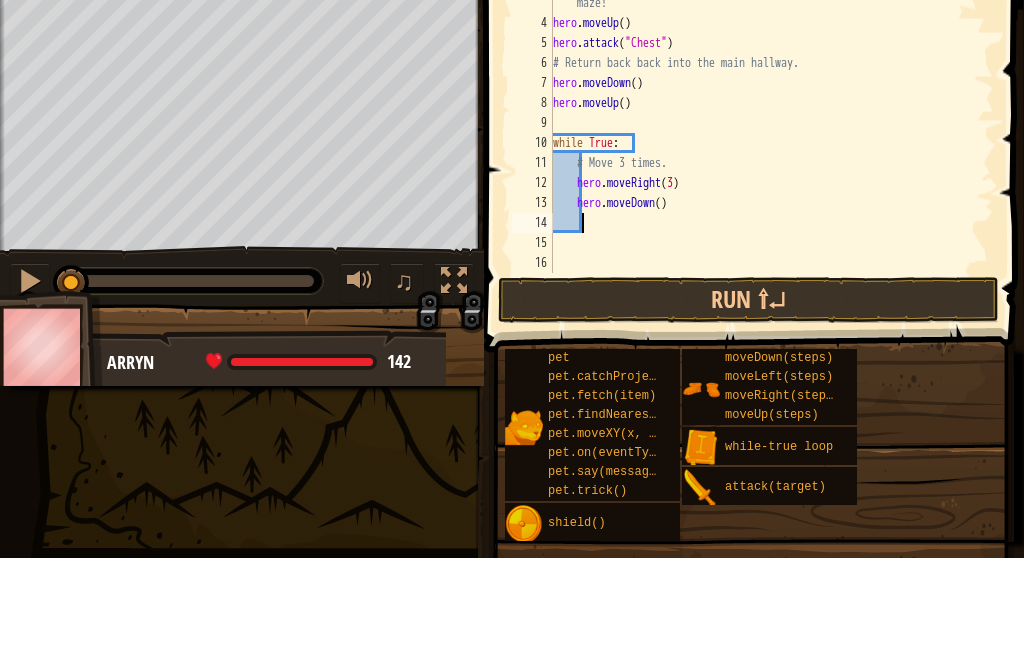 scroll, scrollTop: 10, scrollLeft: 1, axis: both 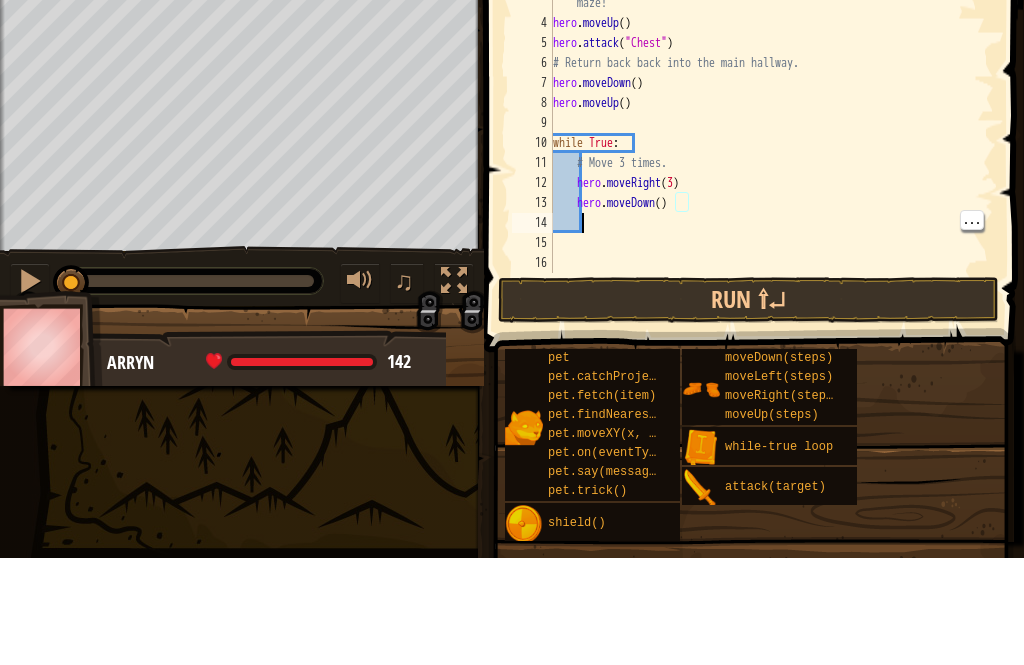 click on "# You can write code before a loop. hero . moveRight ( ) # Break open the "Chest" before using the loop to escape the       maze! hero . moveUp ( ) hero . attack ( "Chest" ) # Return back back into the main hallway. hero . moveDown ( ) hero . moveUp ( ) while   True :      # Move 3 times.      hero . moveRight ( 3 )      hero . moveDown ( )" at bounding box center (771, 230) 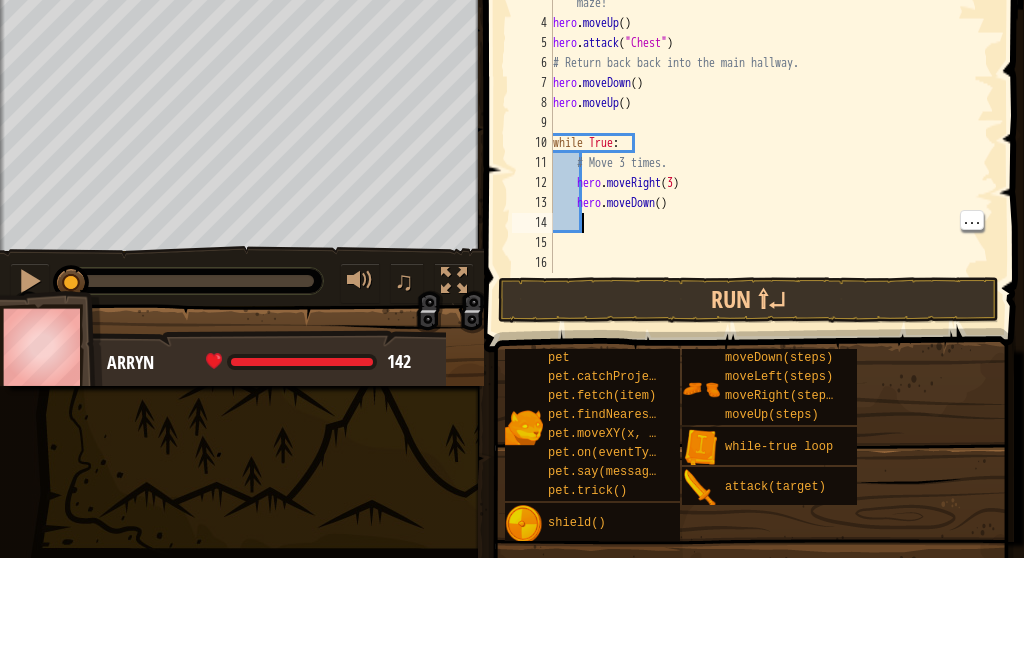 click on "# You can write code before a loop. hero . moveRight ( ) # Break open the "Chest" before using the loop to escape the       maze! hero . moveUp ( ) hero . attack ( "Chest" ) # Return back back into the main hallway. hero . moveDown ( ) hero . moveUp ( ) while   True :      # Move 3 times.      hero . moveRight ( 3 )      hero . moveDown ( )" at bounding box center [771, 230] 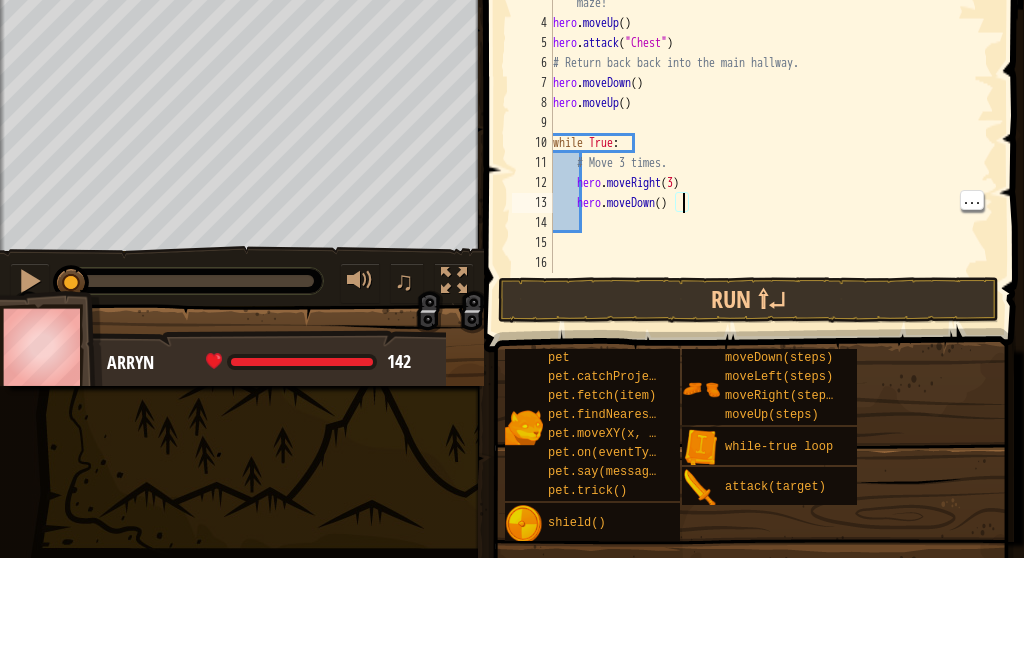 type on "hero.moveDown(3)" 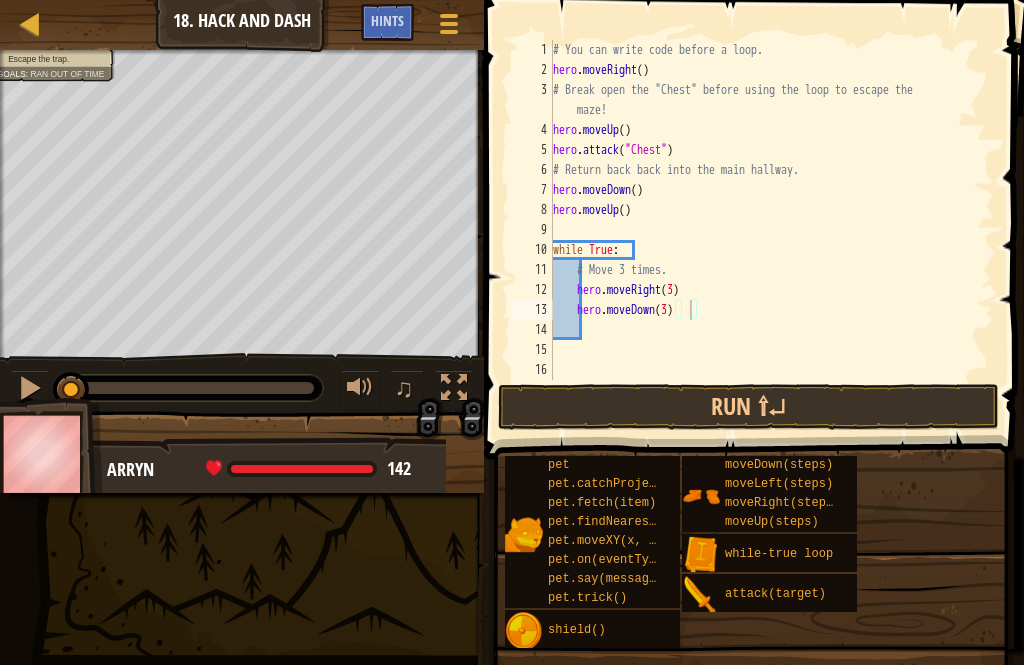 type 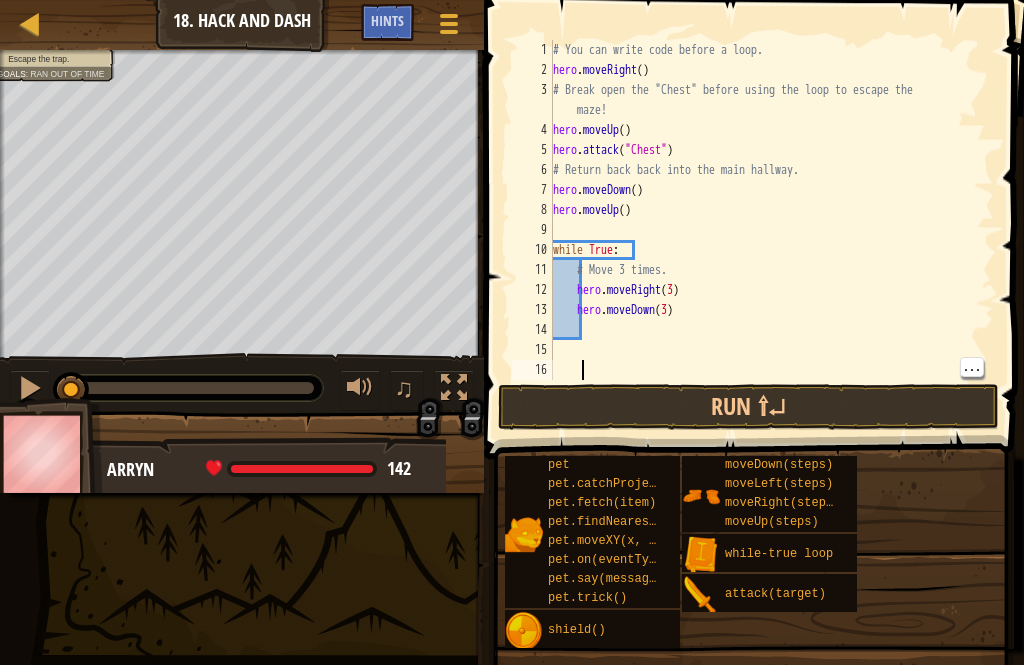 click on "Run ⇧↵" at bounding box center (748, 407) 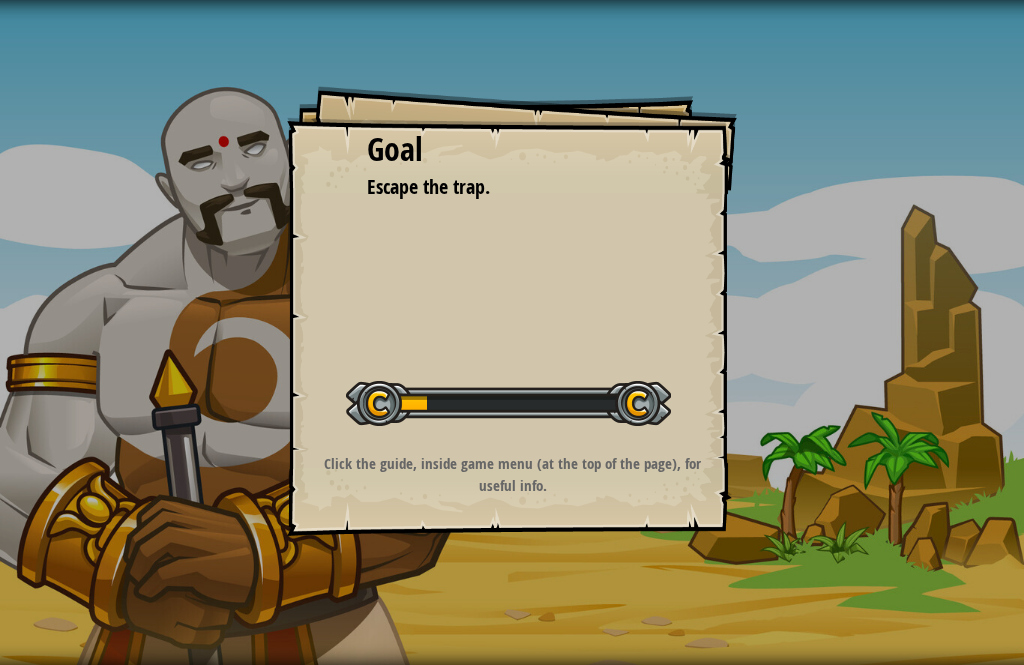 scroll, scrollTop: 0, scrollLeft: 0, axis: both 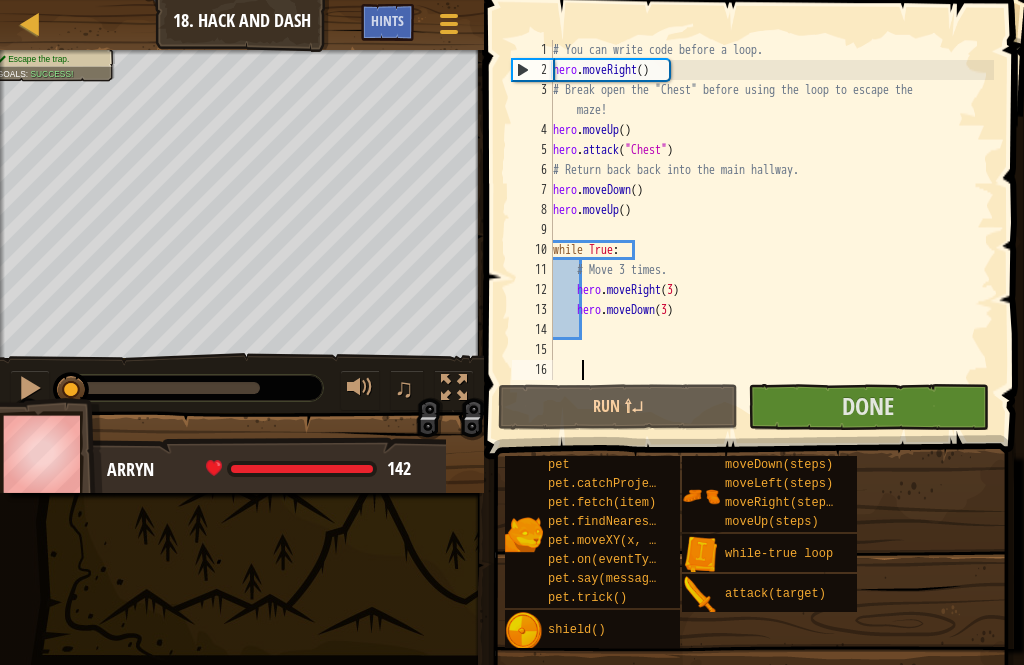 click on "Done" at bounding box center (868, 407) 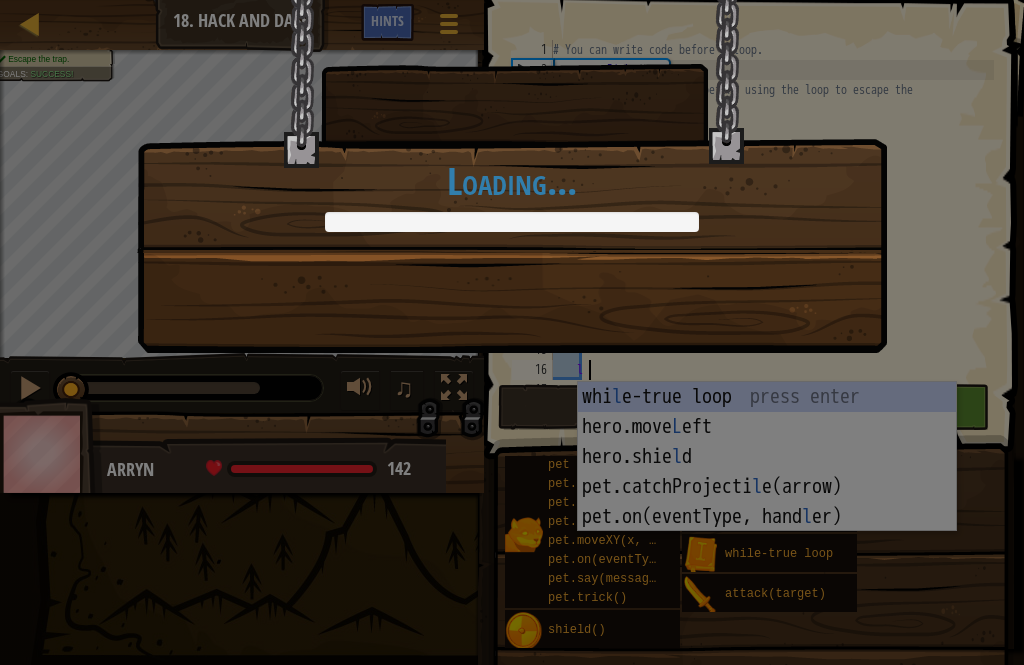 scroll, scrollTop: 10, scrollLeft: 2, axis: both 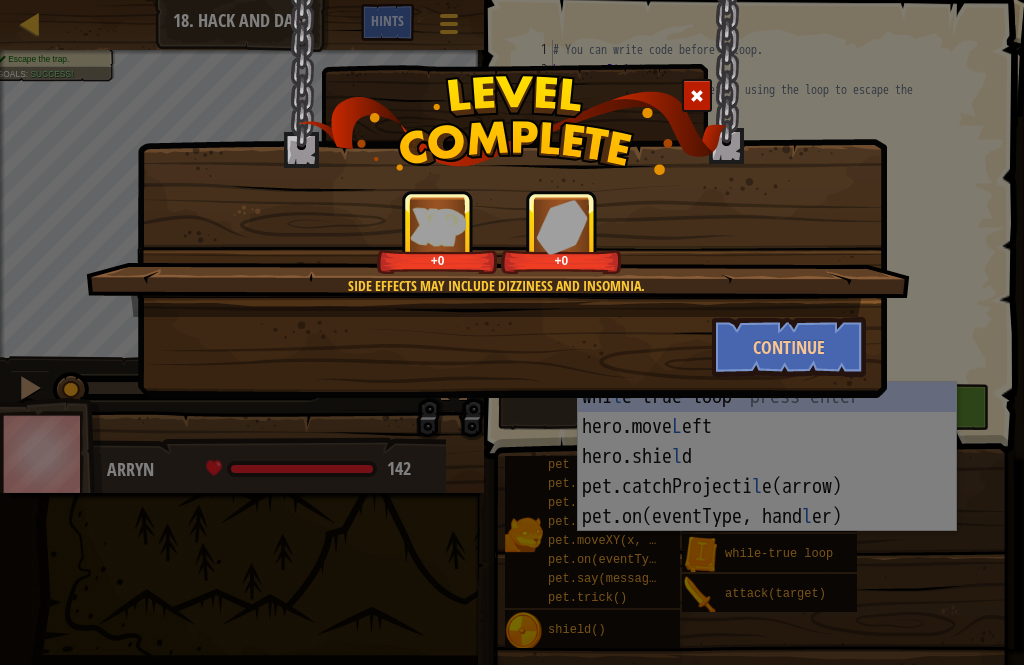 type on "l" 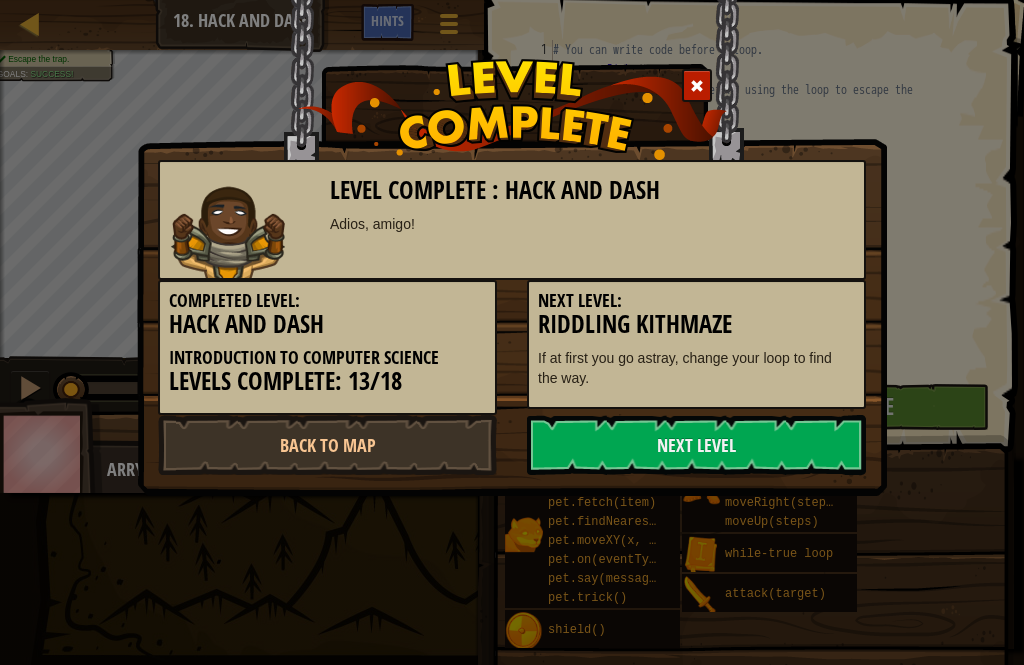 click on "If at first you go astray, change your loop to find the way." at bounding box center [696, 368] 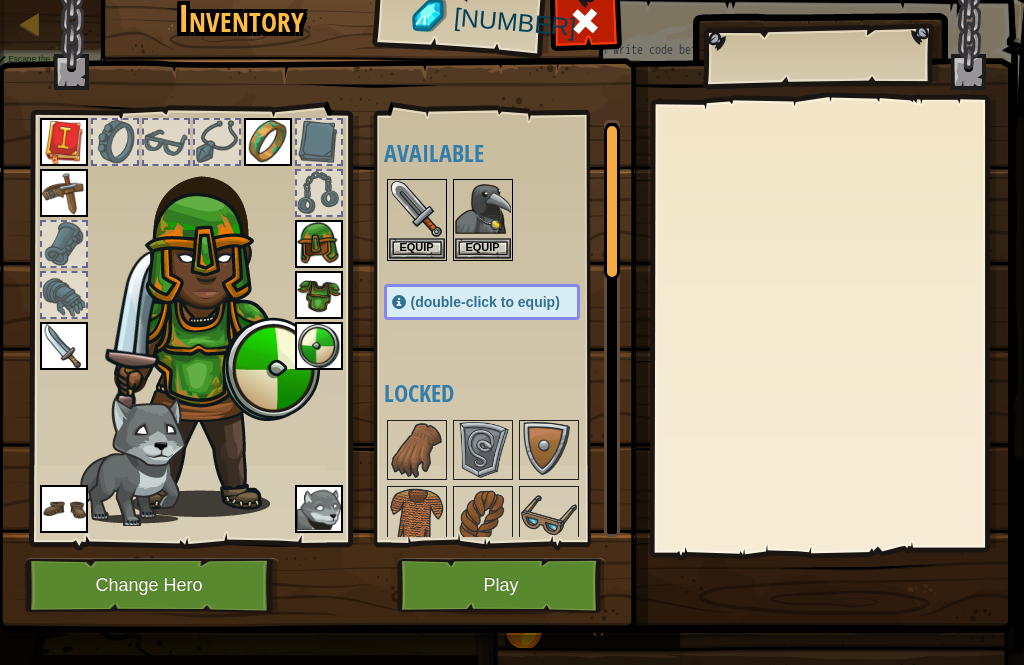 click on "Play" at bounding box center [501, 585] 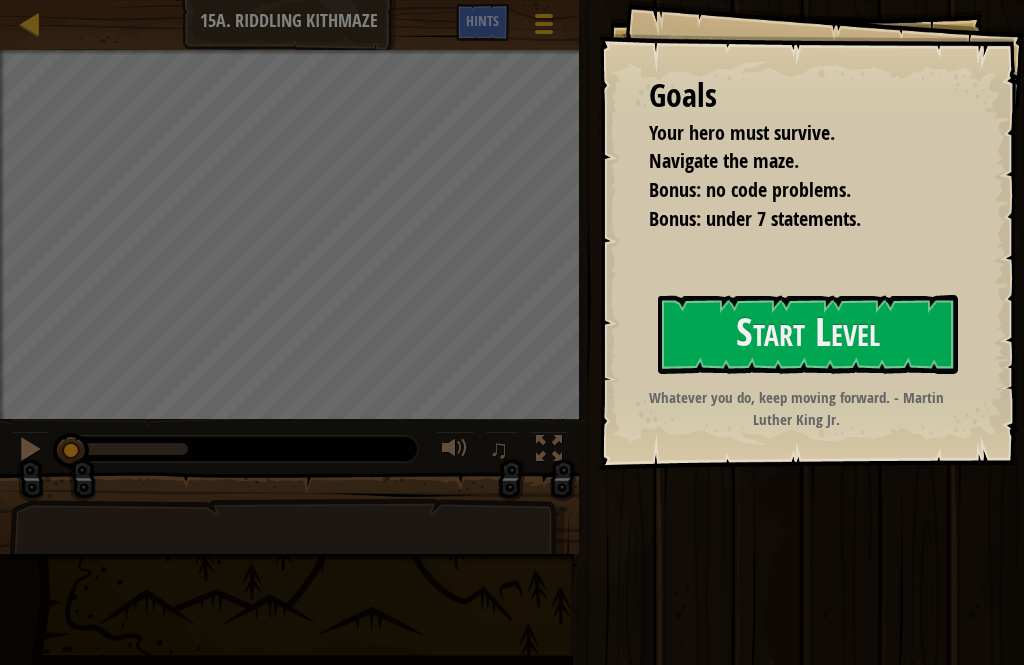 click on "Start Level" at bounding box center [808, 334] 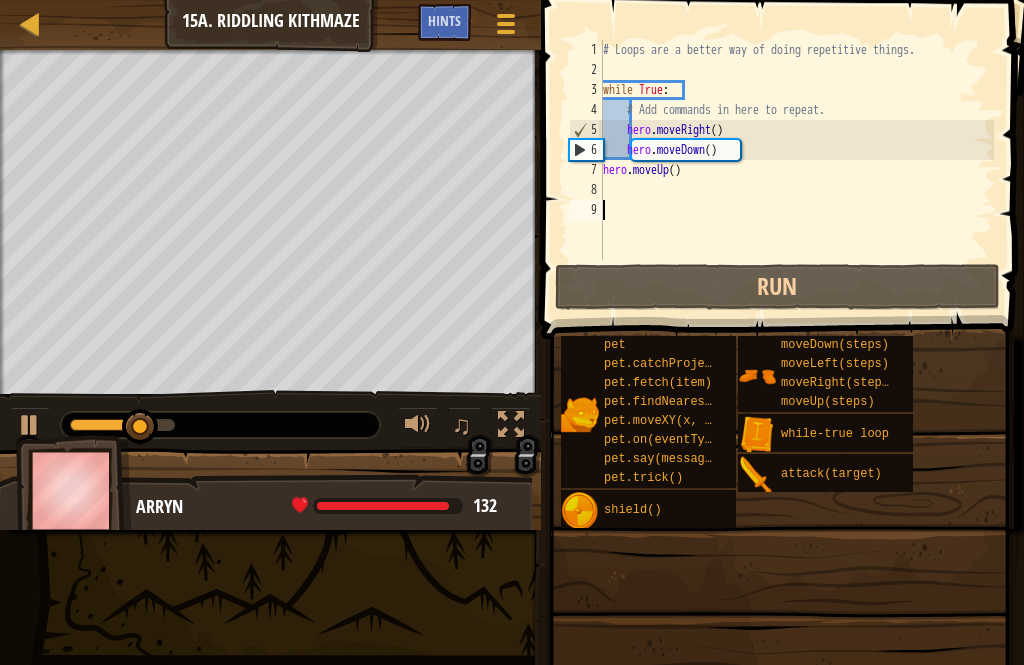 click on "7" at bounding box center [586, 170] 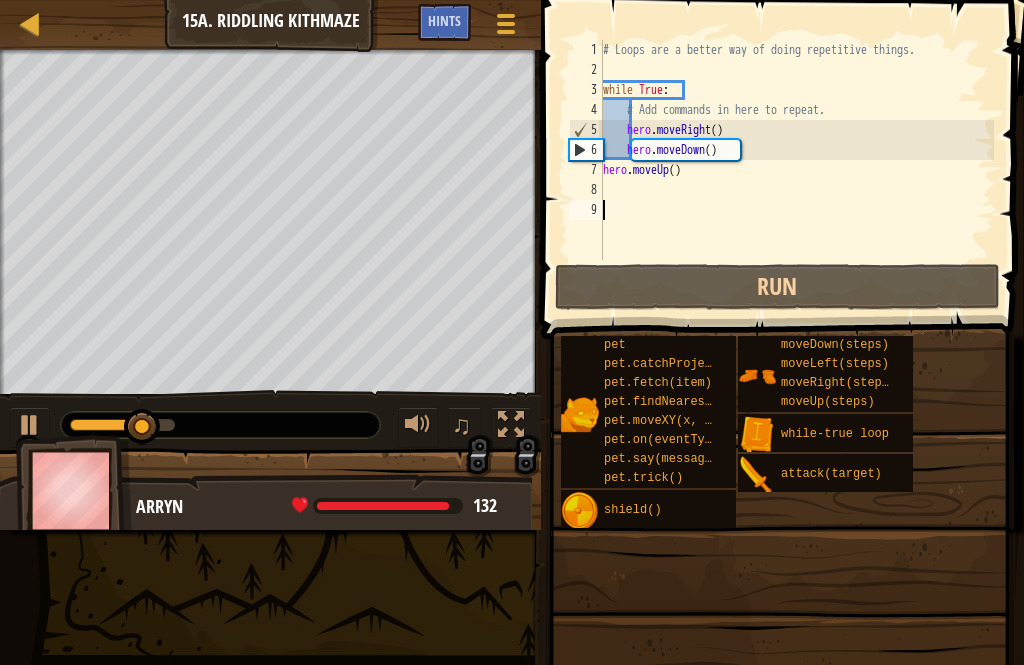 type on "hero.moveUp()" 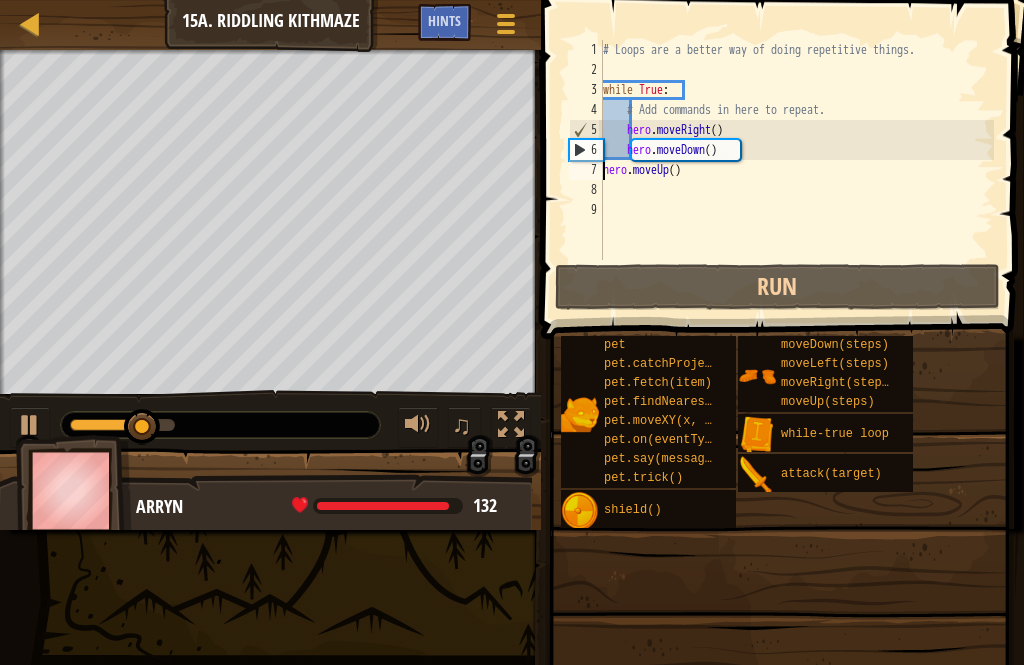 click on "7" at bounding box center [586, 170] 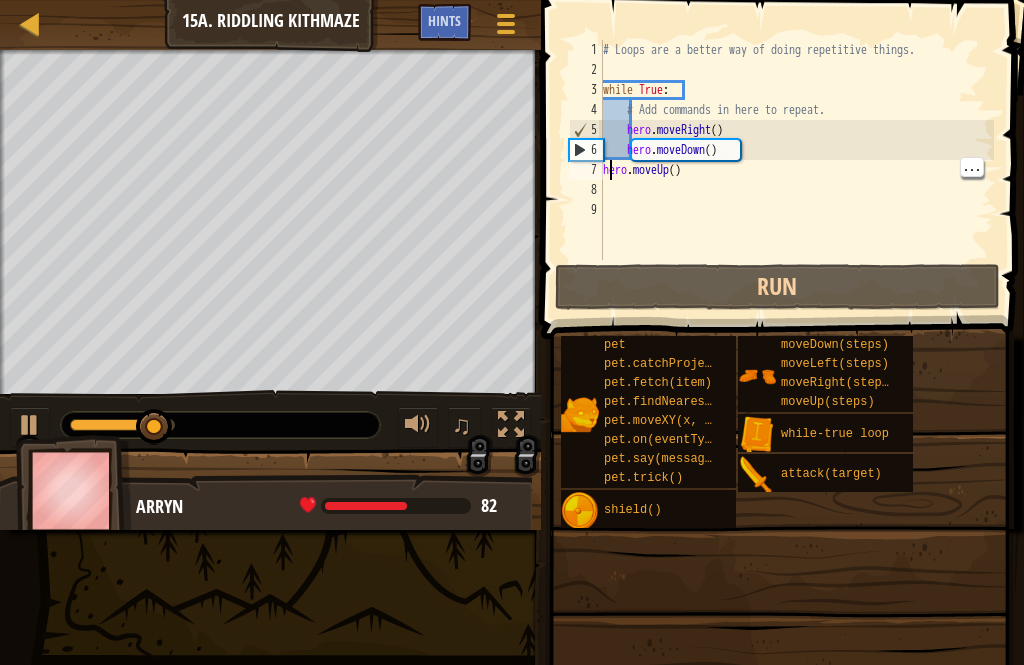 click on "# Loops are a better way of doing repetitive things. while   True :      # Add commands in here to repeat.      hero . moveRight ( )      hero . moveDown ( ) hero . moveUp ( )" at bounding box center (796, 170) 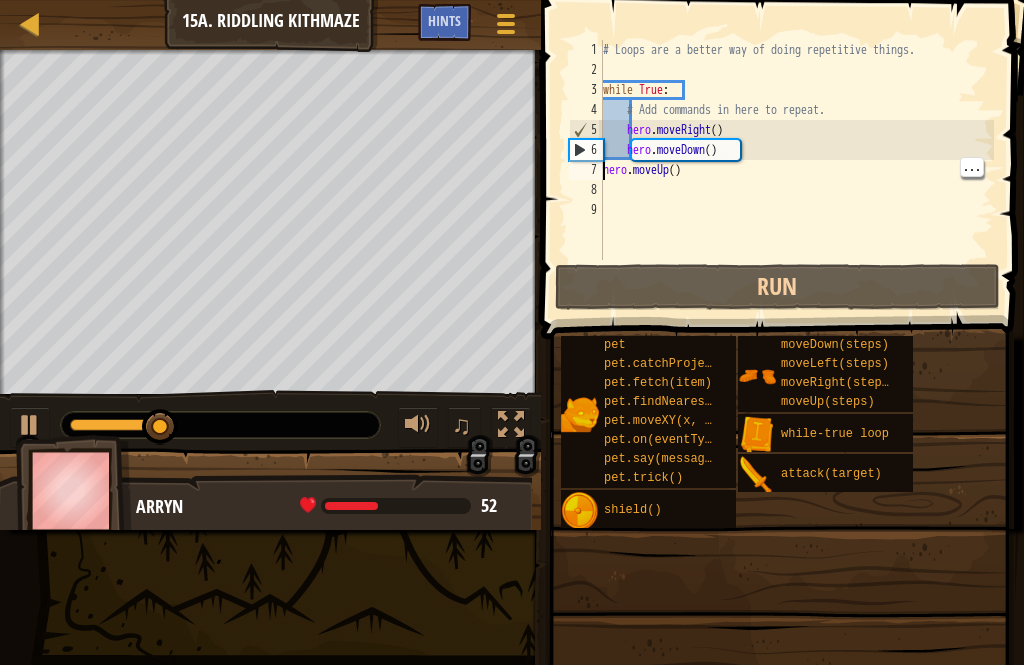 click on "7" at bounding box center [586, 170] 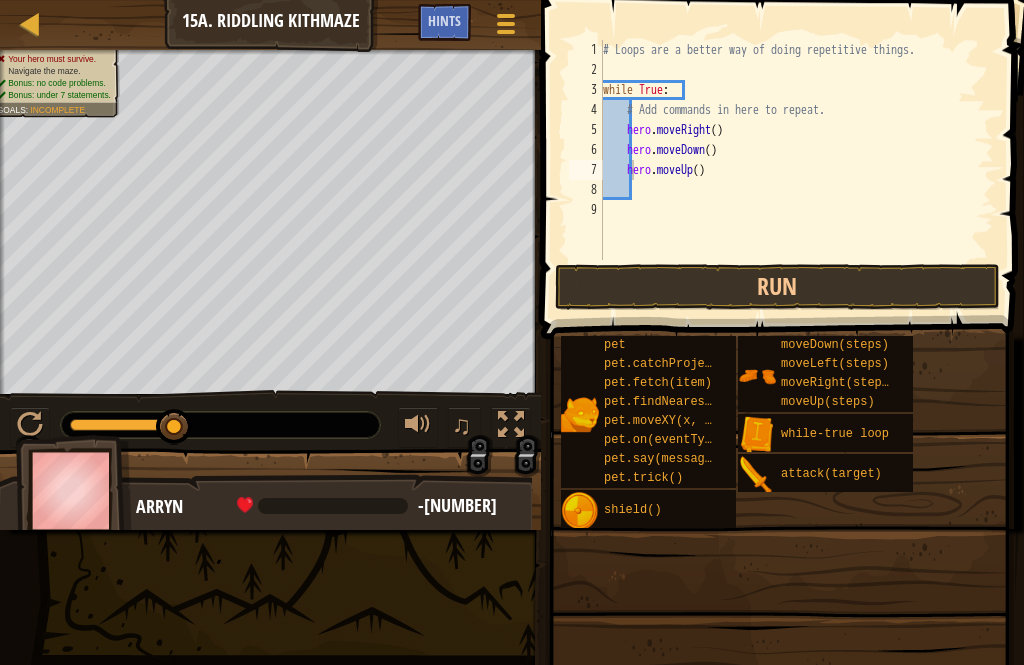 click on "Run" at bounding box center [777, 287] 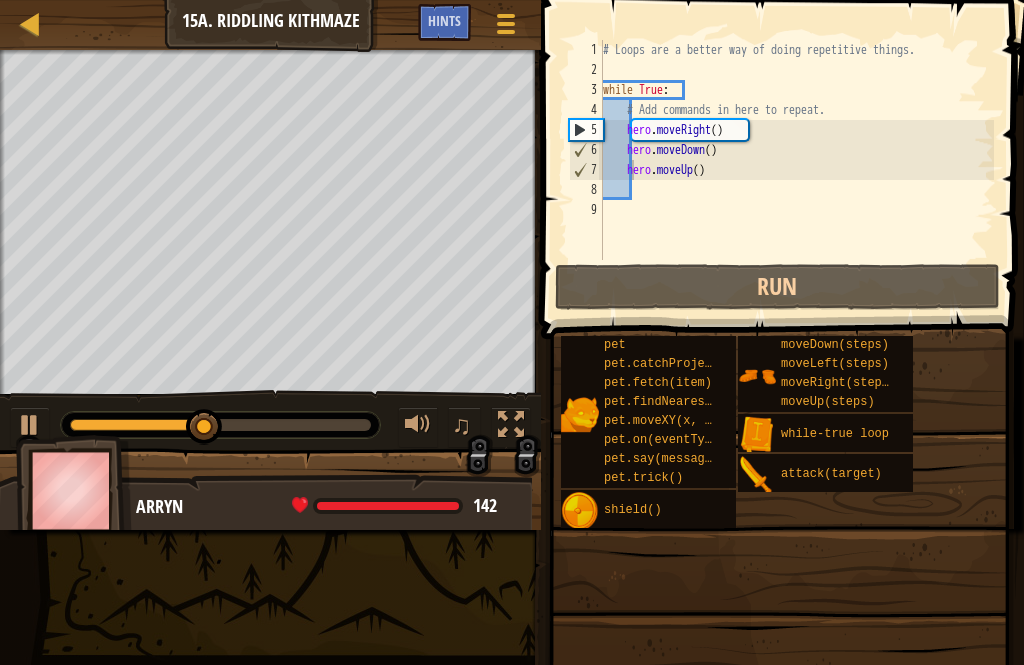 click on "Run" at bounding box center [777, 287] 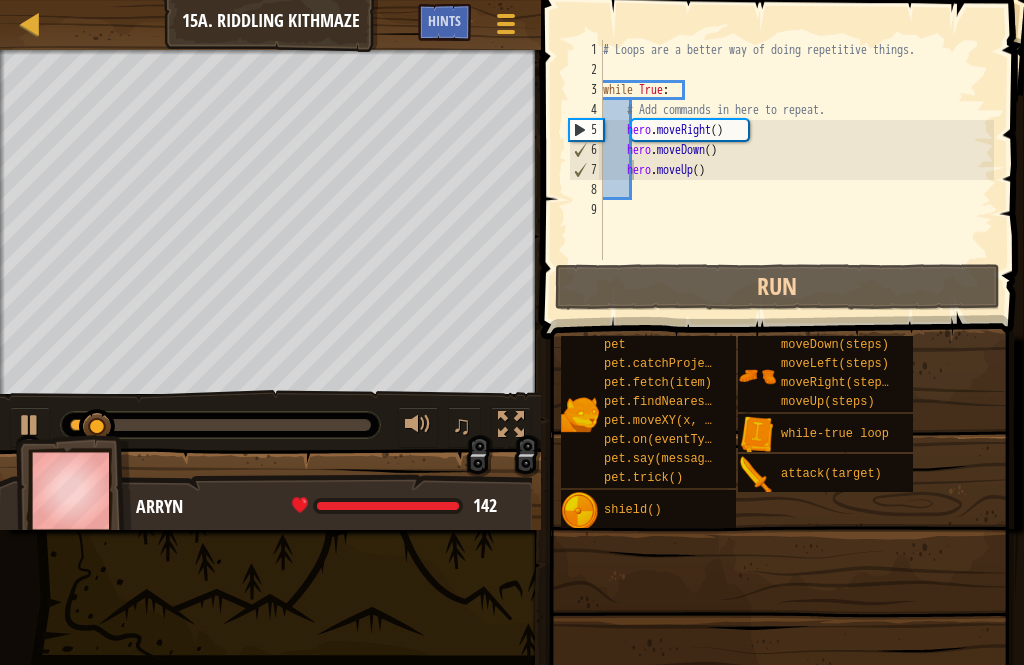 click at bounding box center (30, 425) 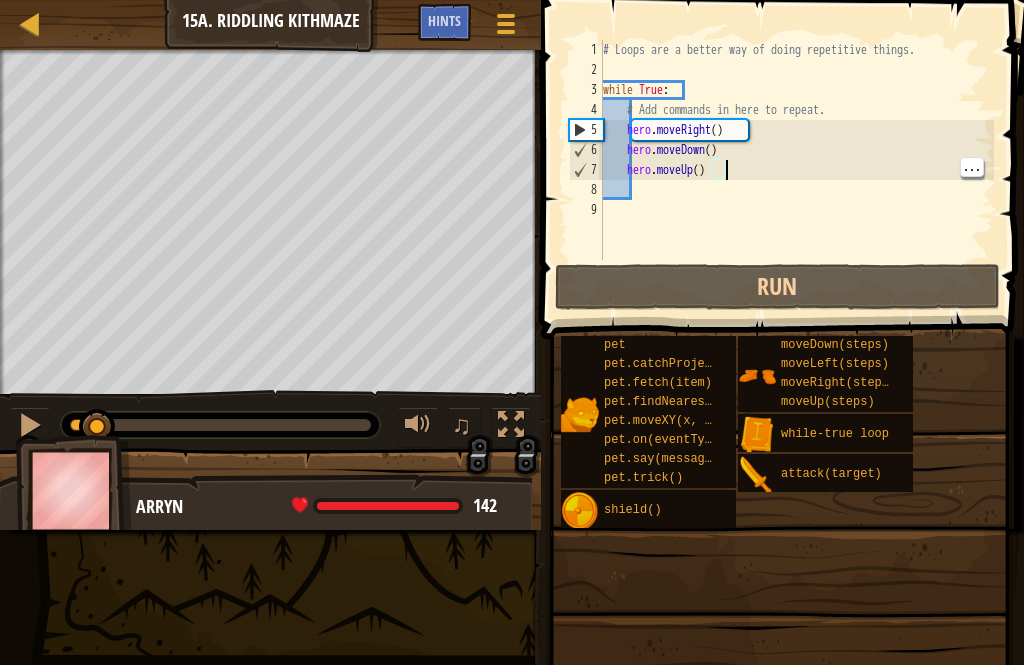 click on "# Loops are a better way of doing repetitive things. while   True :      # Add commands in here to repeat.      hero . moveRight ( )      hero . moveDown ( )      hero . moveUp ( )" at bounding box center (796, 170) 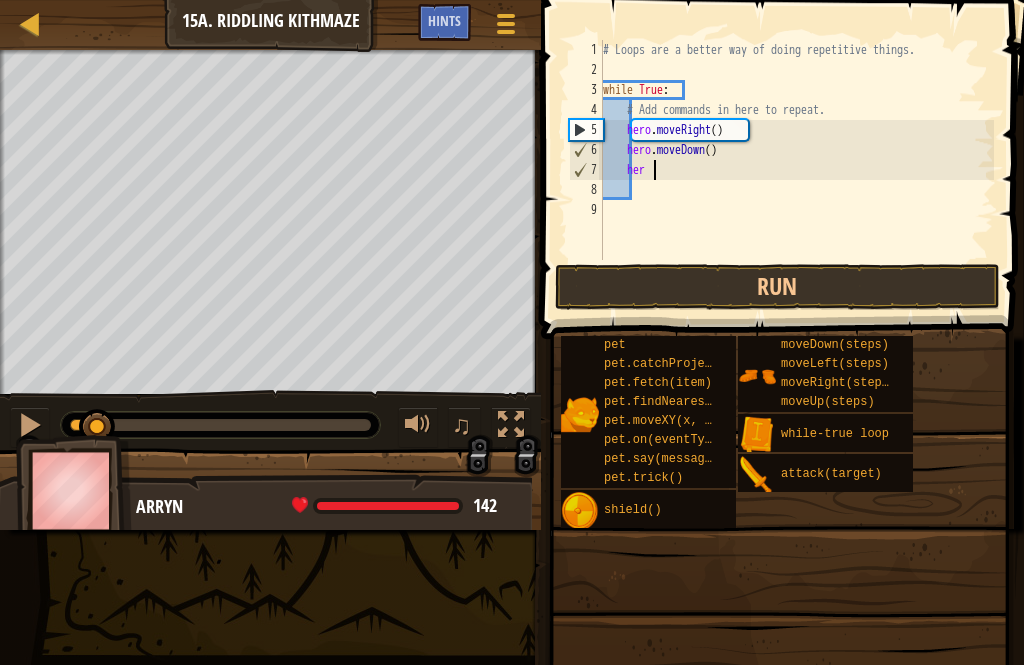 type on "h" 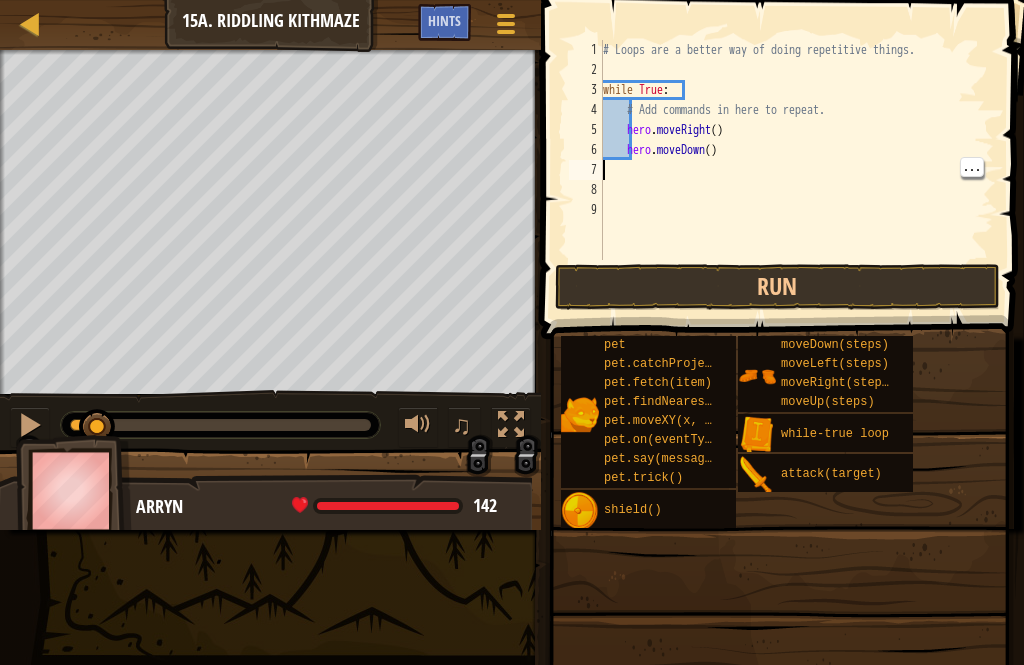 click on "7" at bounding box center [586, 170] 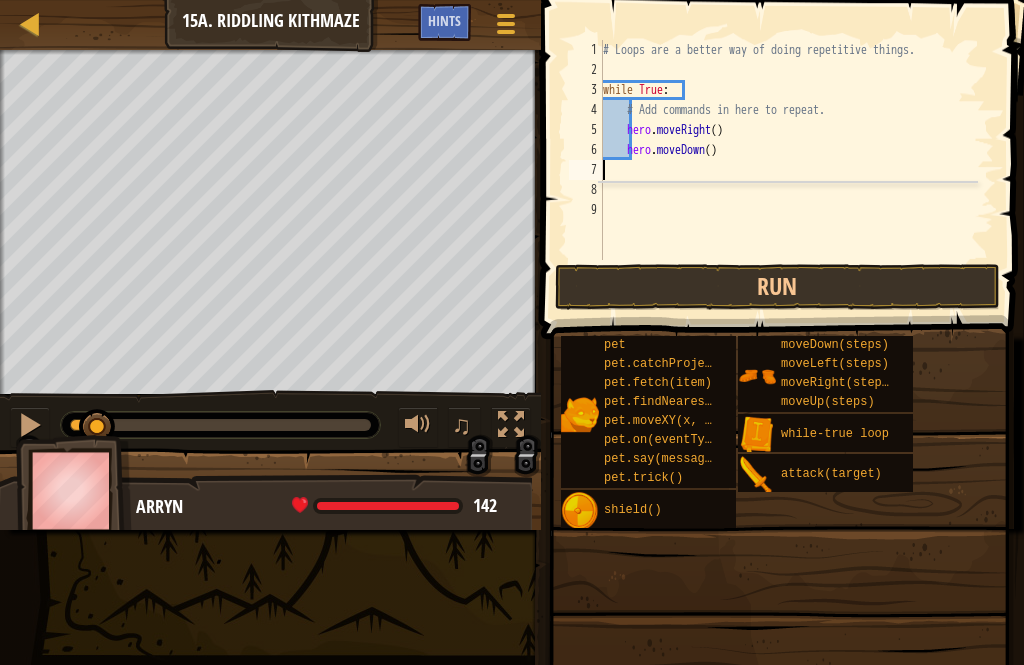 scroll, scrollTop: 10, scrollLeft: 0, axis: vertical 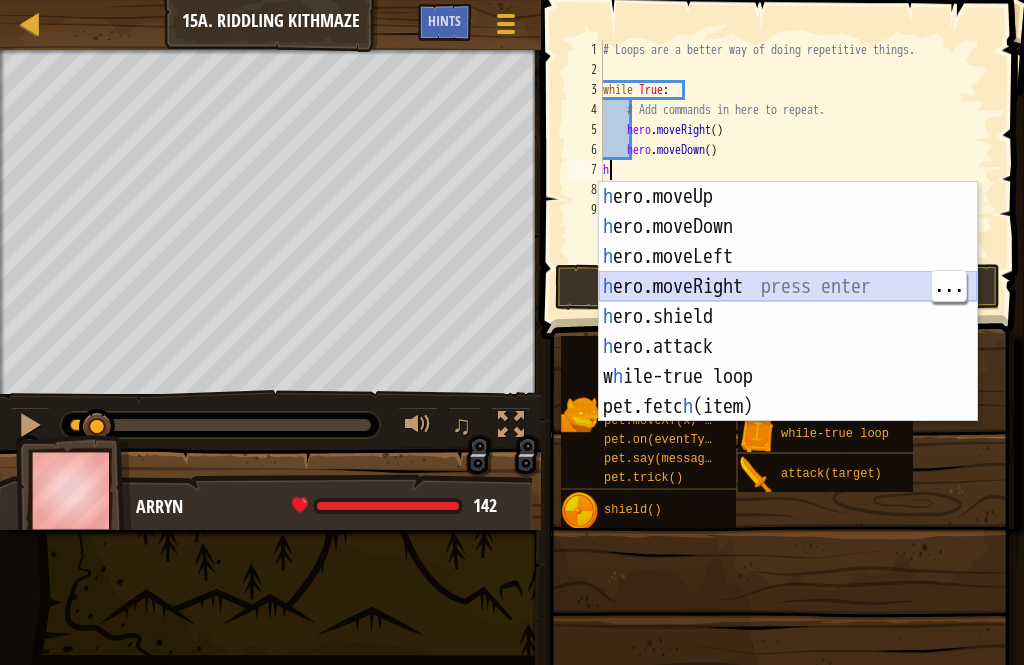 click on "h ero.moveUp press enter h ero.moveDown press enter h ero.moveLeft press enter h ero.moveRight press enter h ero.shield press enter h ero.attack press enter w h ile-true loop press enter pet.fetc h (item) press enter pet.catc h Projectile(arrow) press enter" at bounding box center [788, 332] 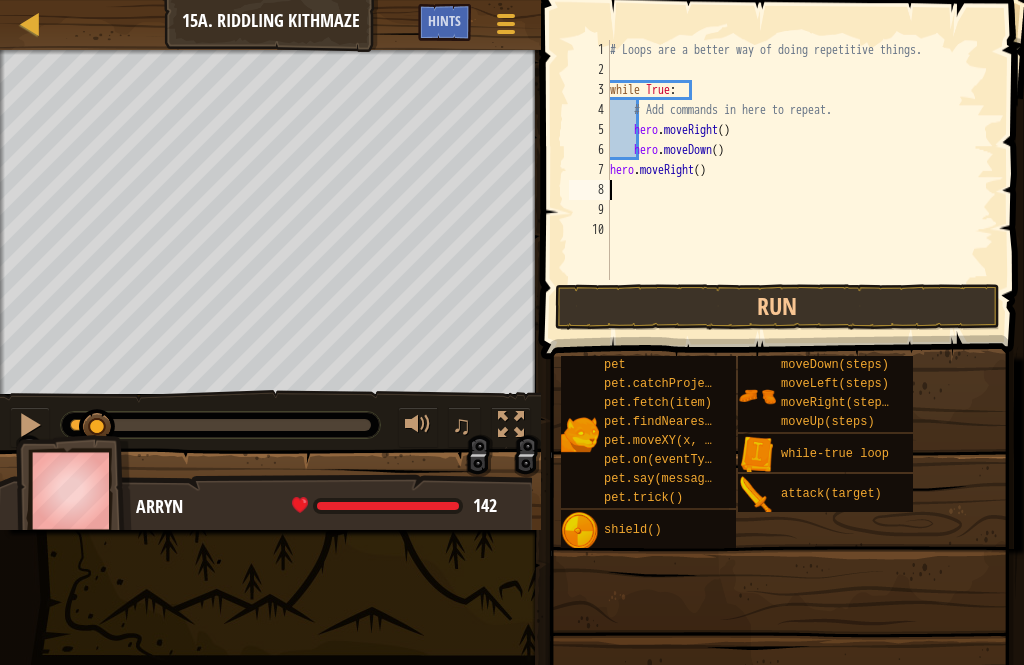 click on "# Loops are a better way of doing repetitive things. while   True :      # Add commands in here to repeat.      hero . moveRight ( )      hero . moveDown ( ) hero . moveRight ( )" at bounding box center [800, 180] 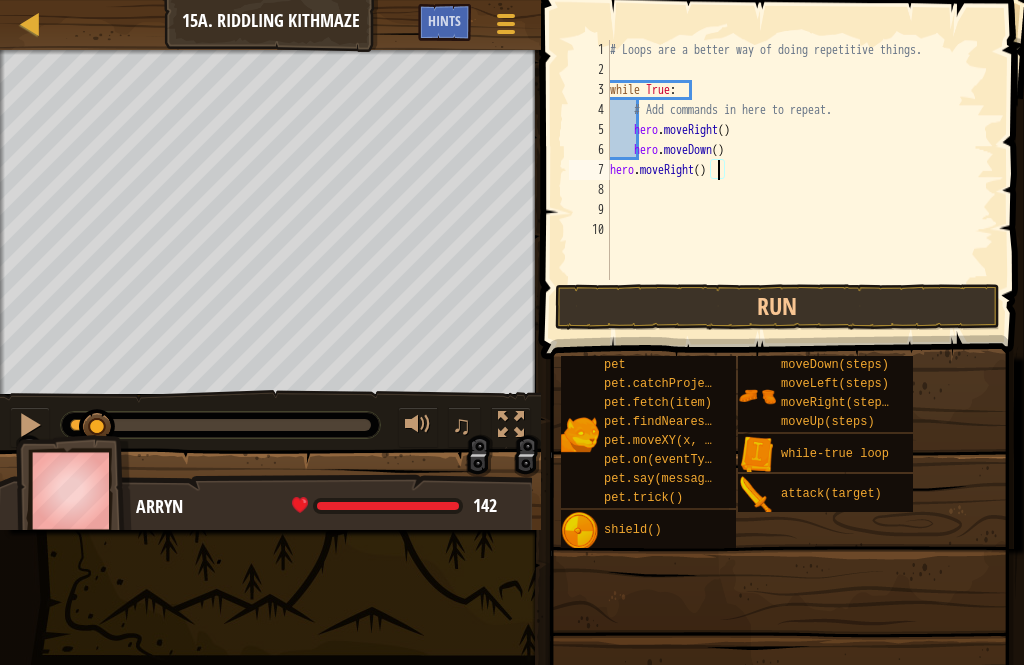 type on "hero.moveRight(2)" 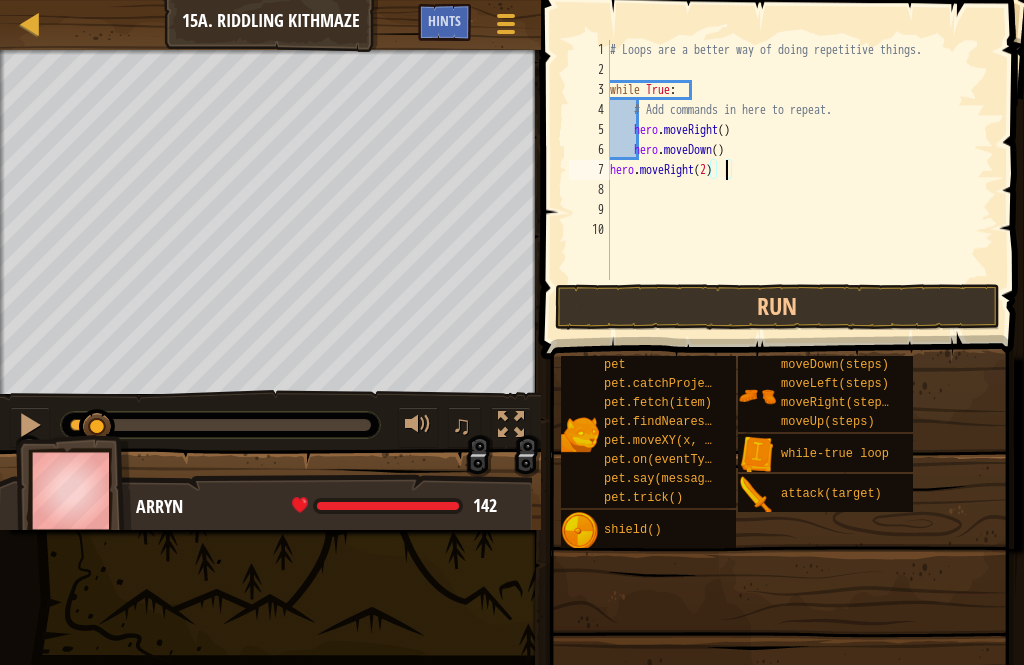 scroll, scrollTop: 10, scrollLeft: 0, axis: vertical 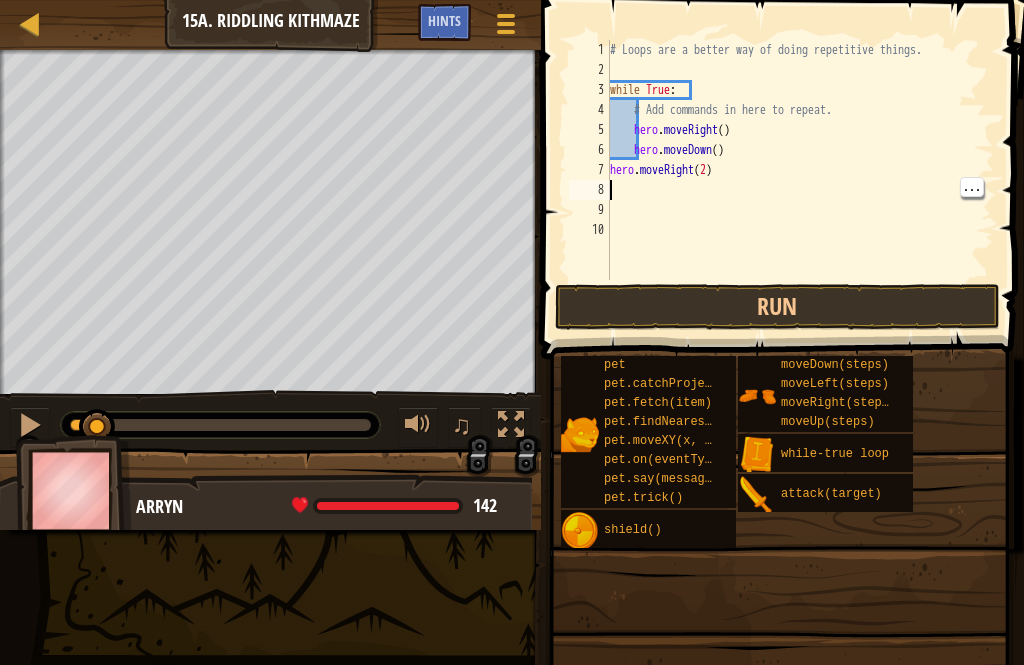 type on "h" 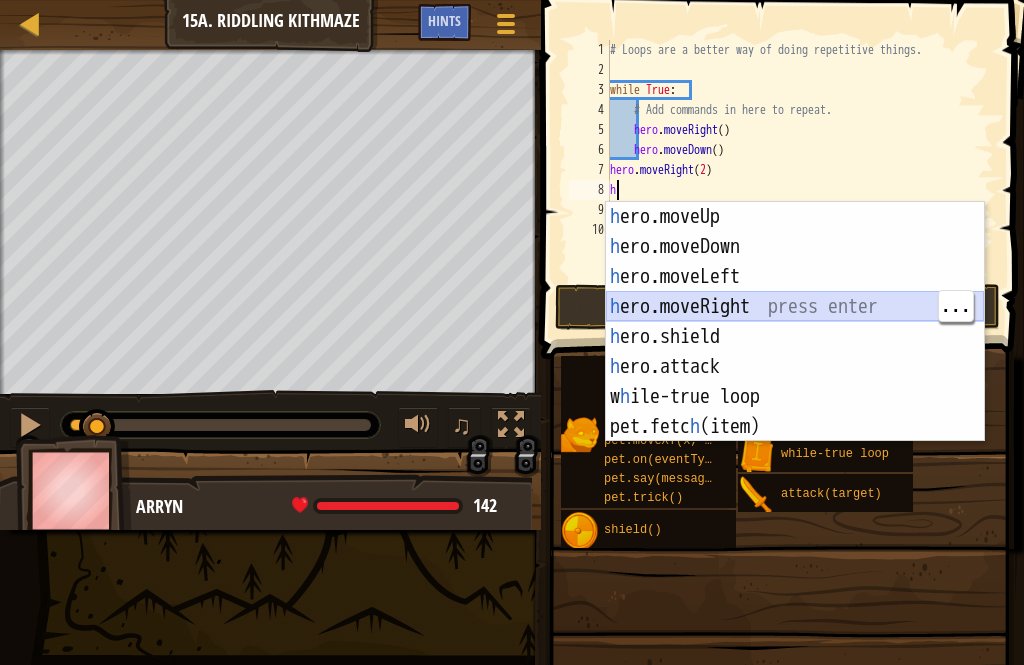click on "h ero.moveUp press enter h ero.moveDown press enter h ero.moveLeft press enter h ero.moveRight press enter h ero.shield press enter h ero.attack press enter w h ile-true loop press enter pet.fetc h (item) press enter pet.catc h Projectile(arrow) press enter" at bounding box center (795, 352) 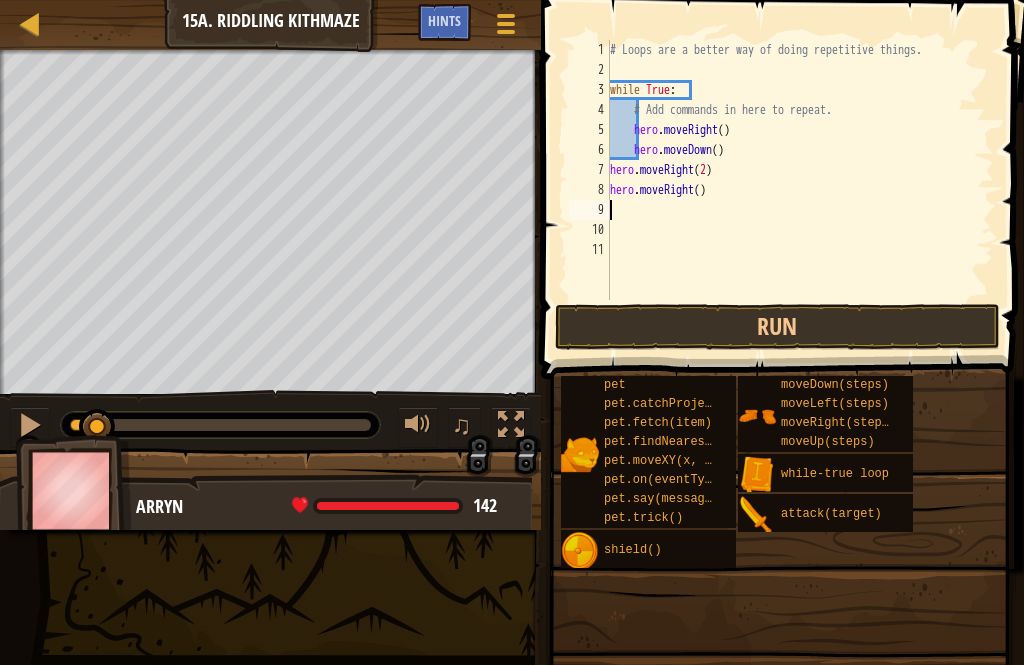 type on "h" 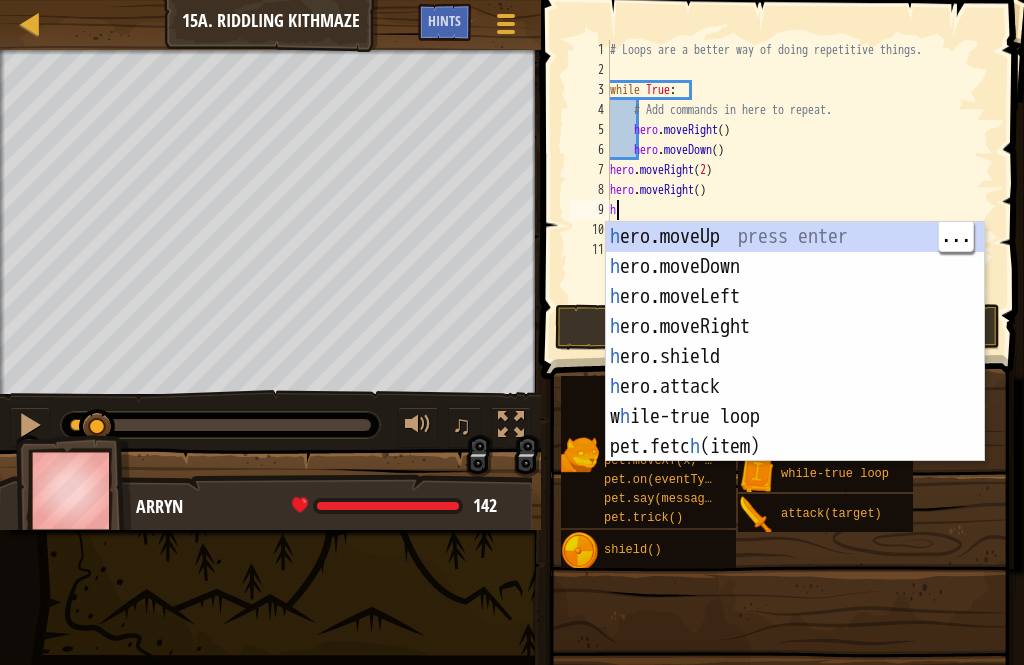 click on "h ero.moveUp press enter h ero.moveDown press enter h ero.moveLeft press enter h ero.moveRight press enter h ero.shield press enter h ero.attack press enter w h ile-true loop press enter pet.fetc h (item) press enter pet.catc h Projectile(arrow) press enter" at bounding box center (795, 372) 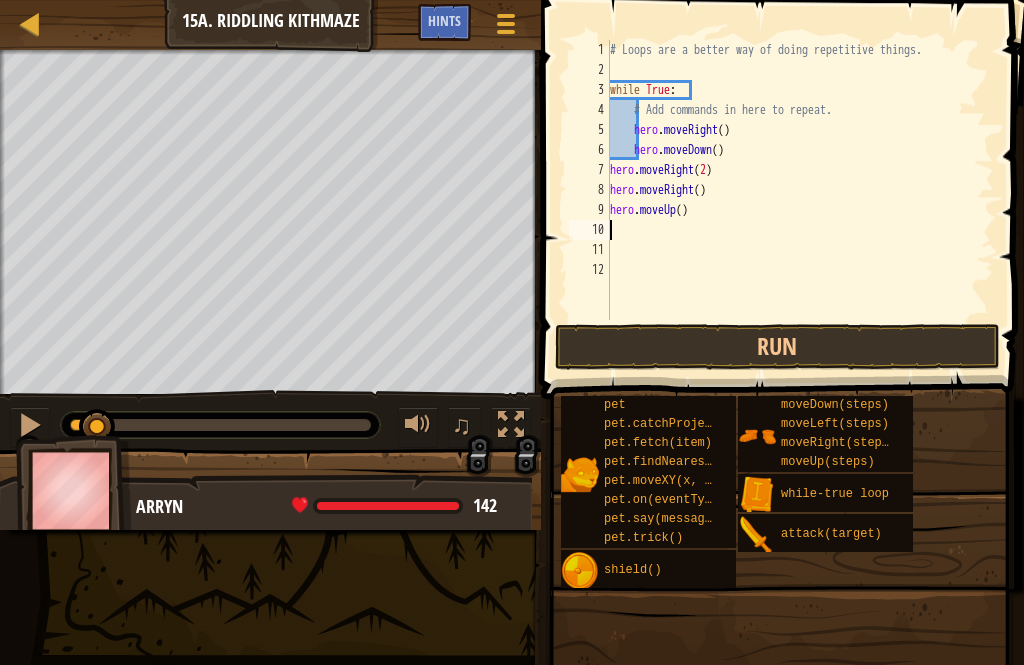 type on "h" 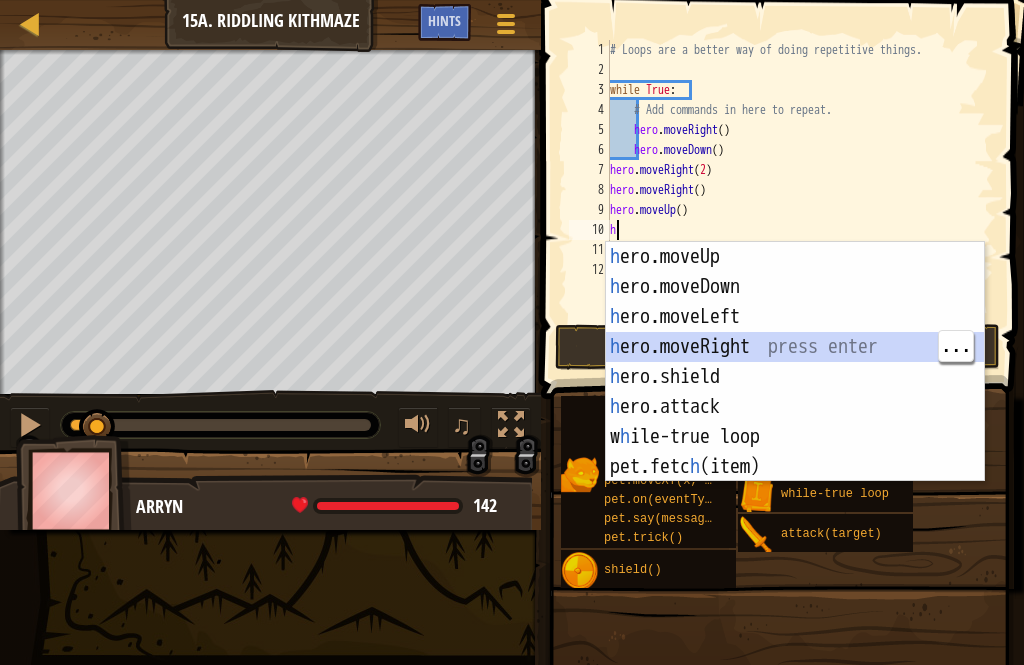 click on "h ero.moveUp press enter h ero.moveDown press enter h ero.moveLeft press enter h ero.moveRight press enter h ero.shield press enter h ero.attack press enter w h ile-true loop press enter pet.fetc h (item) press enter pet.catc h Projectile(arrow) press enter" at bounding box center [795, 392] 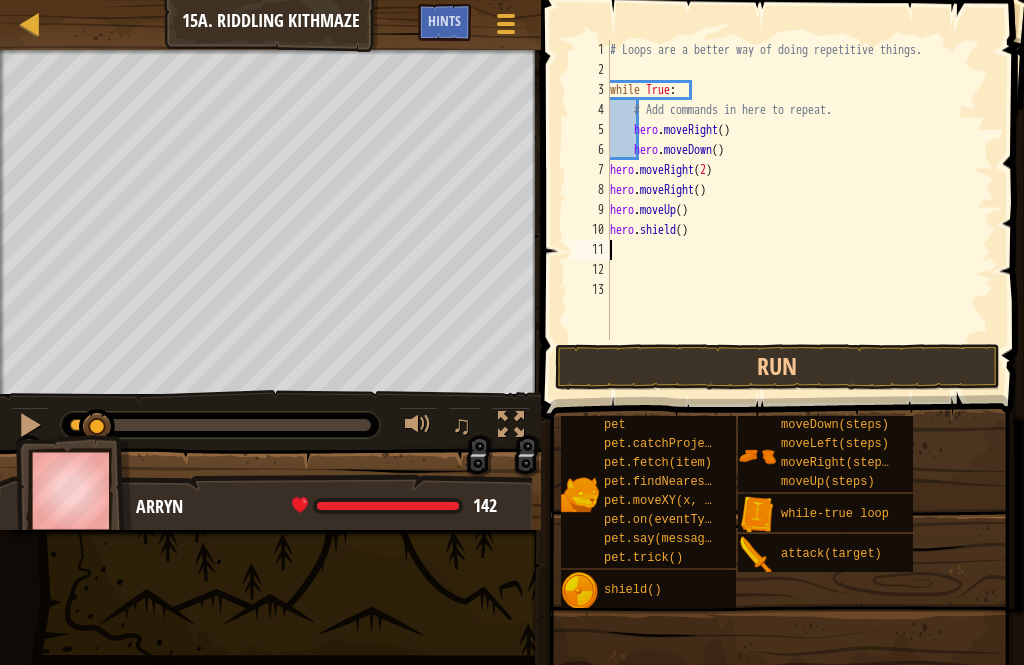 type on "hero.moveUp()" 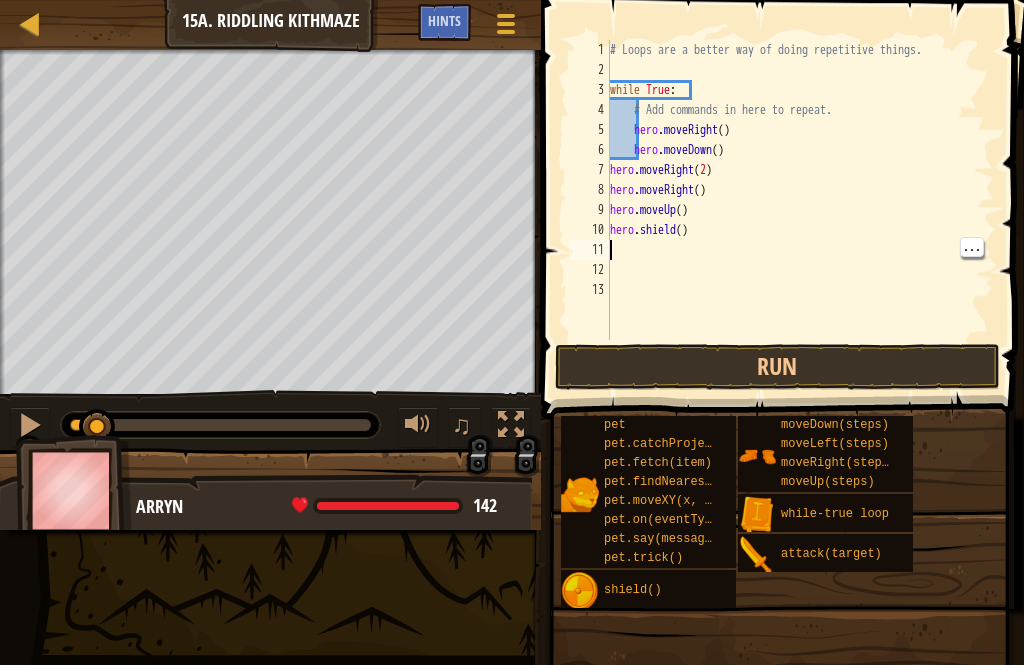 click on "# Loops are a better way of doing repetitive things. while   True :      # Add commands in here to repeat.      hero . moveRight ( )      hero . moveDown ( ) hero . moveRight ( 2 ) hero . moveRight ( ) hero . moveUp ( ) hero . shield ( )" at bounding box center (800, 210) 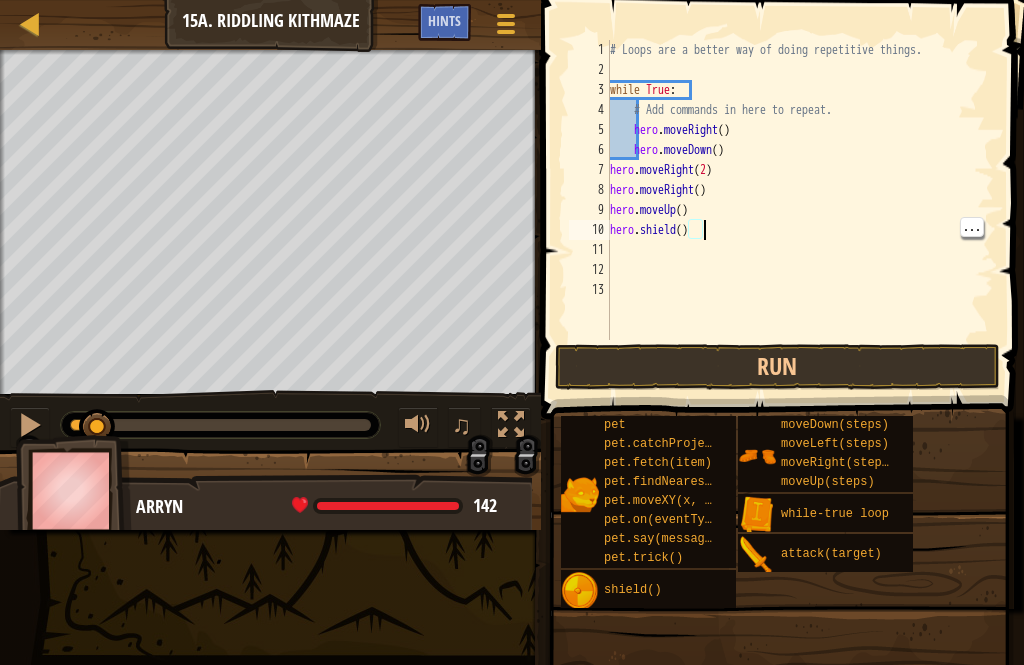 click on "# Loops are a better way of doing repetitive things. while   True :      # Add commands in here to repeat.      hero . moveRight ( )      hero . moveDown ( ) hero . moveRight ( 2 ) hero . moveRight ( ) hero . moveUp ( ) hero . shield ( )" at bounding box center (800, 210) 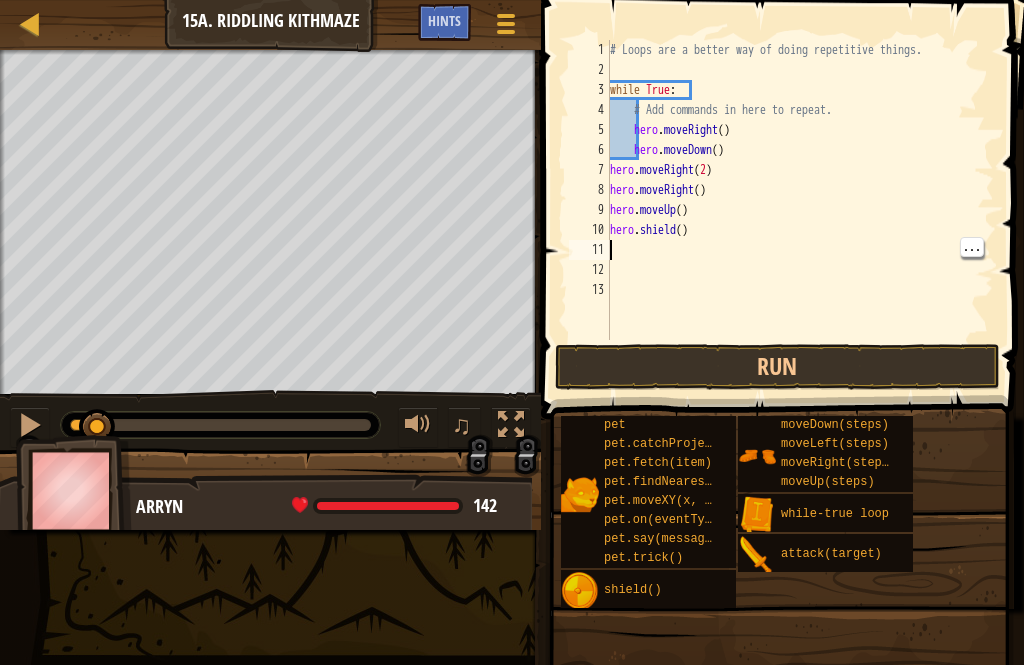 click on "# Loops are a better way of doing repetitive things. while   True :      # Add commands in here to repeat.      hero . moveRight ( )      hero . moveDown ( ) hero . moveRight ( 2 ) hero . moveRight ( ) hero . moveUp ( ) hero . shield ( )" at bounding box center [800, 210] 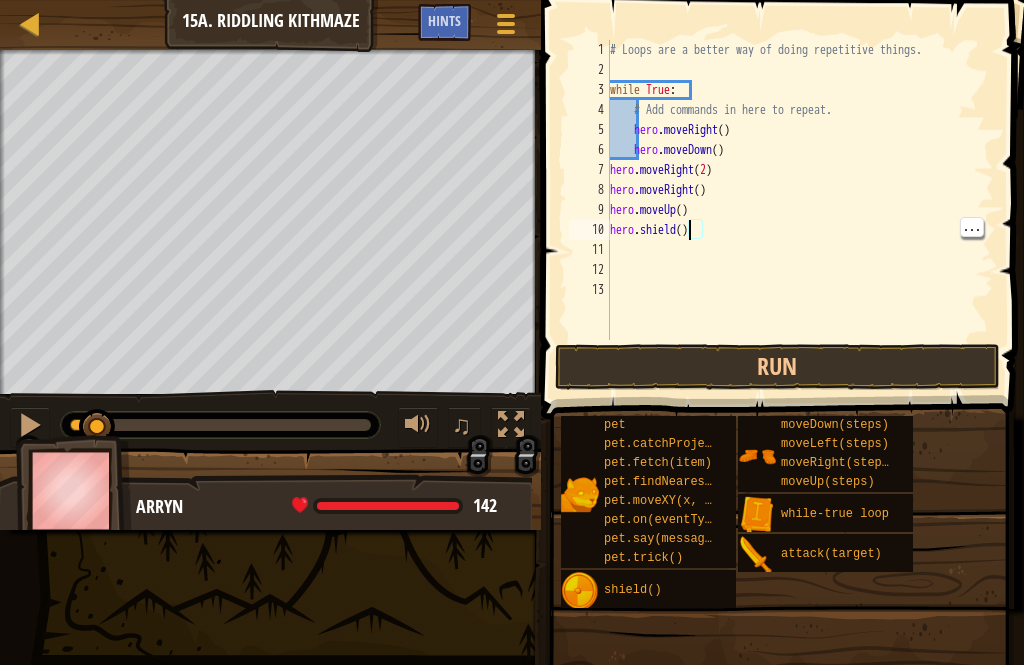 click on "# Loops are a better way of doing repetitive things. while   True :      # Add commands in here to repeat.      hero . moveRight ( )      hero . moveDown ( ) hero . moveRight ( 2 ) hero . moveRight ( ) hero . moveUp ( ) hero . shield ( )" at bounding box center (800, 210) 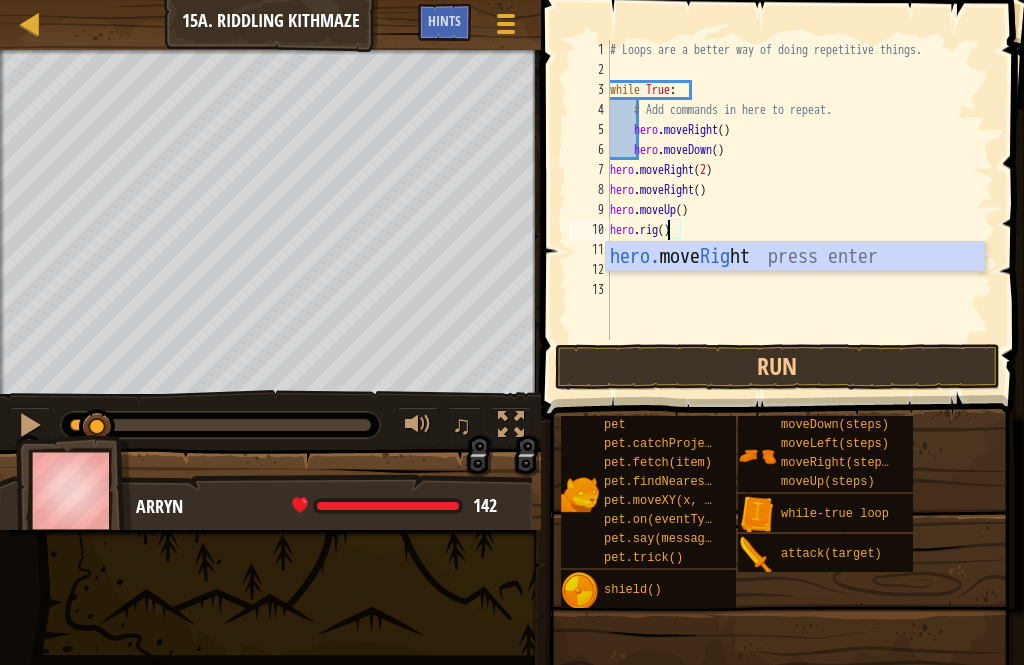 scroll, scrollTop: 10, scrollLeft: 6, axis: both 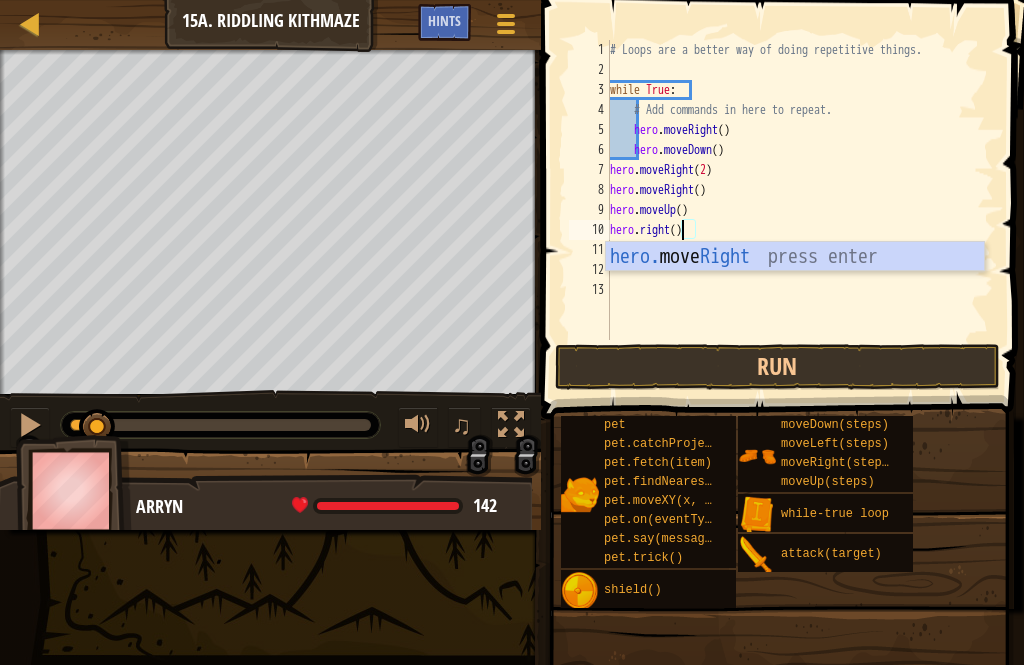 click on "Run" at bounding box center [777, 367] 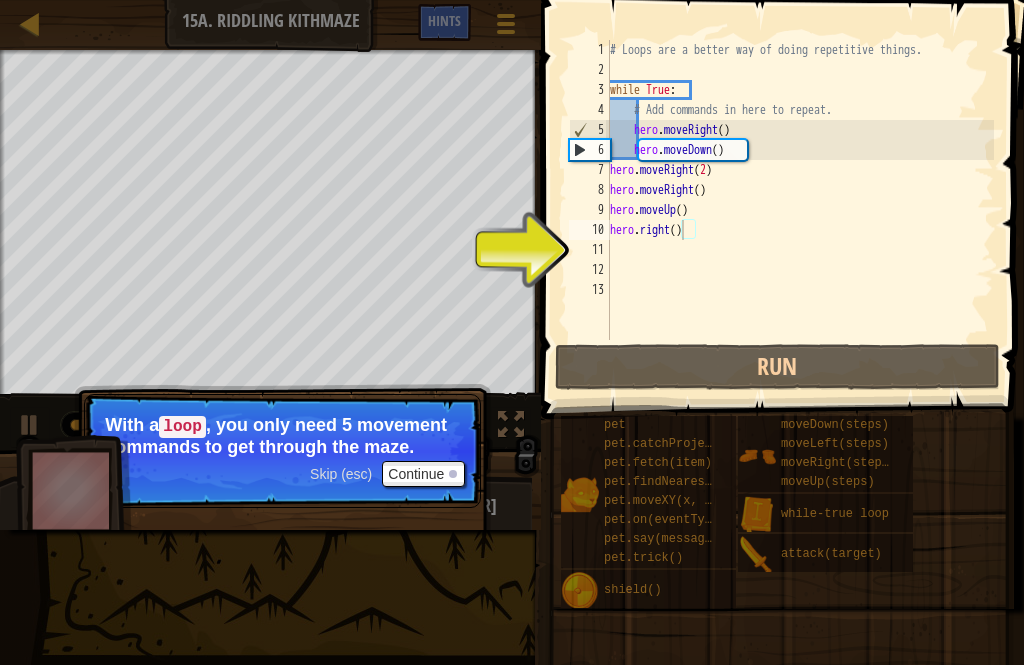 click on "Continue" at bounding box center (423, 474) 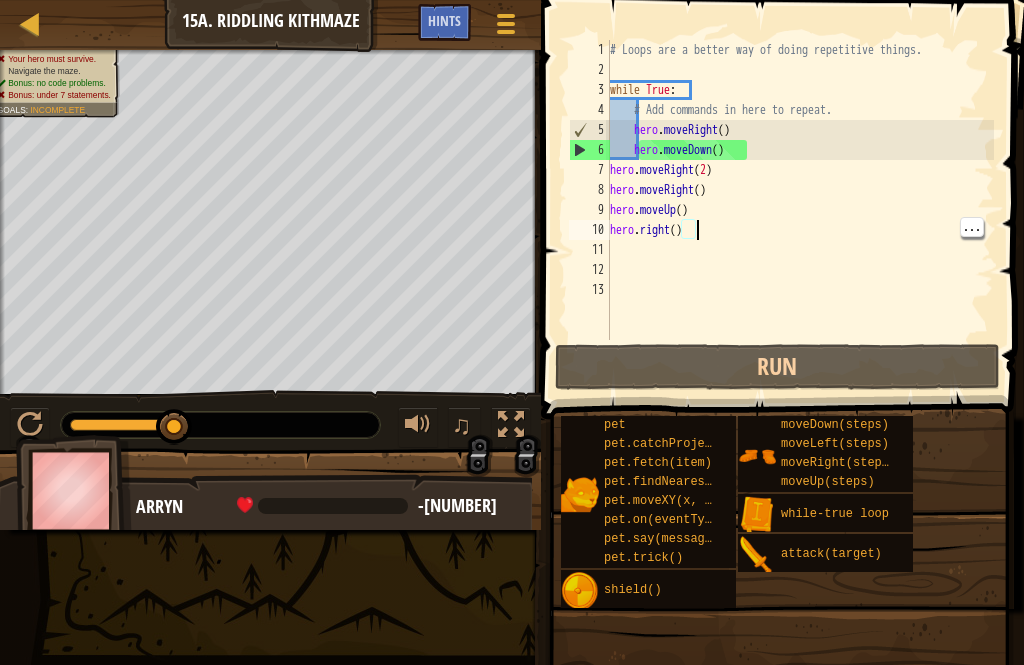 click on "# Loops are a better way of doing repetitive things. while   True :      # Add commands in here to repeat.      hero . moveRight ( )      hero . moveDown ( ) hero . moveRight ( 2 ) hero . moveRight ( ) hero . moveUp ( ) hero . right ( )" at bounding box center (800, 210) 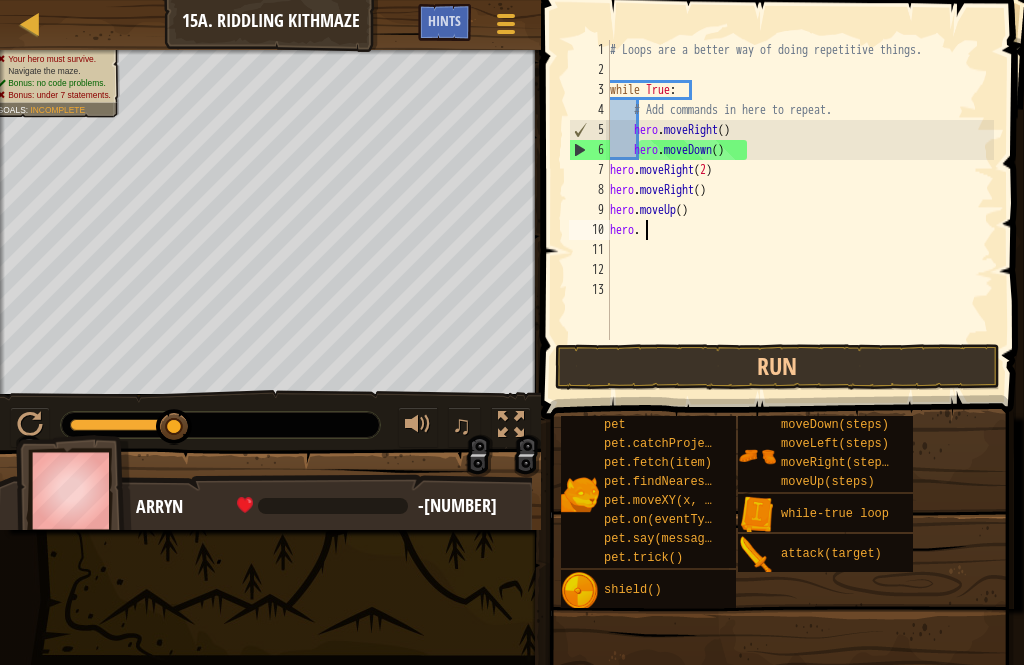 scroll, scrollTop: 10, scrollLeft: 1, axis: both 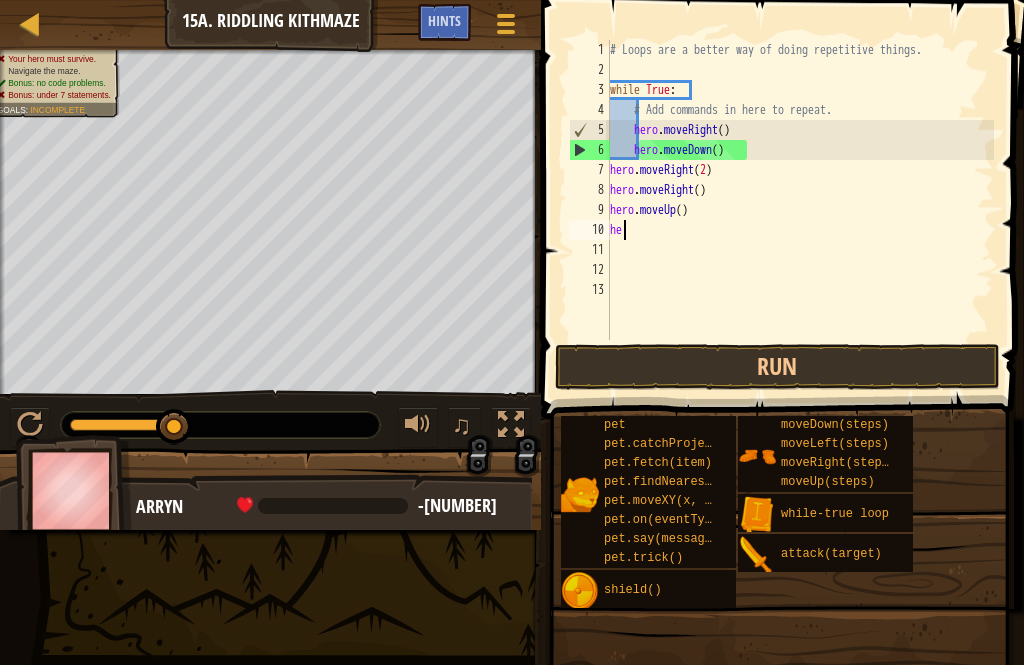 type on "h" 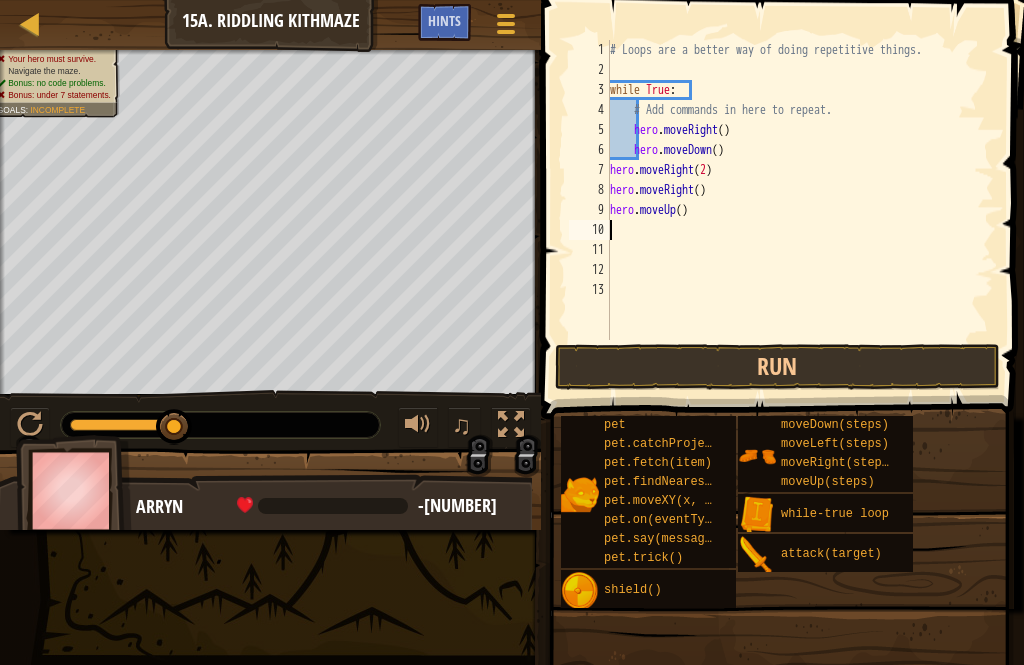 click on "# Loops are a better way of doing repetitive things. while   True :      # Add commands in here to repeat.      hero . moveRight ( )      hero . moveDown ( ) hero . moveRight ( 2 ) hero . moveRight ( ) hero . moveUp ( )" at bounding box center [800, 210] 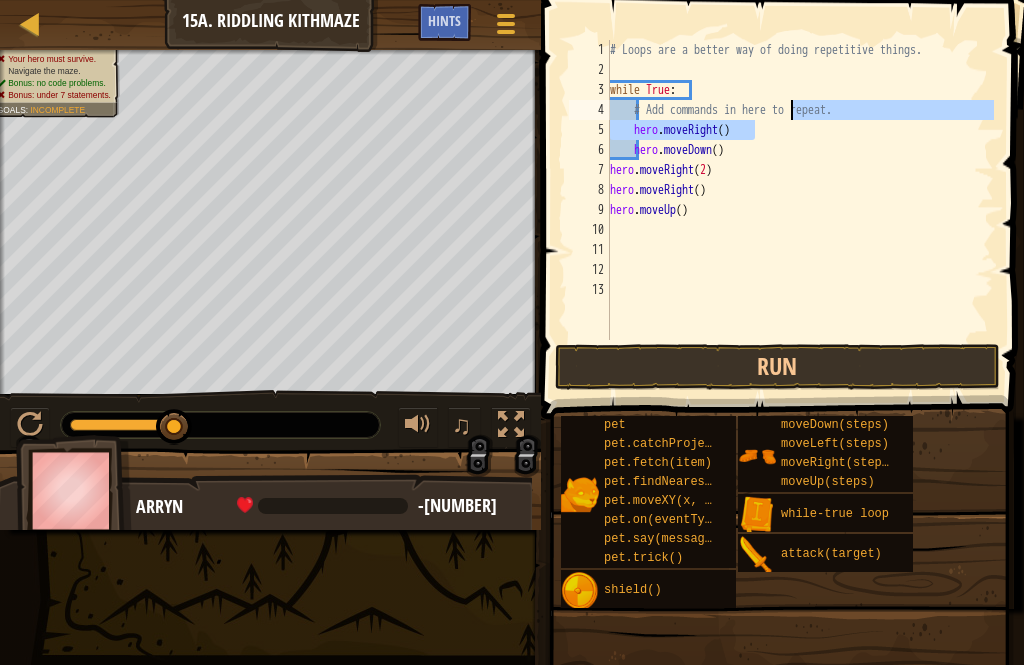 click on "# Loops are a better way of doing repetitive things. while   True :      # Add commands in here to repeat.      hero . moveRight ( )      hero . moveDown ( ) hero . moveRight ( 2 ) hero . moveRight ( ) hero . moveUp ( )" at bounding box center [800, 210] 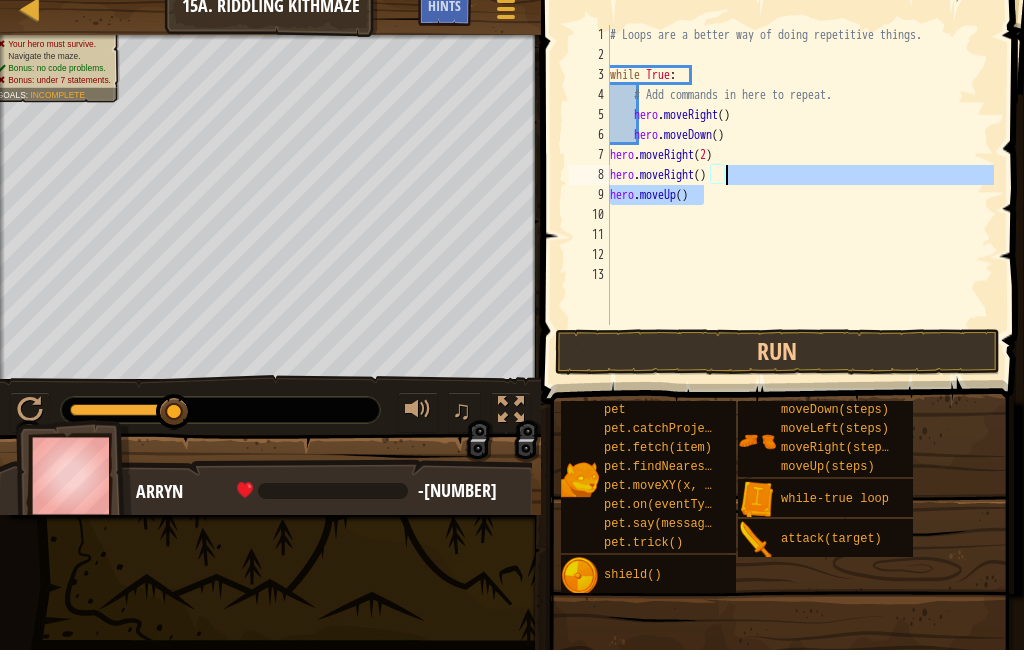 type on "hero.moveRight()" 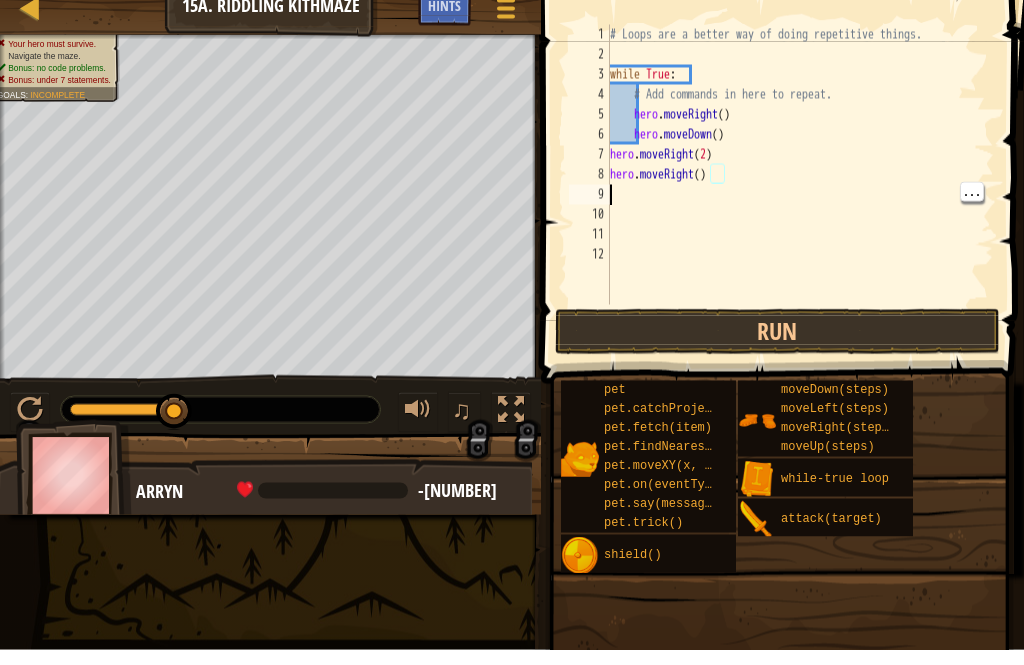 click on "# Loops are a better way of doing repetitive things. while   True :      # Add commands in here to repeat.      hero . moveRight ( )      hero . moveDown ( ) hero . moveRight ( 2 ) hero . moveRight ( )" at bounding box center [800, 200] 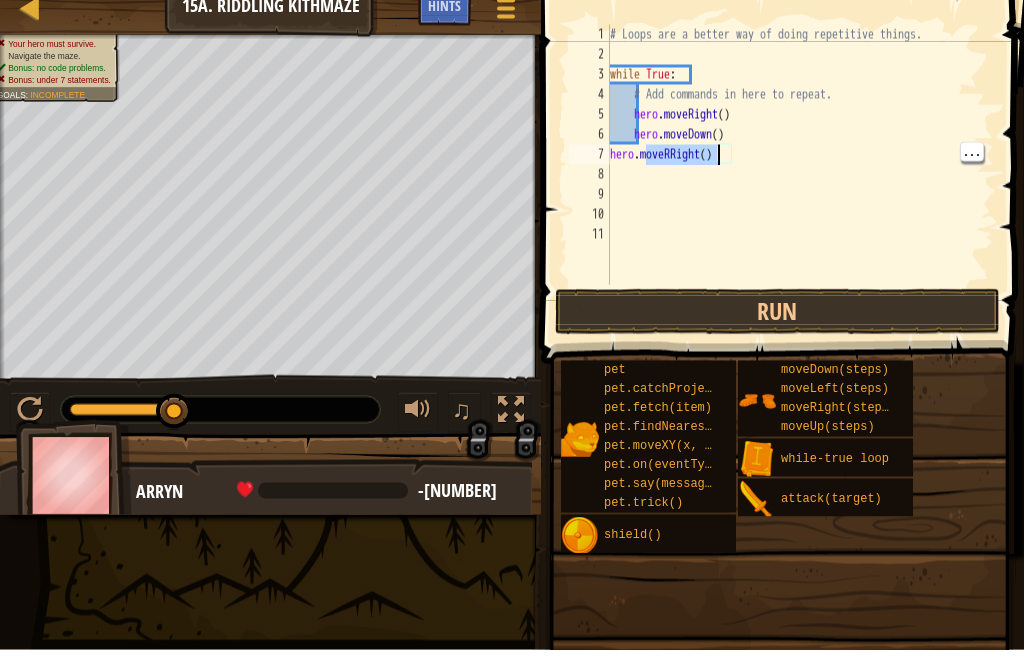 type on "hero.moveRRight()" 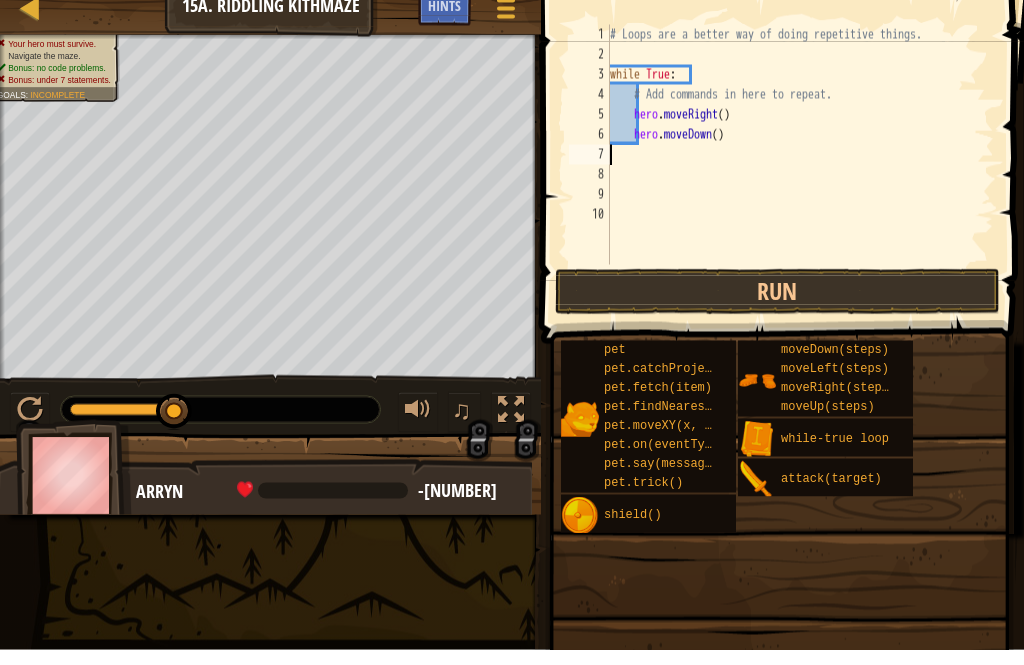 type on "hero.moveDown()" 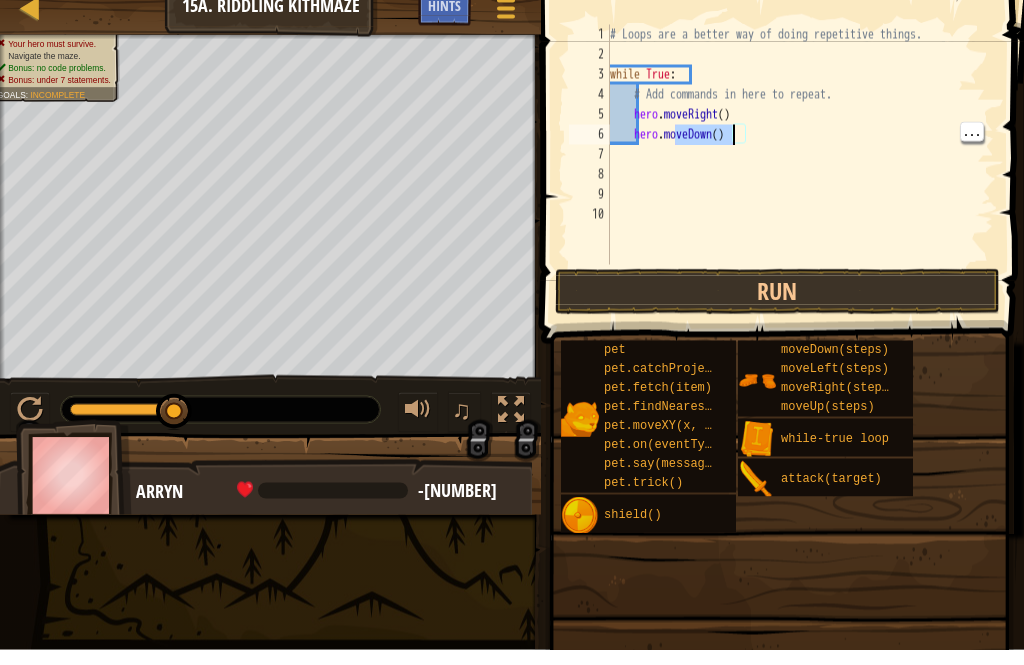 click on "# Loops are a better way of doing repetitive things. while   True :      # Add commands in here to repeat.      hero . moveRight ( )      hero . moveDown ( )" at bounding box center (800, 180) 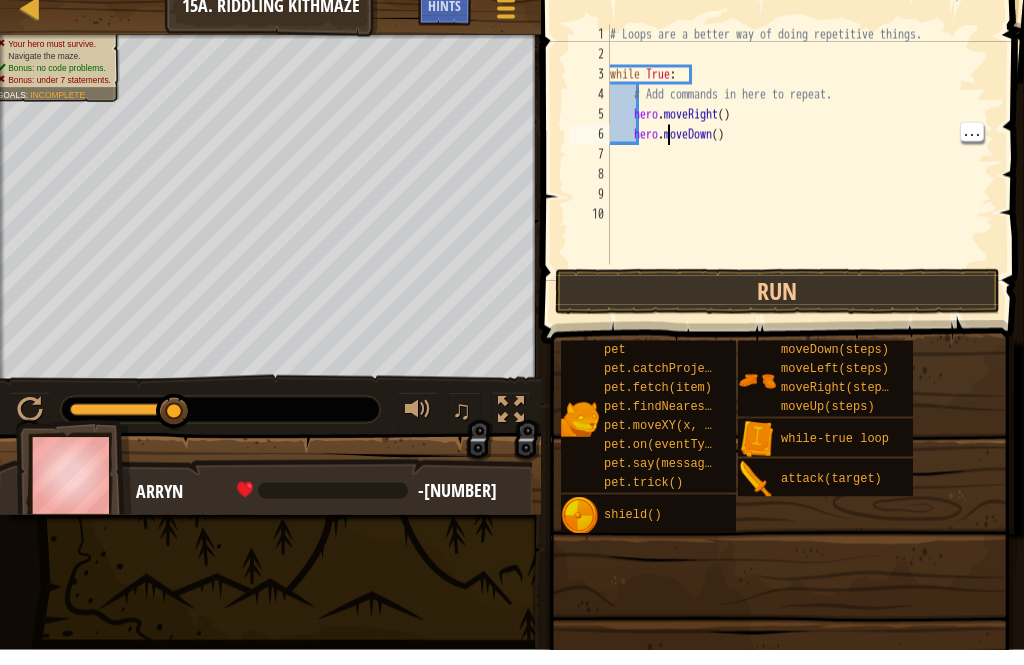 click on "# Loops are a better way of doing repetitive things. while   True :      # Add commands in here to repeat.      hero . moveRight ( )      hero . moveDown ( )" at bounding box center (800, 180) 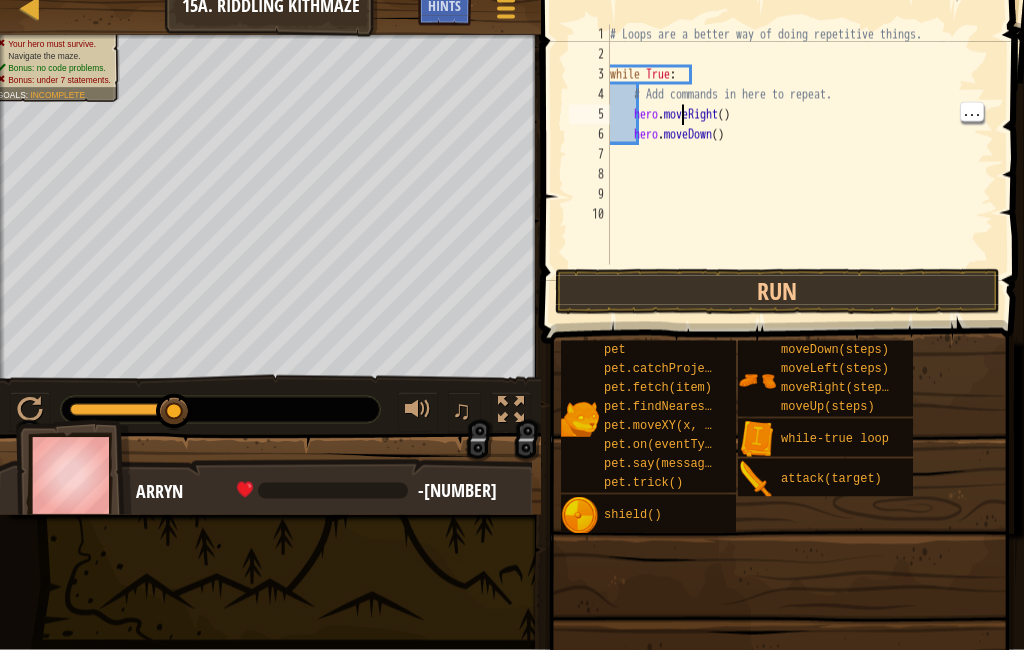 click on "# Loops are a better way of doing repetitive things. while   True :      # Add commands in here to repeat.      hero . moveRight ( )      hero . moveDown ( )" at bounding box center (800, 180) 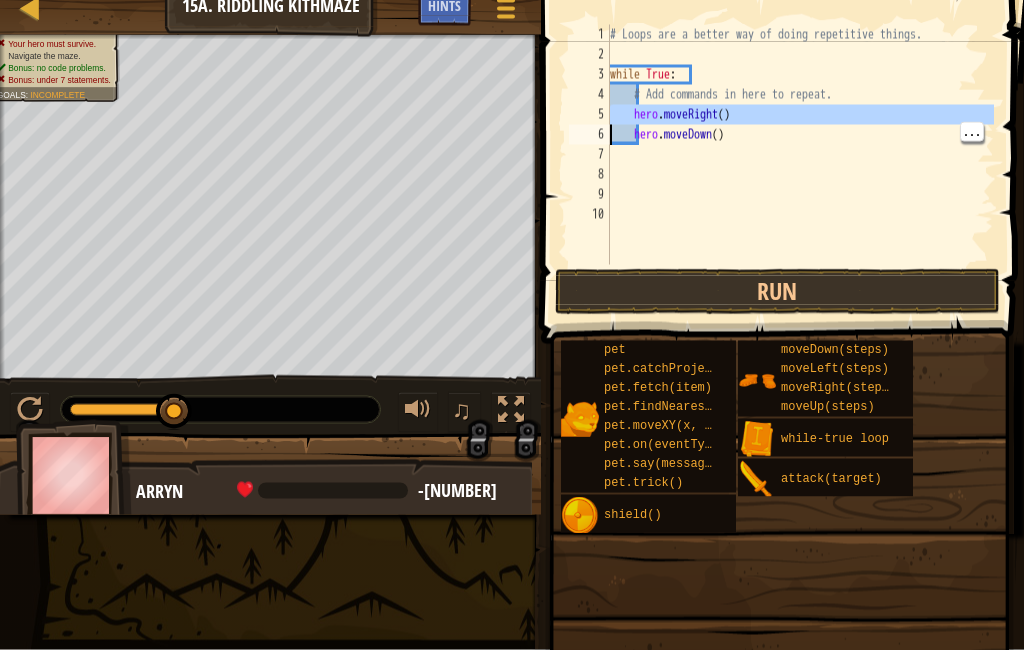 type on "hero.moveDown()" 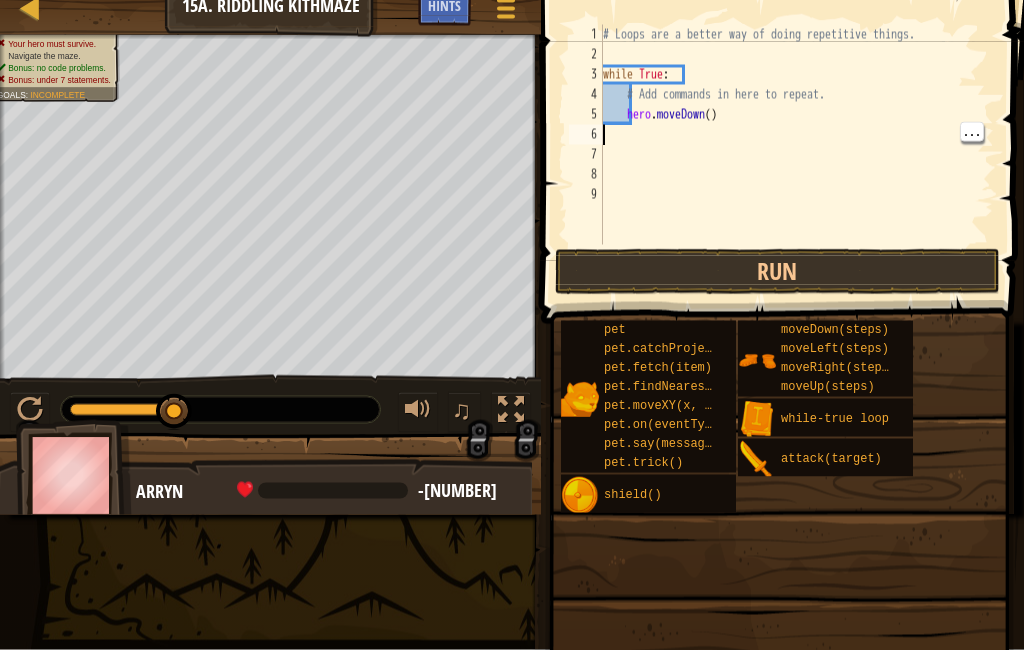 click on "# Loops are a better way of doing repetitive things. while   True :      # Add commands in here to repeat.      hero . moveDown ( )" at bounding box center [796, 170] 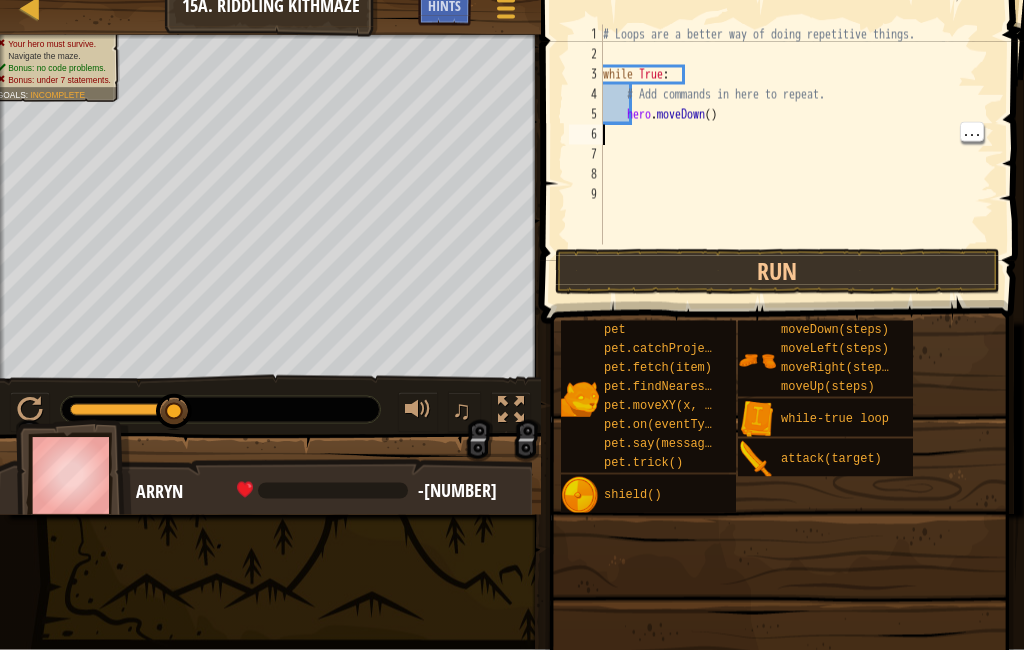 type on "while True:" 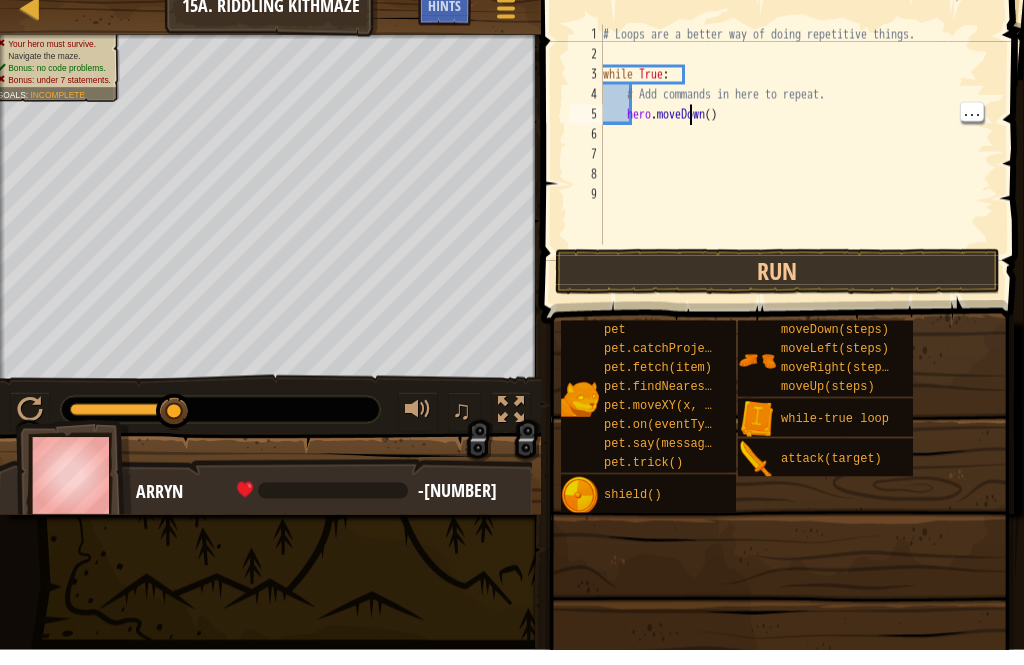 click on "# Loops are a better way of doing repetitive things. while   True :      # Add commands in here to repeat.      hero . moveDown ( )" at bounding box center (796, 170) 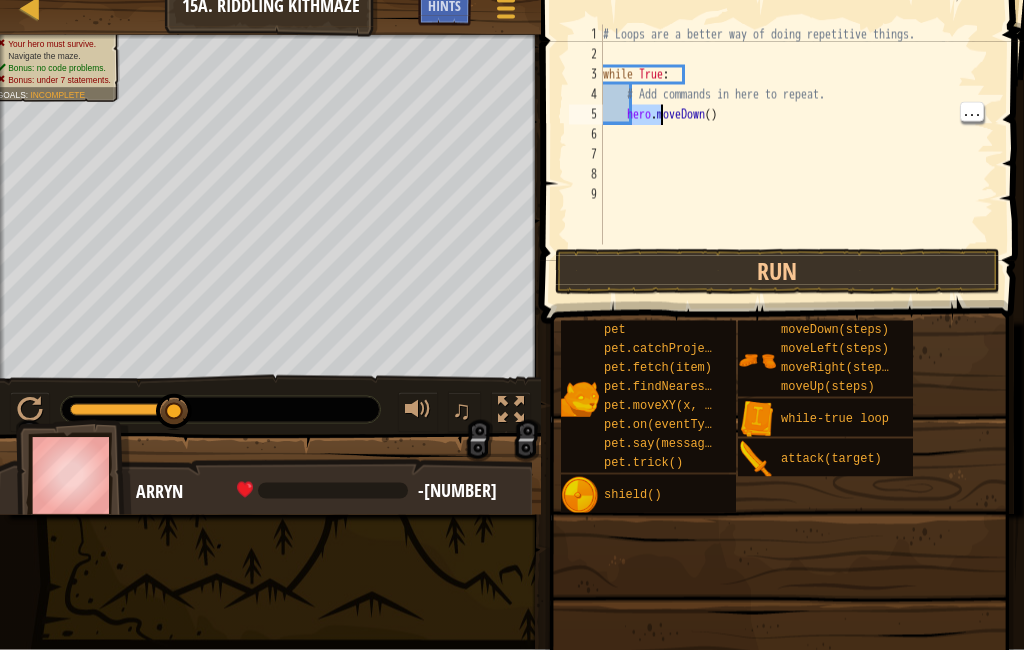type on ".moveDown()" 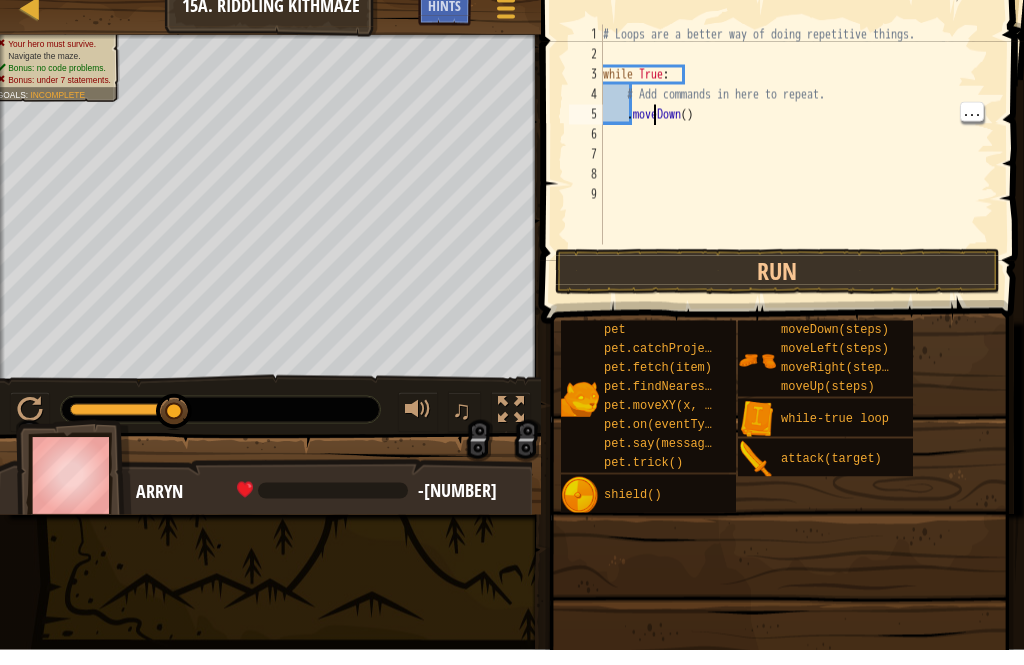 click on "# Loops are a better way of doing repetitive things. while   True :      # Add commands in here to repeat.      . moveDown ( )" at bounding box center (796, 170) 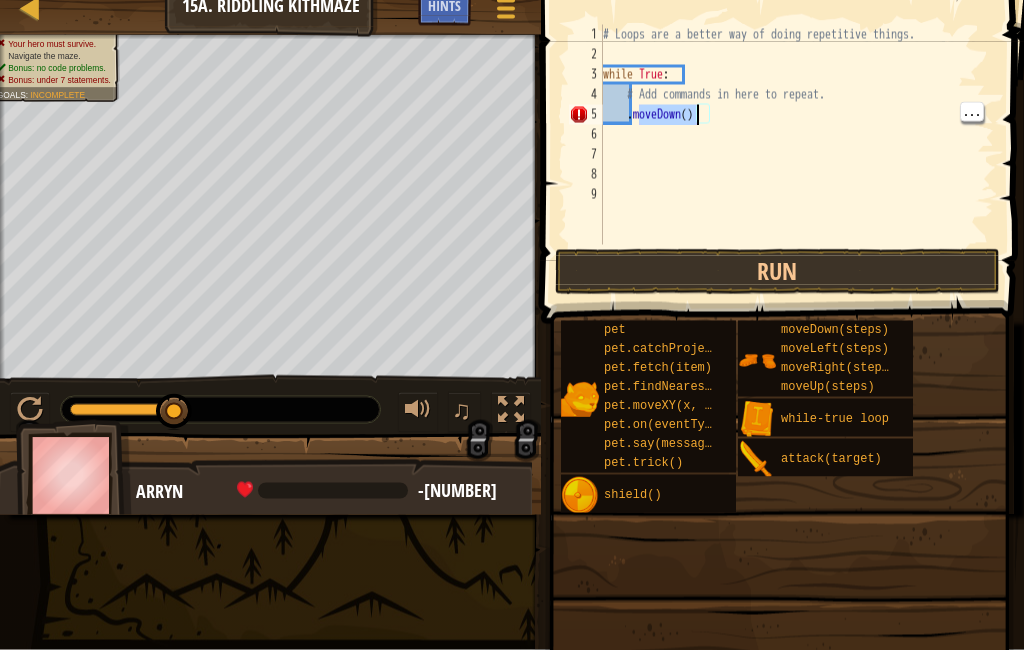 click on "# Loops are a better way of doing repetitive things. while   True :      # Add commands in here to repeat.      . moveDown ( )" at bounding box center [796, 170] 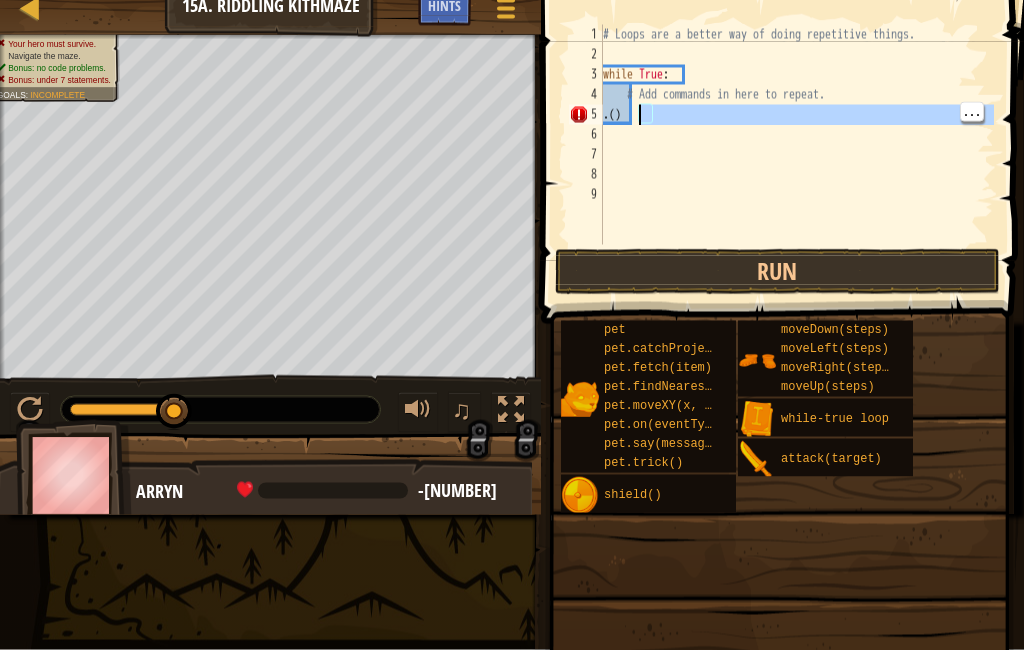 type on "." 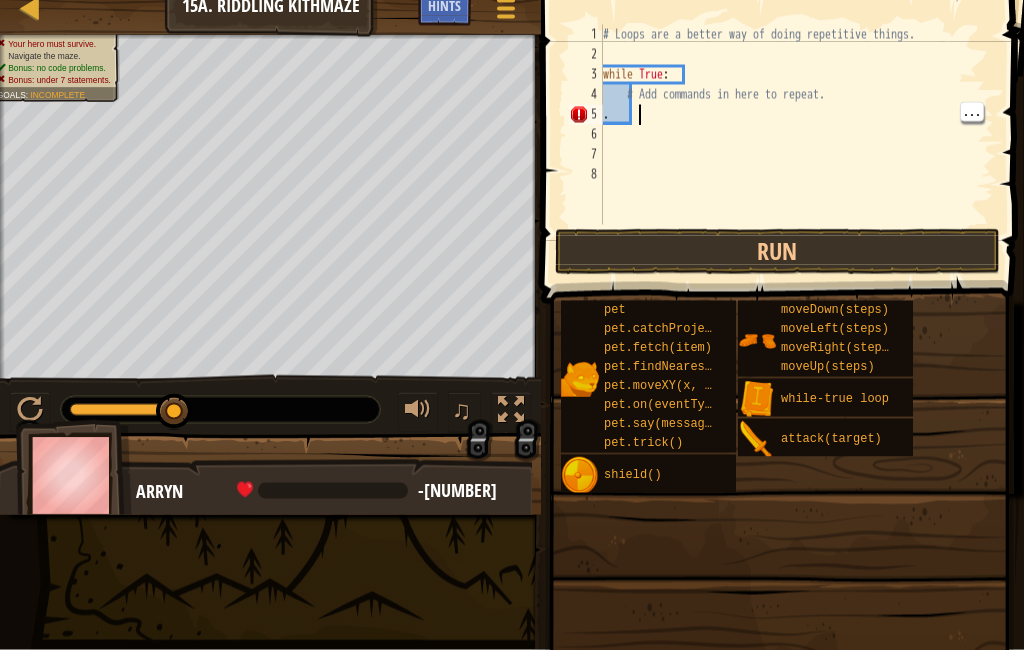 click on "# Loops are a better way of doing repetitive things. while   True :      # Add commands in here to repeat.     ." at bounding box center (796, 160) 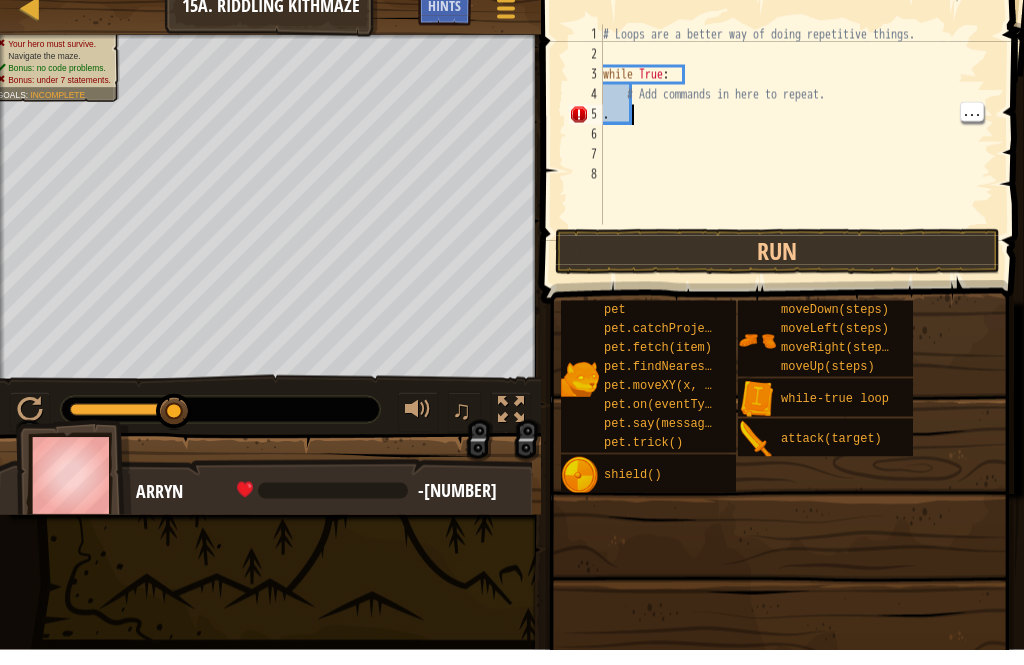 click on "# Loops are a better way of doing repetitive things. while   True :      # Add commands in here to repeat.     ." at bounding box center [796, 160] 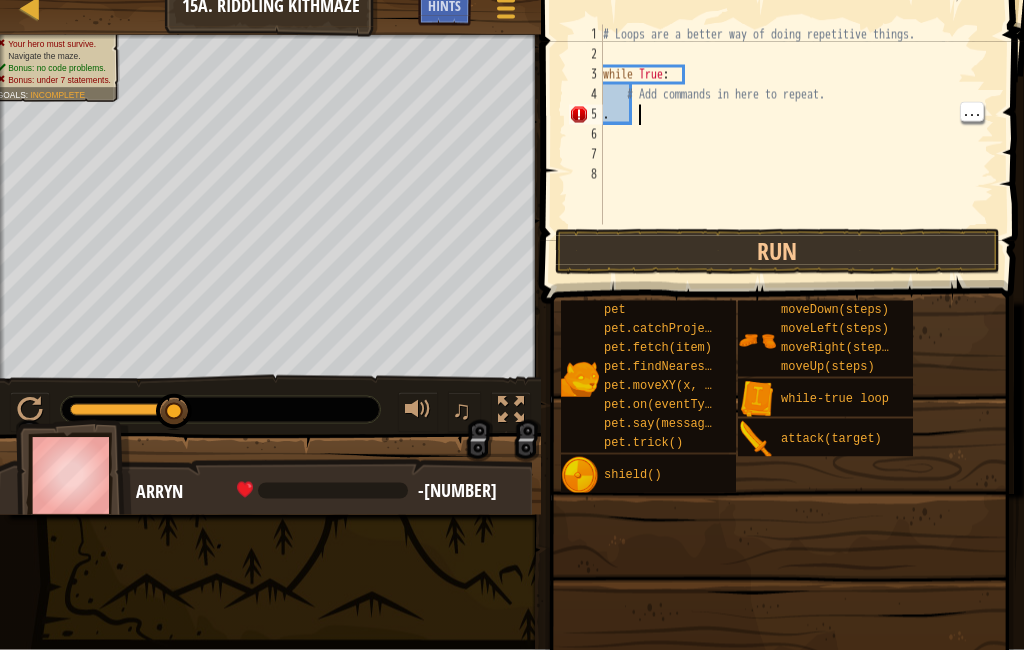 click on "# Loops are a better way of doing repetitive things. while   True :      # Add commands in here to repeat.     ." at bounding box center [796, 160] 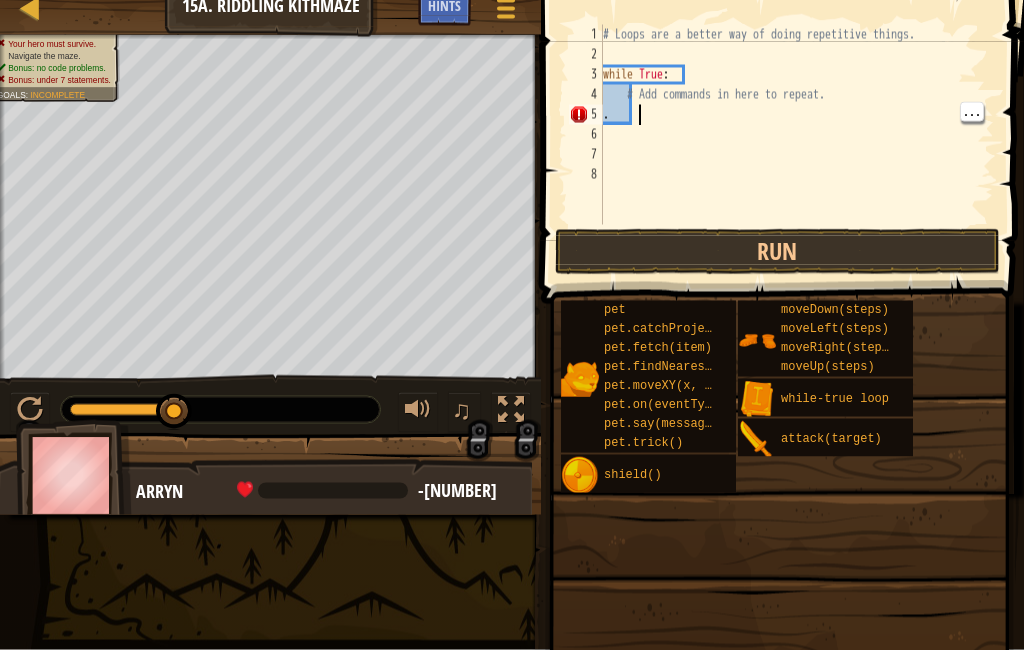 click on "# Loops are a better way of doing repetitive things. while   True :      # Add commands in here to repeat.     ." at bounding box center (796, 160) 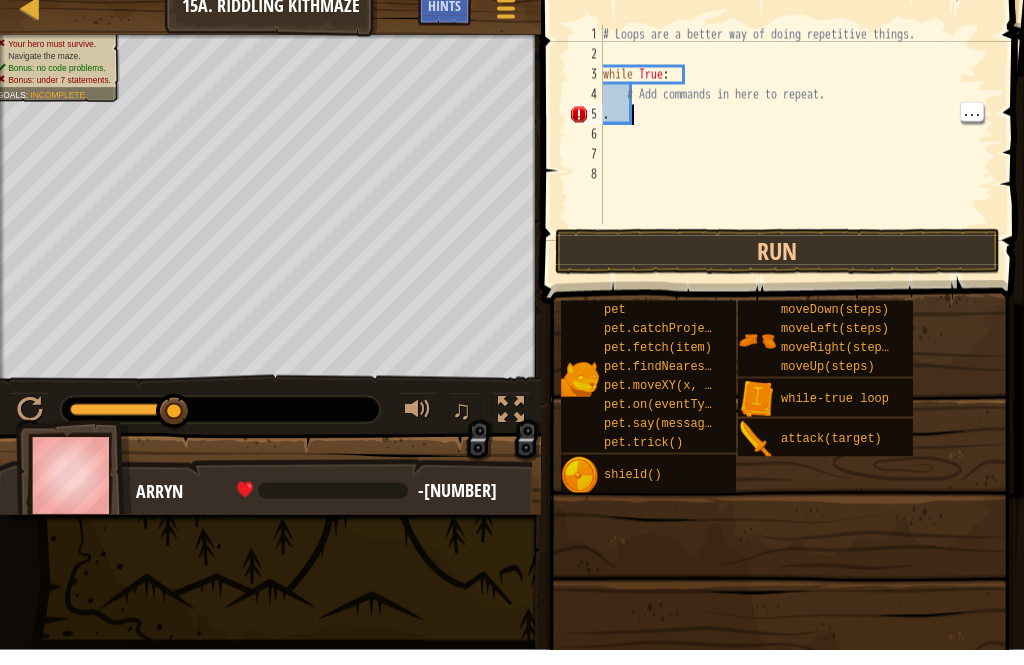 click on "# Loops are a better way of doing repetitive things. while   True :      # Add commands in here to repeat.     ." at bounding box center (796, 160) 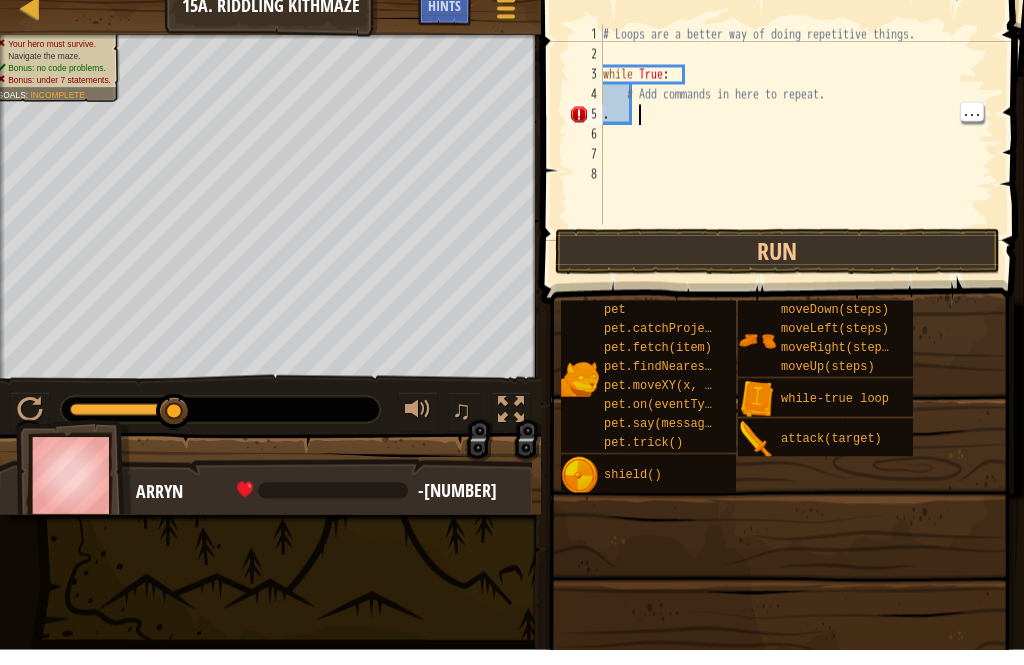 click on "# Loops are a better way of doing repetitive things. while   True :      # Add commands in here to repeat.     ." at bounding box center [796, 160] 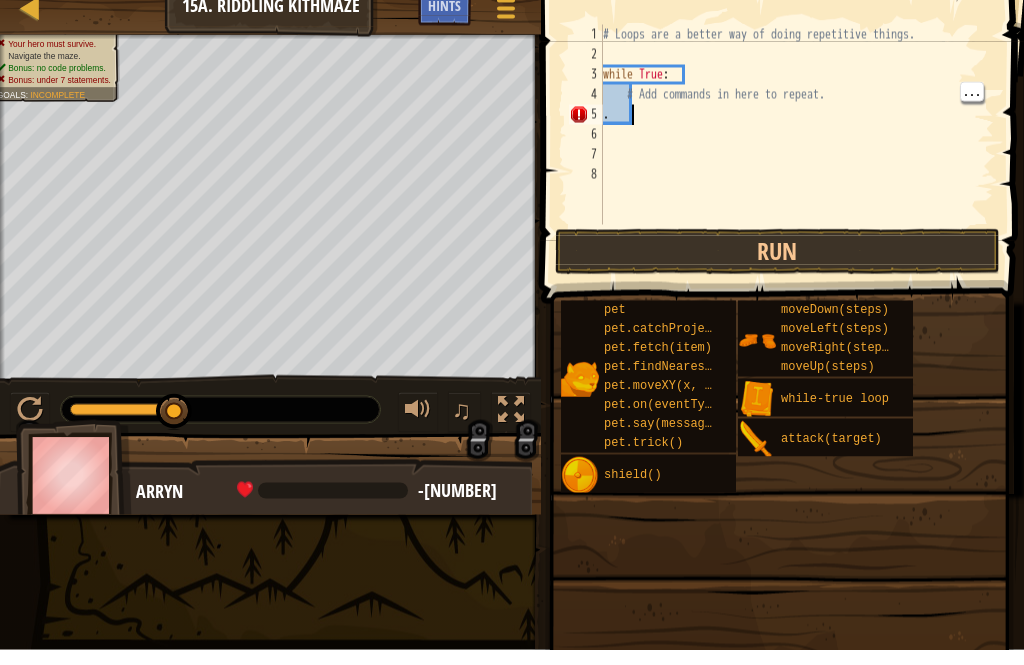 click on "# Loops are a better way of doing repetitive things. while   True :      # Add commands in here to repeat.     ." at bounding box center (796, 160) 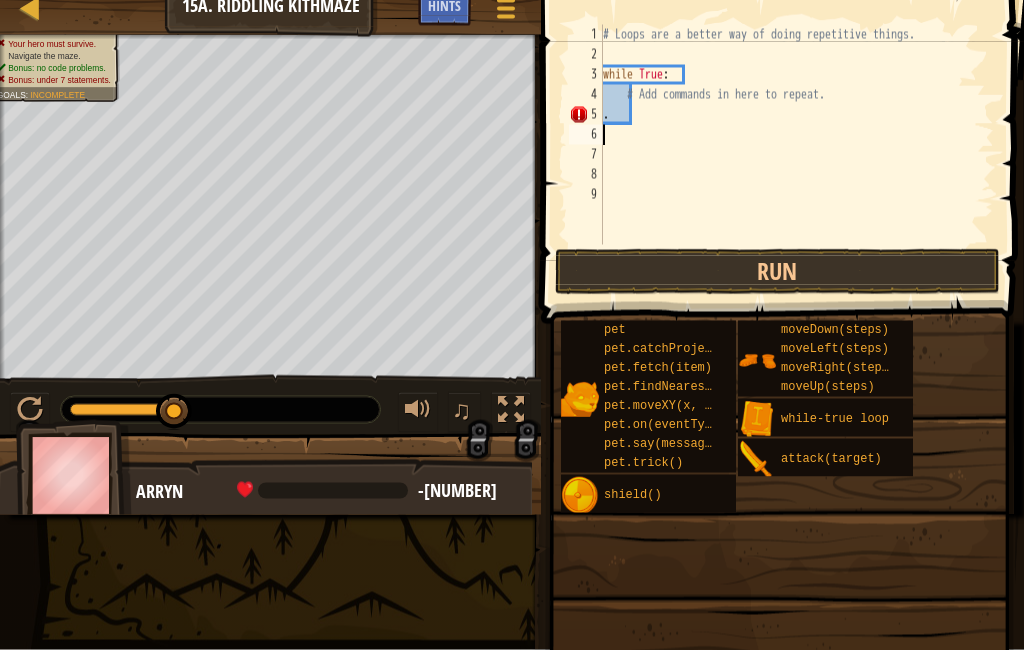 type on "." 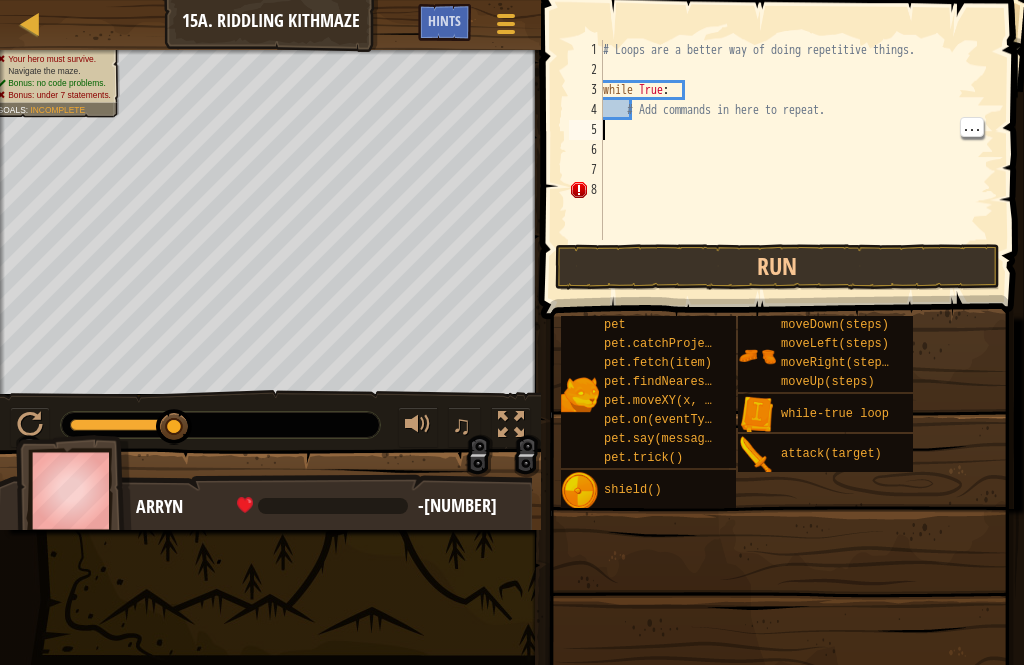 click on "# Loops are a better way of doing repetitive things. while   True :      # Add commands in here to repeat." at bounding box center [796, 160] 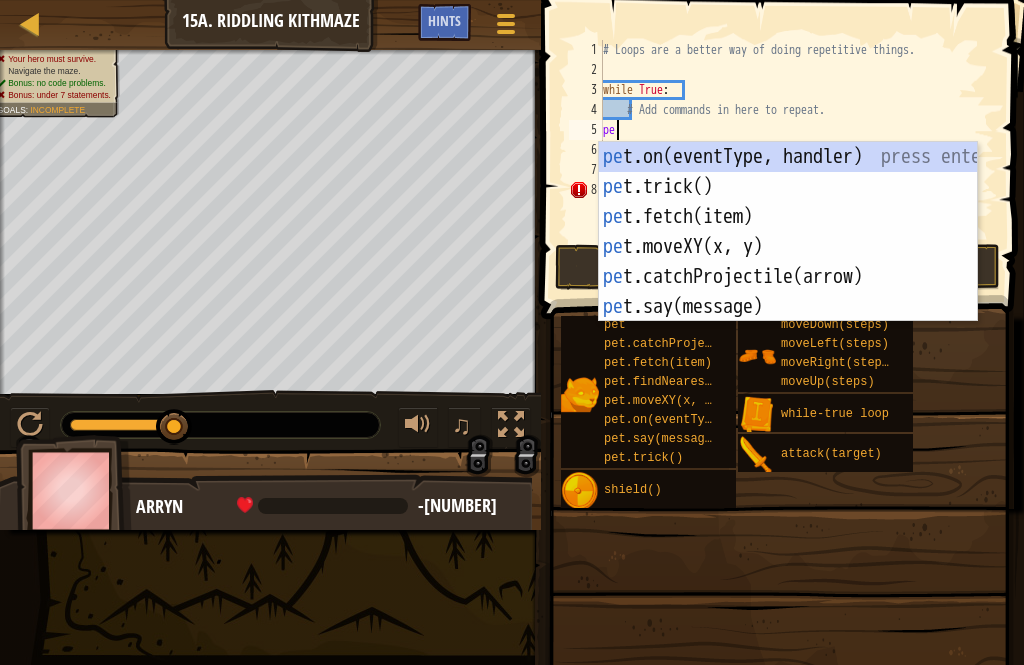 scroll, scrollTop: 10, scrollLeft: 1, axis: both 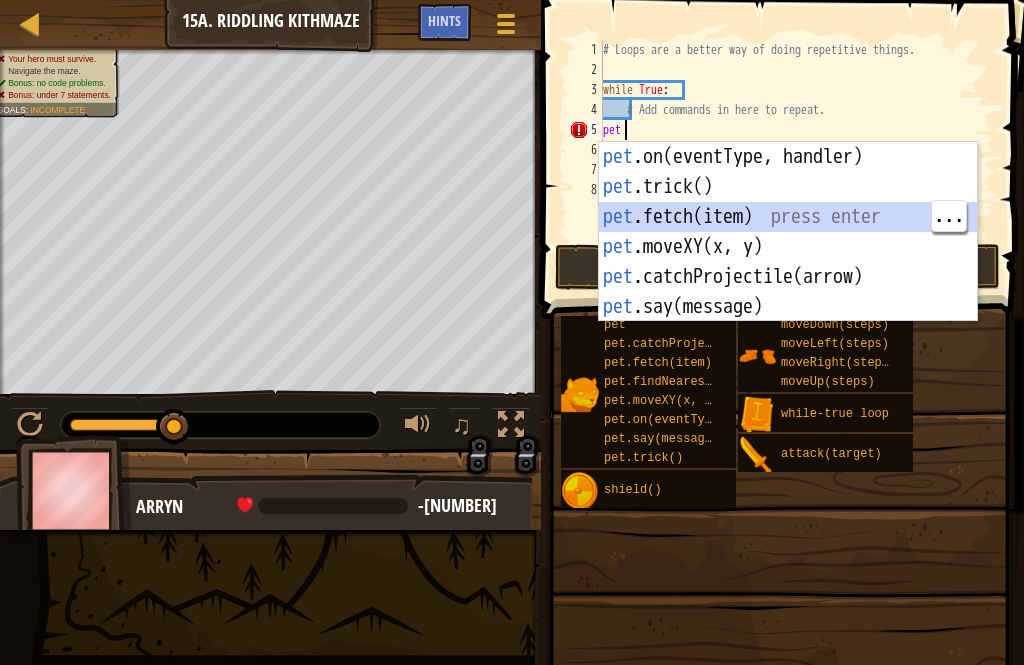 click on "pet .on(eventType, handler) press enter pet .trick() press enter pet .fetch(item) press enter pet .moveXY(x, y) press enter pet .catchProjectile(arrow) press enter pet .say(message) press enter" at bounding box center (788, 262) 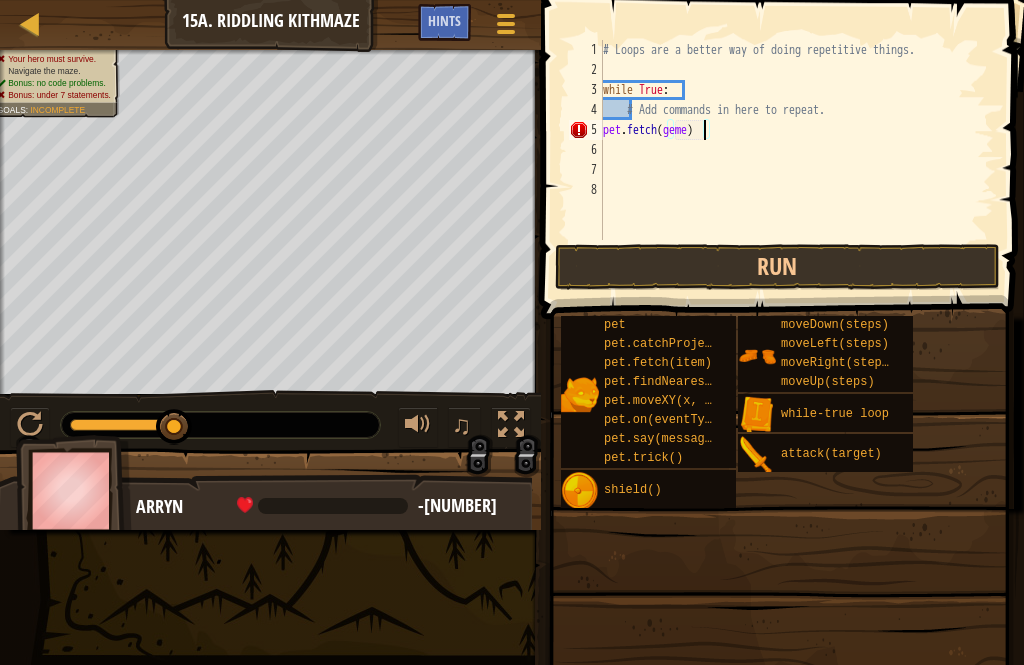 scroll, scrollTop: 10, scrollLeft: 9, axis: both 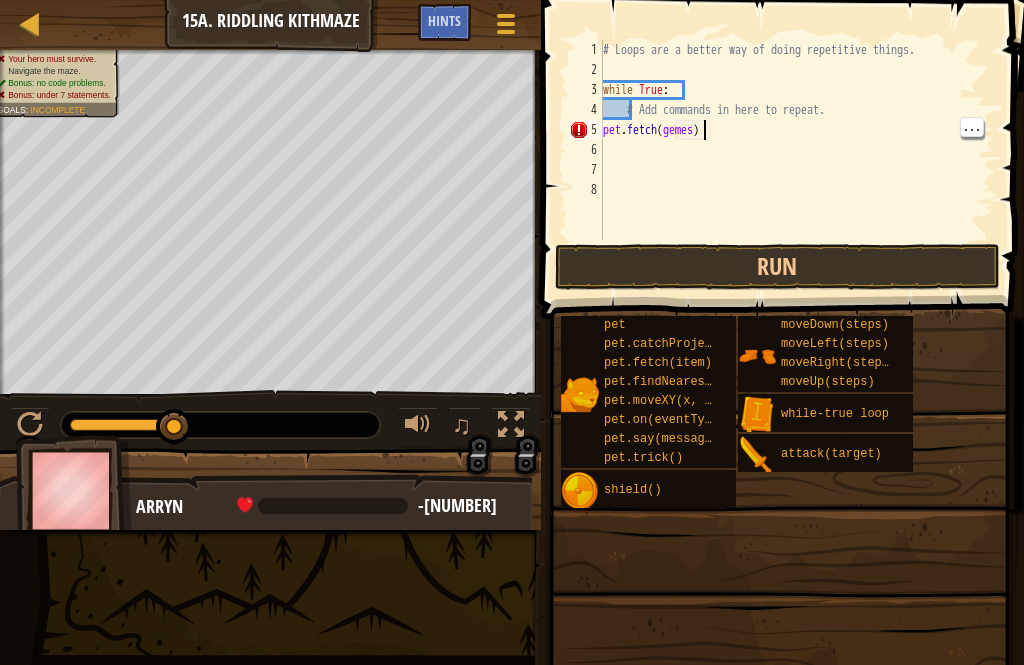 click on "# Loops are a better way of doing repetitive things. while   True :      # Add commands in here to repeat. pet . fetch ( gemes )" at bounding box center (796, 160) 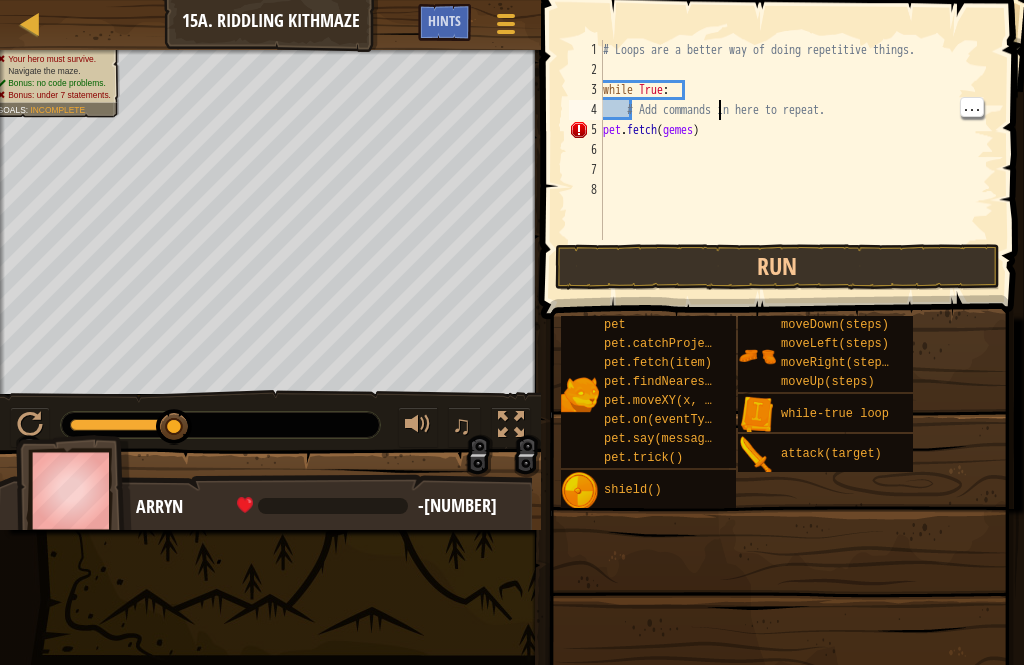 click on "# Loops are a better way of doing repetitive things. while   True :      # Add commands in here to repeat. pet . fetch ( gemes )" at bounding box center (796, 160) 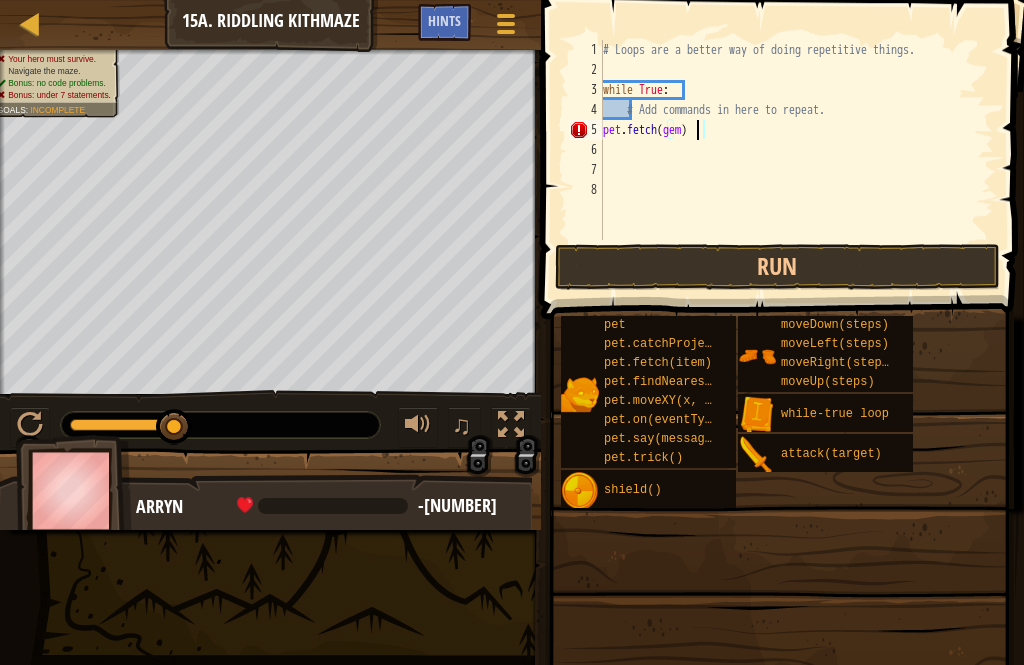scroll, scrollTop: 10, scrollLeft: 7, axis: both 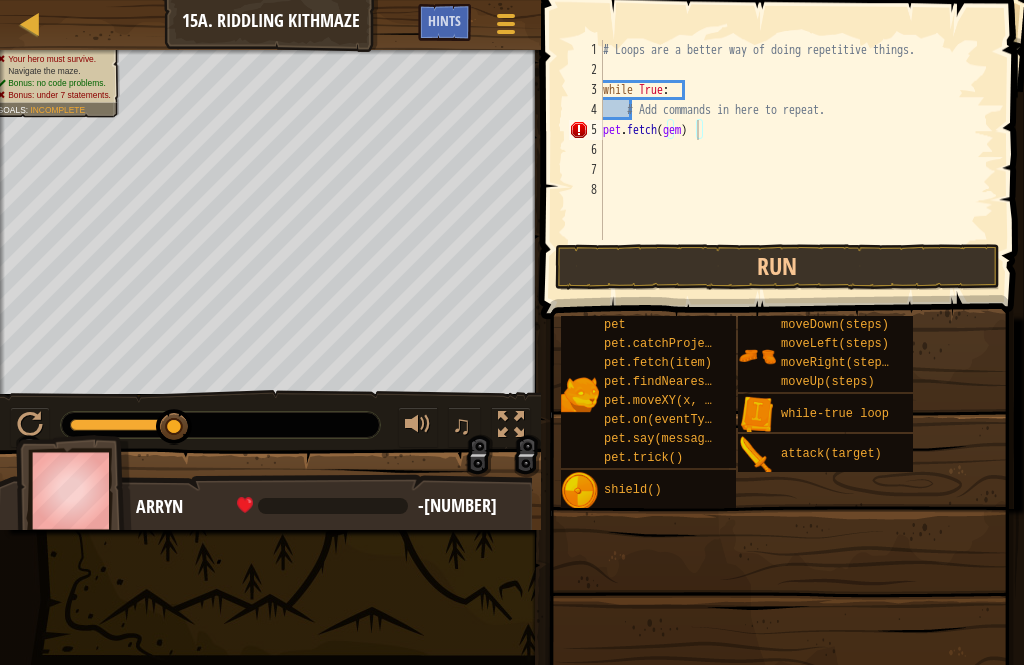 click on "Run" at bounding box center (777, 267) 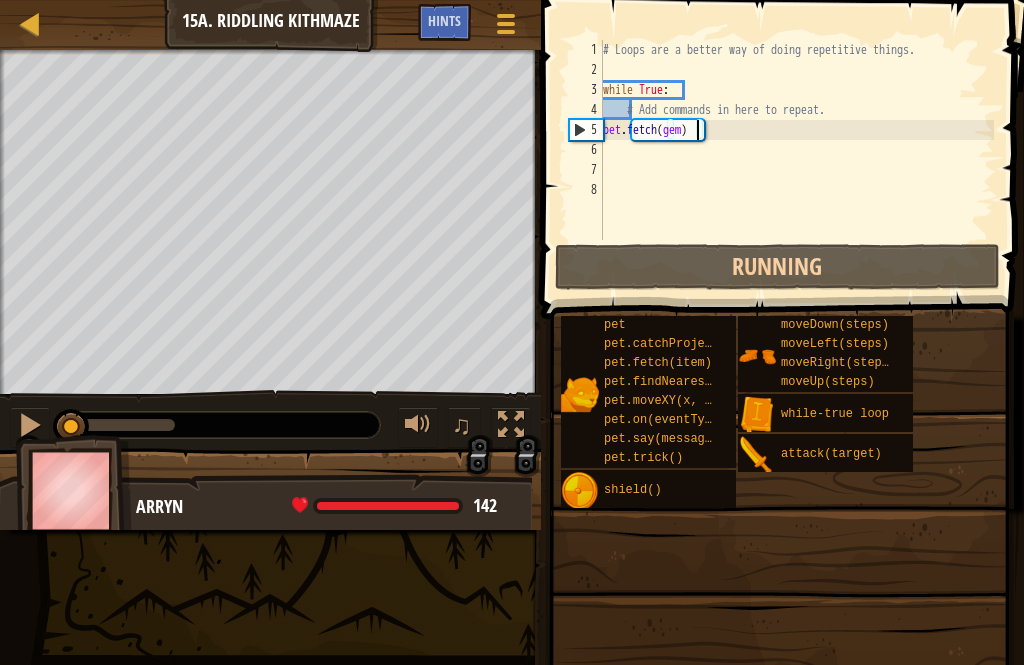 click on "Running" at bounding box center (777, 267) 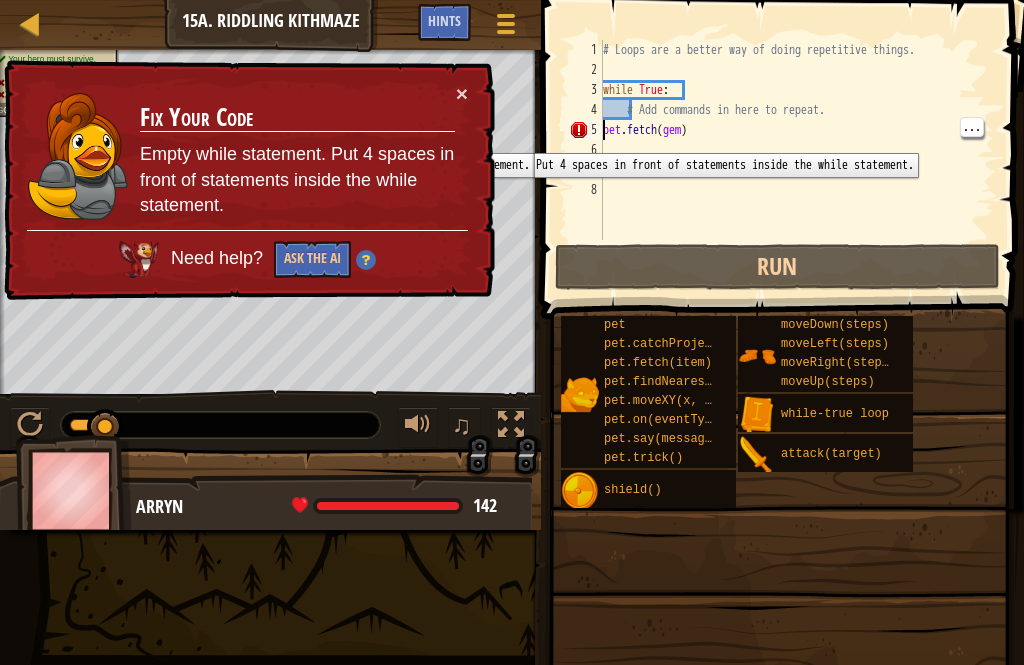 click on "# Loops are a better way of doing repetitive things. while   True :      # Add commands in here to repeat. pet . fetch ( gem )" at bounding box center [796, 160] 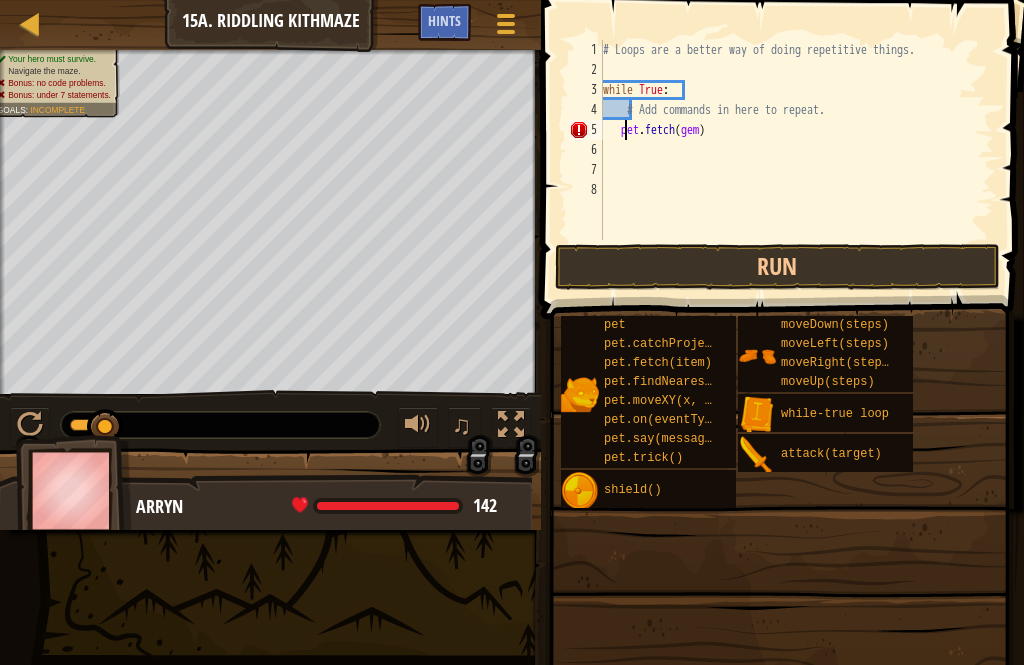 type on "pet.fetch(gem)" 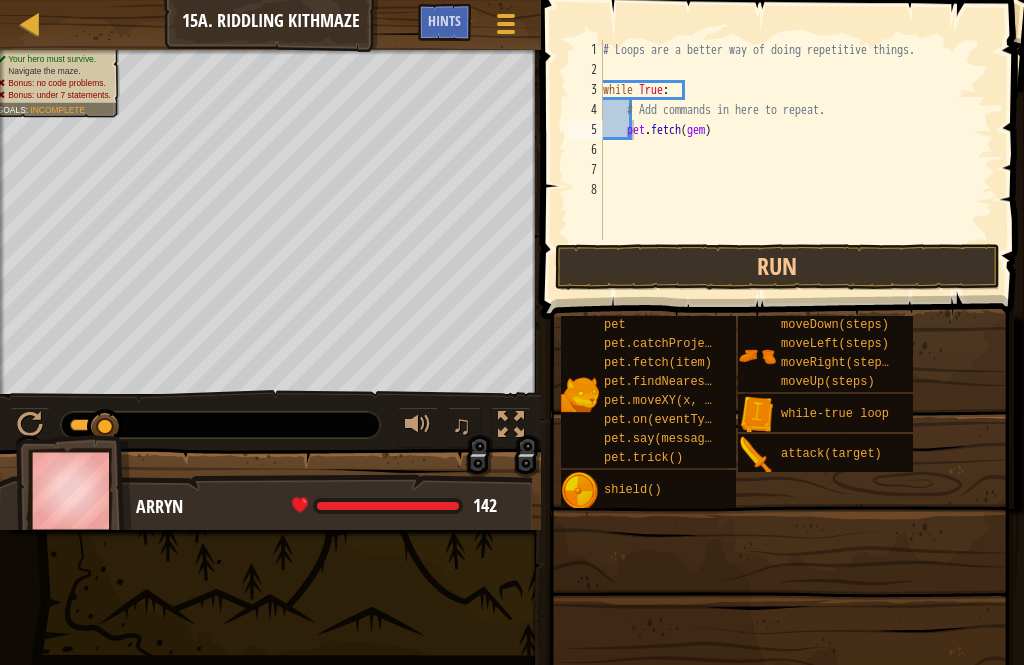 click on "Run" at bounding box center [777, 267] 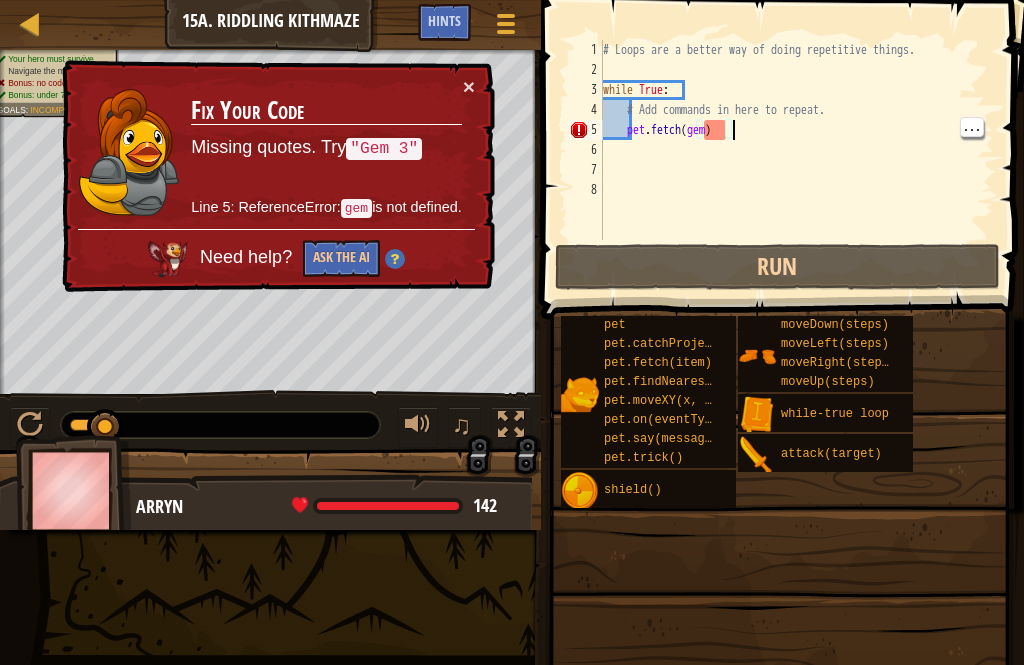 click on "# Loops are a better way of doing repetitive things. while   True :      # Add commands in here to repeat.      pet . fetch ( gem )" at bounding box center [796, 160] 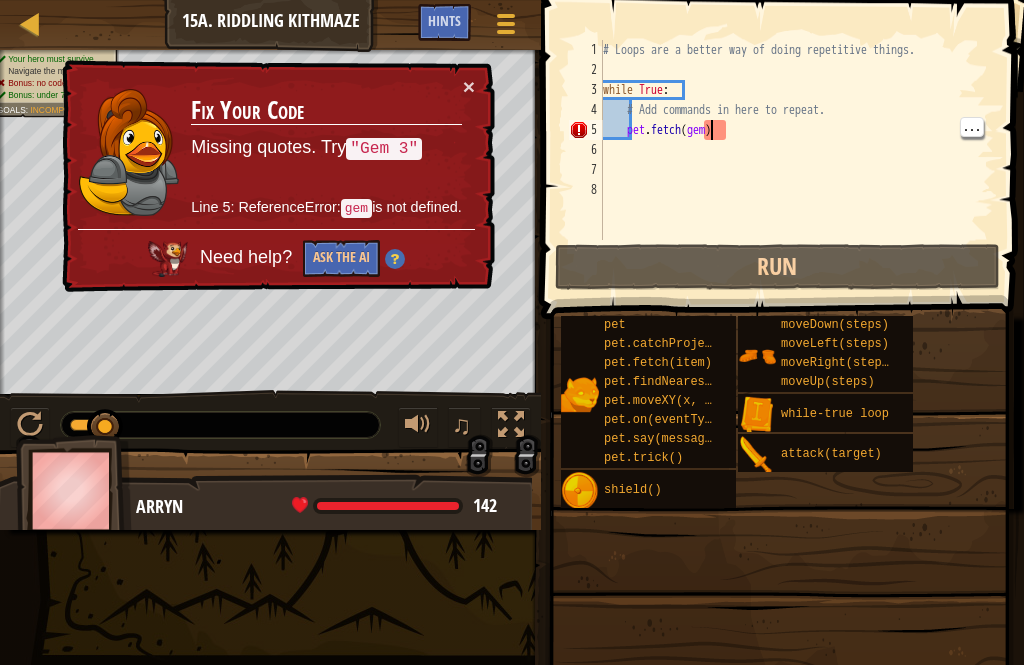 click on "# Loops are a better way of doing repetitive things. while   True :      # Add commands in here to repeat.      pet . fetch ( gem )" at bounding box center [796, 160] 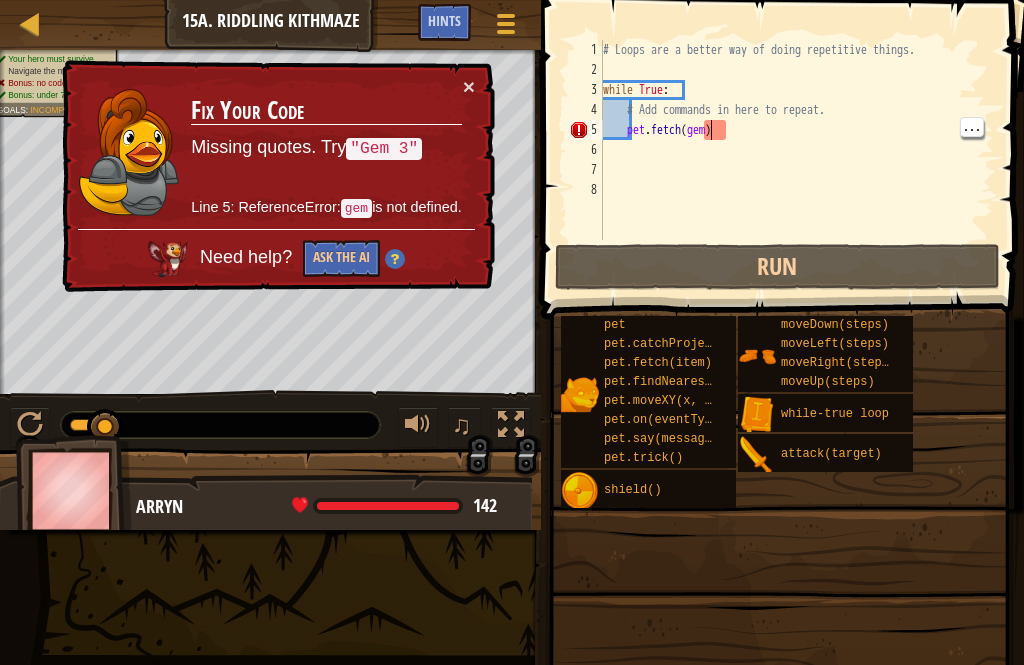 scroll, scrollTop: 10, scrollLeft: 0, axis: vertical 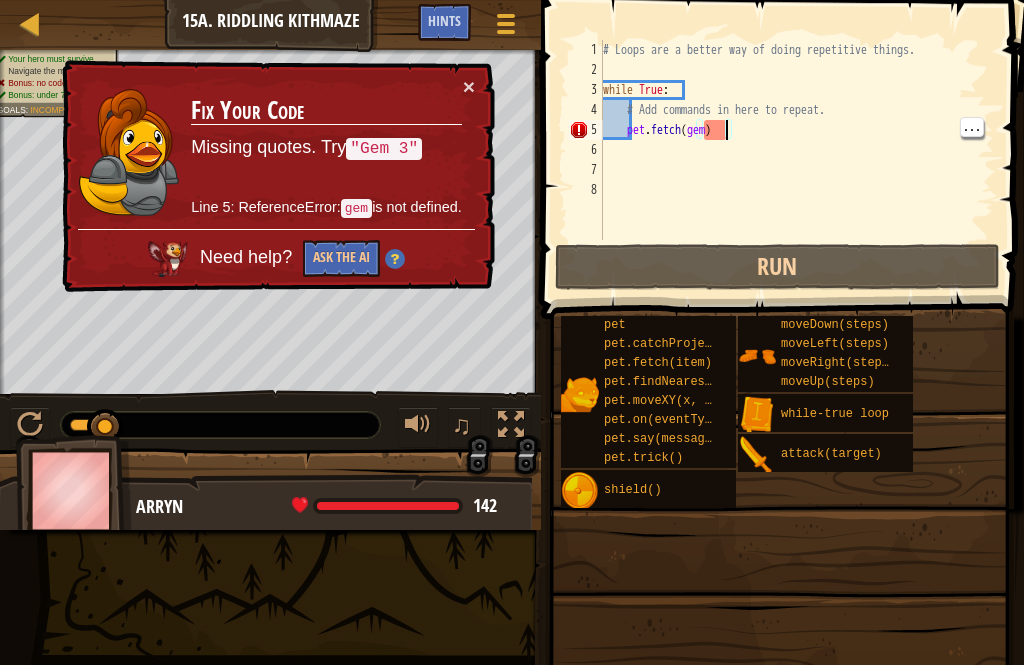 click on "# Loops are a better way of doing repetitive things. while   True :      # Add commands in here to repeat.      pet . fetch ( gem )" at bounding box center (796, 160) 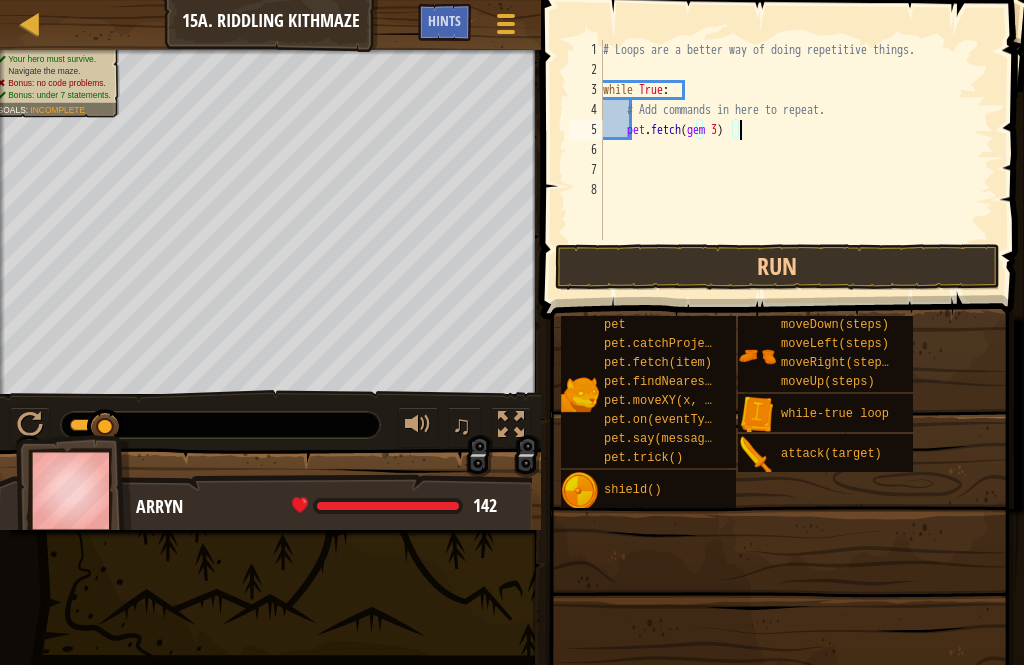 scroll, scrollTop: 10, scrollLeft: 11, axis: both 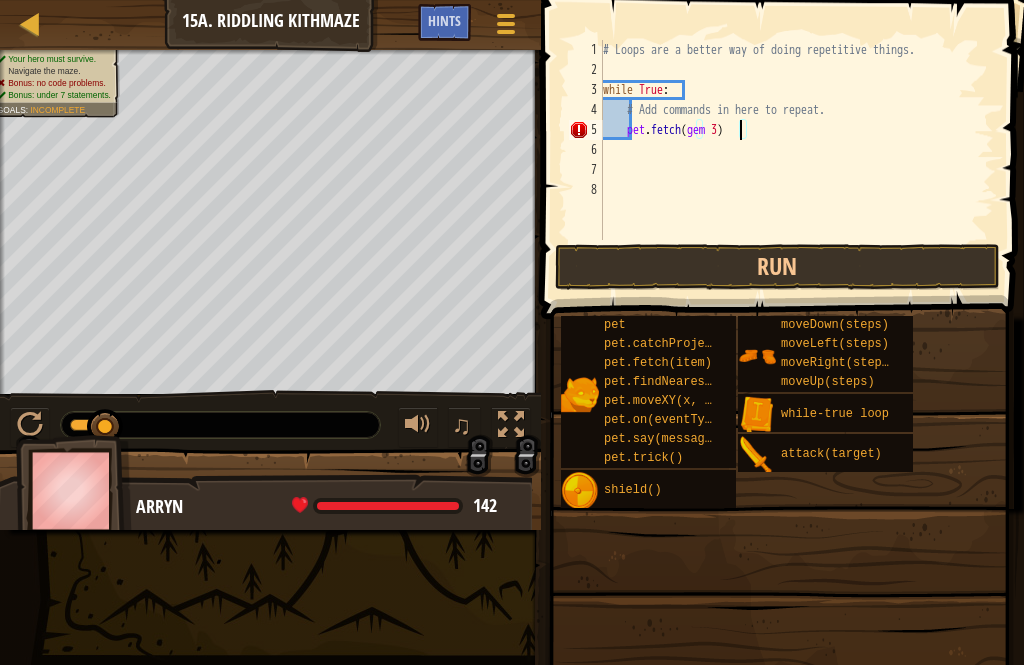 click on "Run" at bounding box center (777, 267) 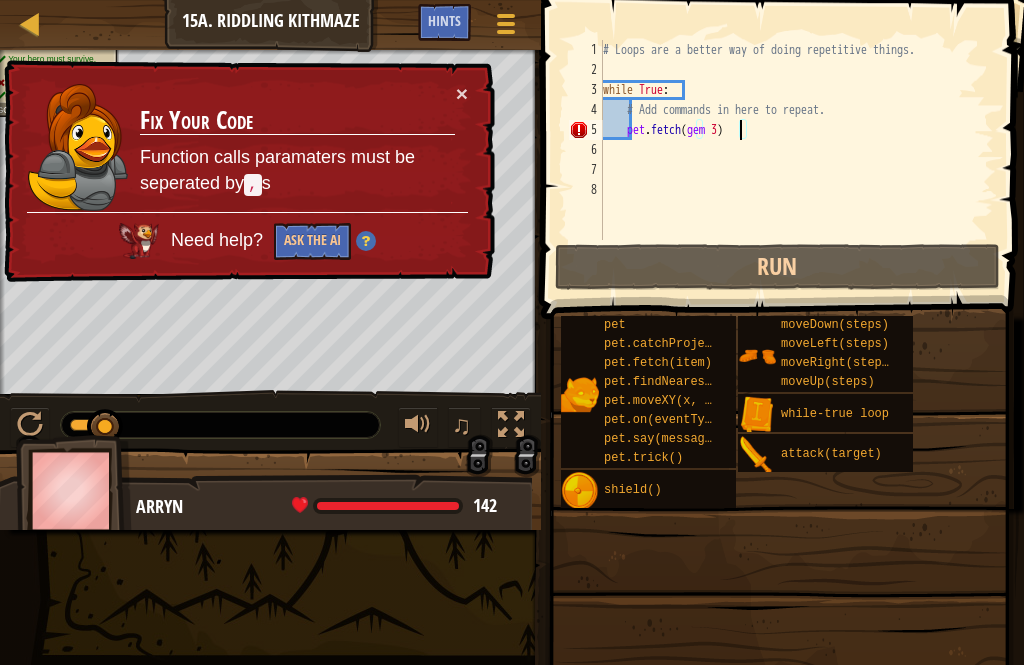 click on "Need help? Ask the AI" at bounding box center (247, 236) 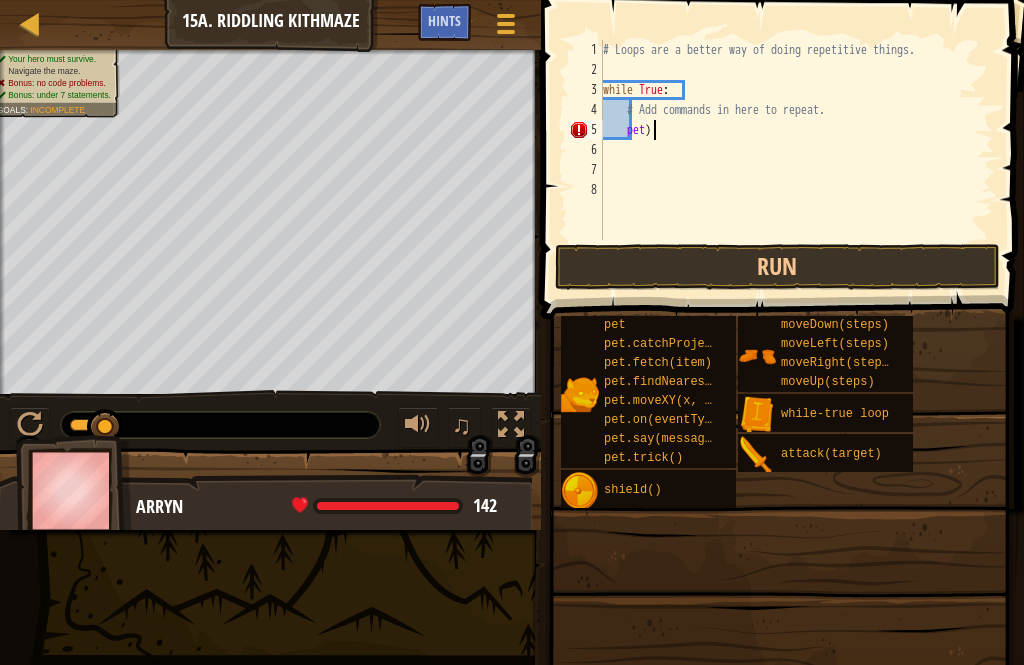 type on ")" 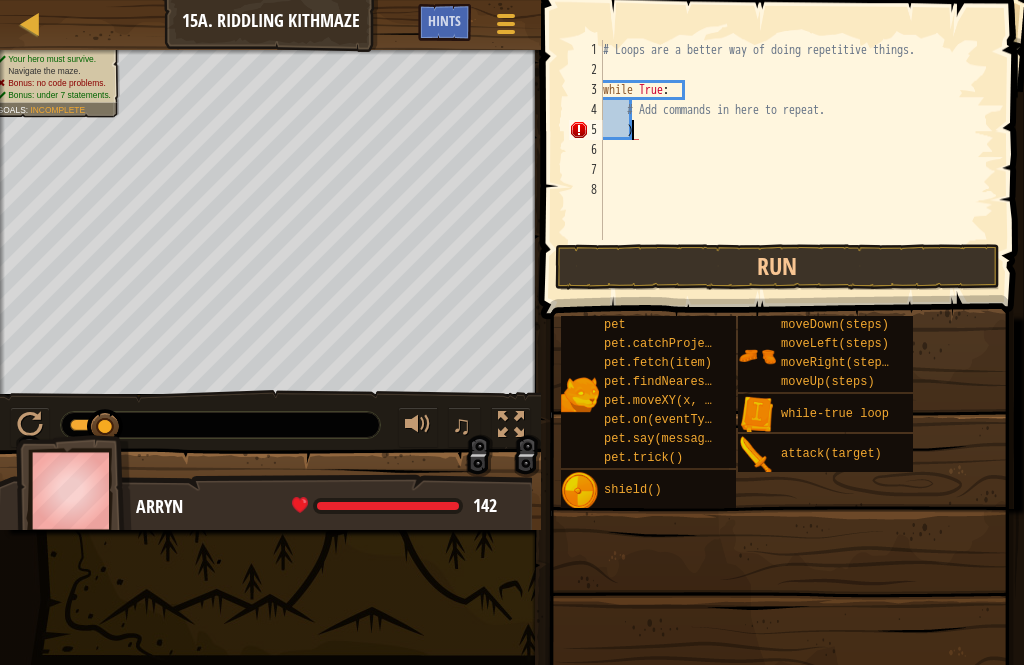 scroll, scrollTop: 10, scrollLeft: 2, axis: both 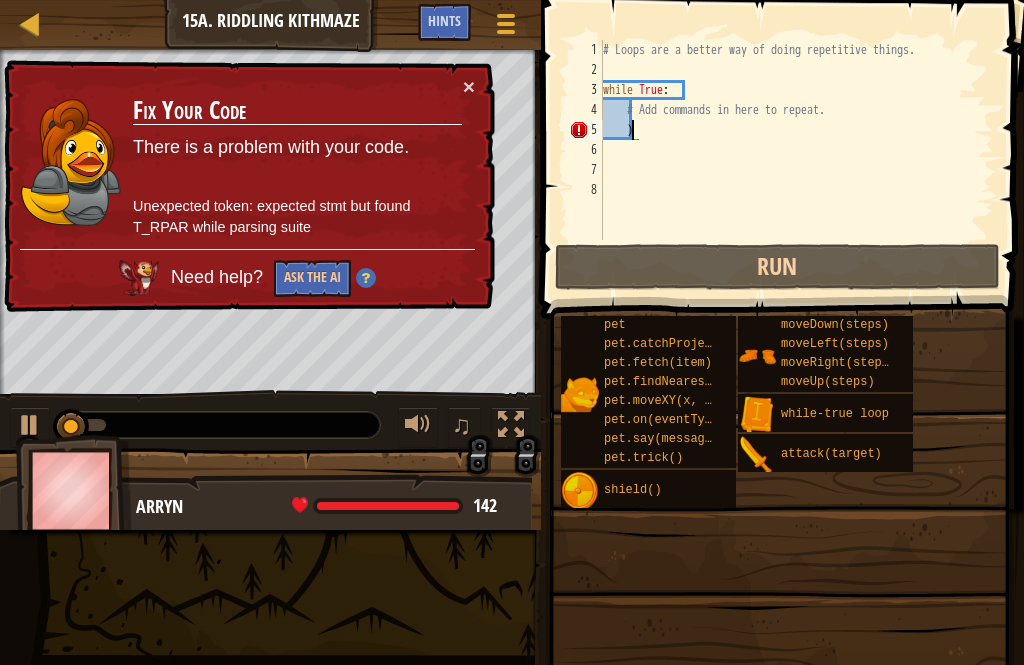 click on "Run" at bounding box center (777, 267) 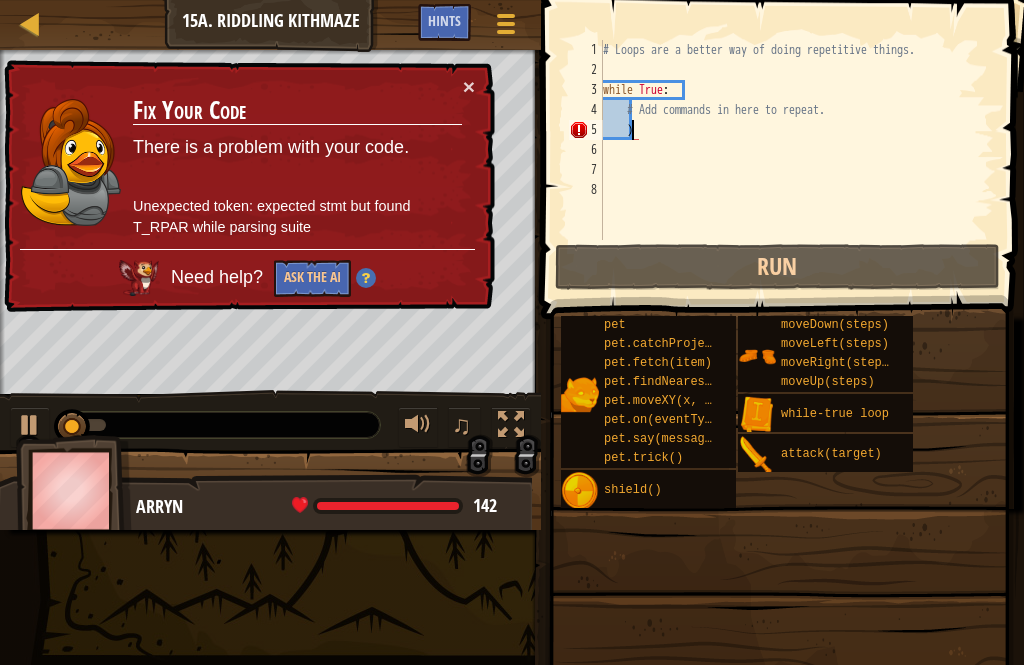 click at bounding box center (779, 591) 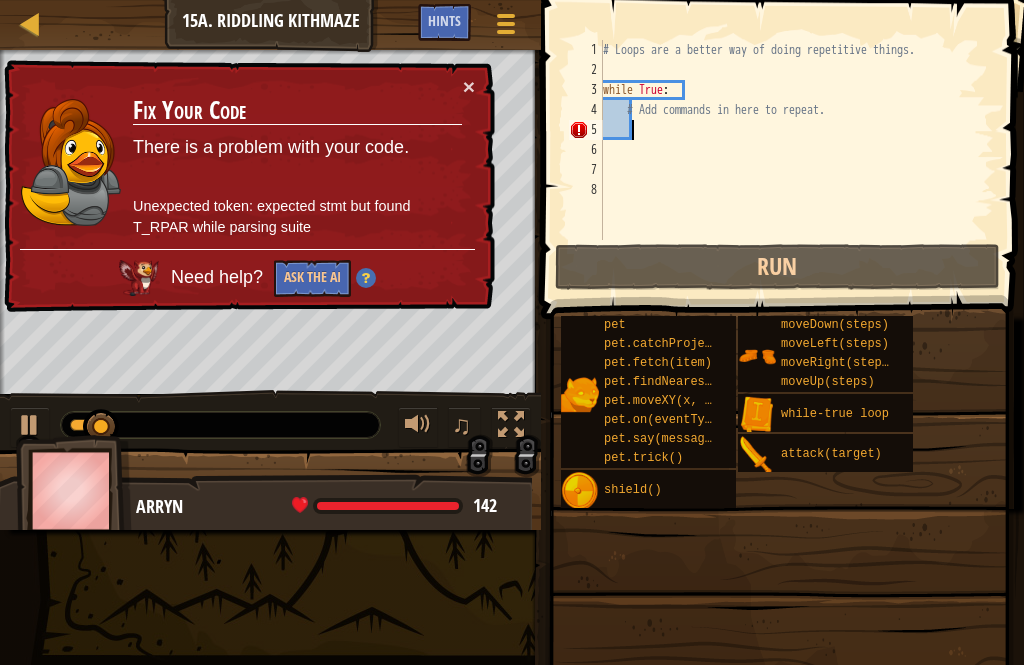 scroll, scrollTop: 10, scrollLeft: 1, axis: both 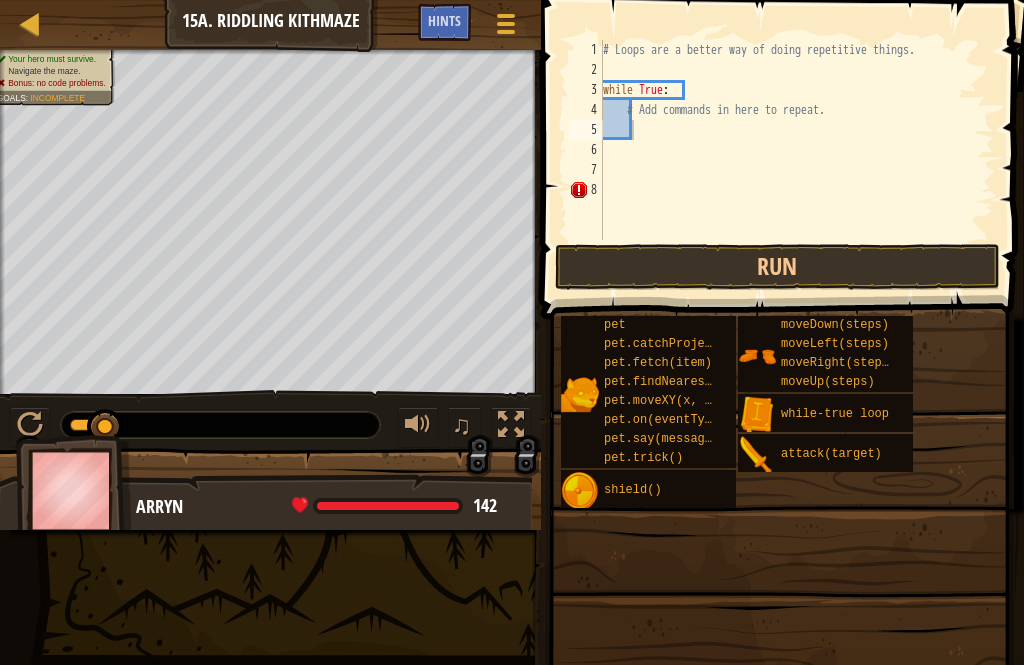 click on "Run" at bounding box center (777, 267) 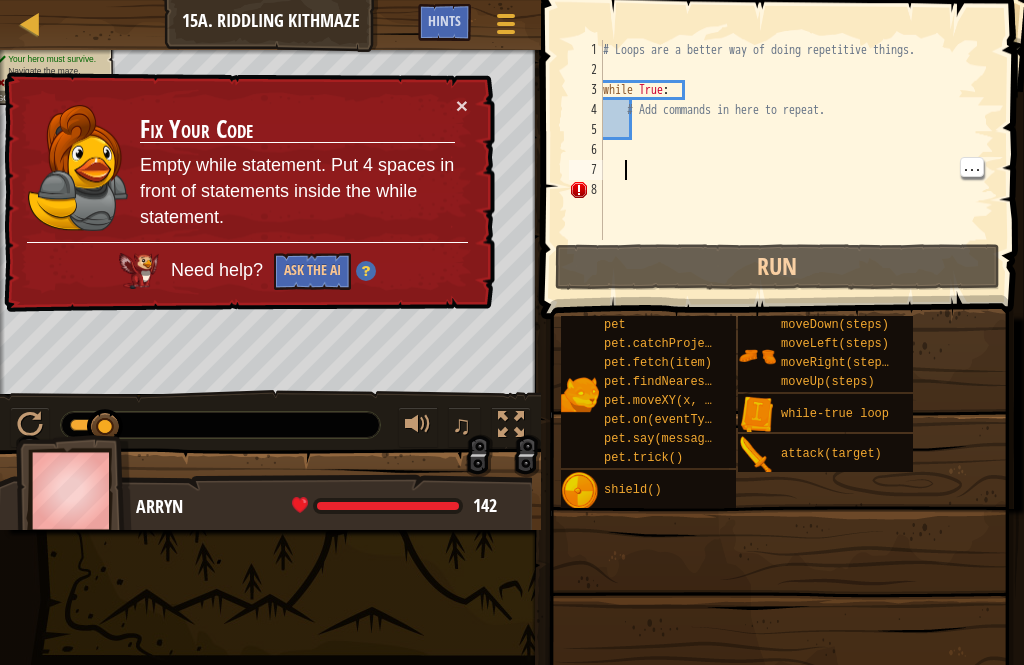 scroll, scrollTop: 10, scrollLeft: 0, axis: vertical 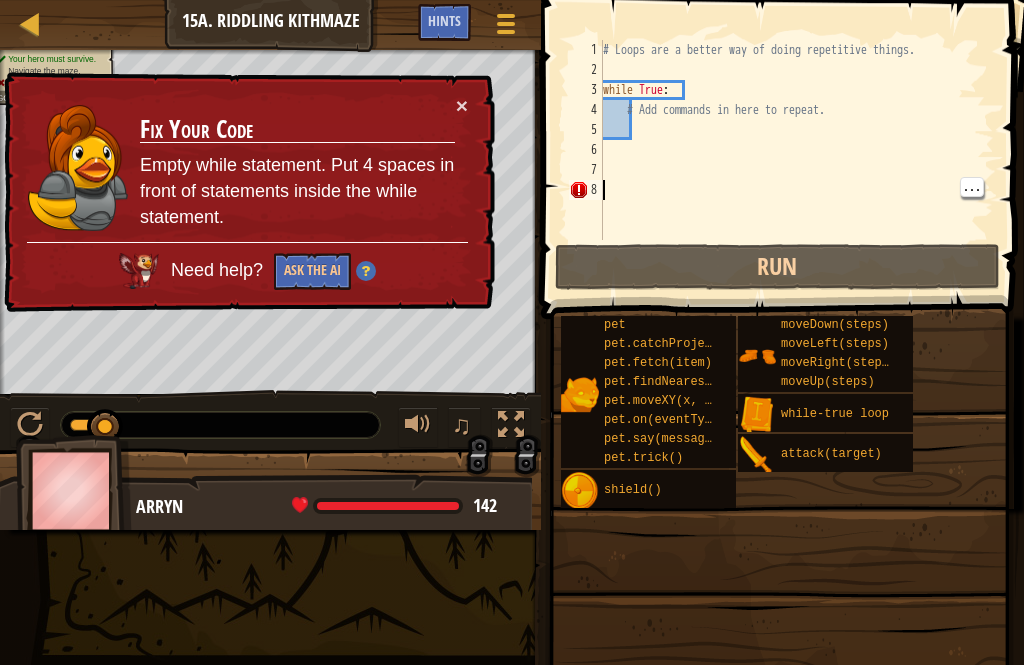 click on "# Loops are a better way of doing repetitive things. while   True :      # Add commands in here to repeat." at bounding box center [796, 160] 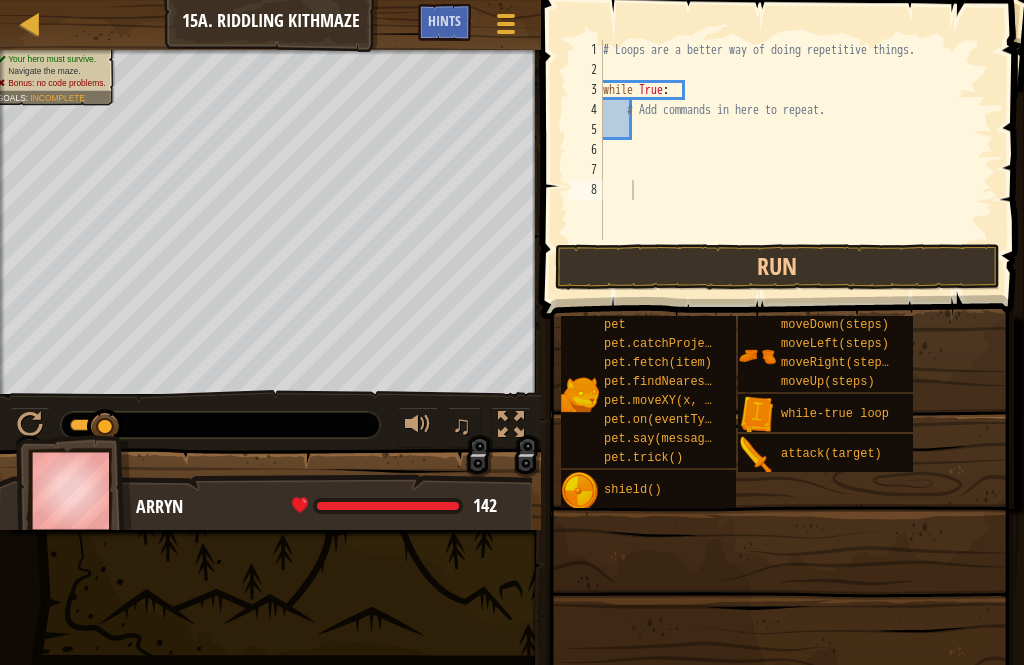 click on "Run" at bounding box center [777, 267] 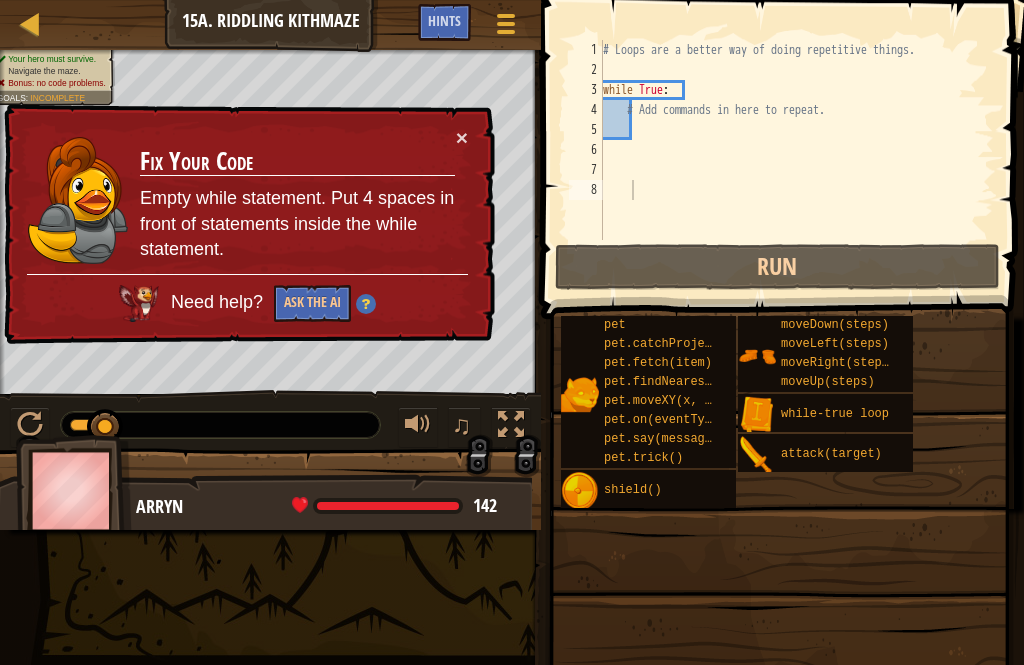 click on "# Loops are a better way of doing repetitive things. while   True :      # Add commands in here to repeat." at bounding box center (796, 160) 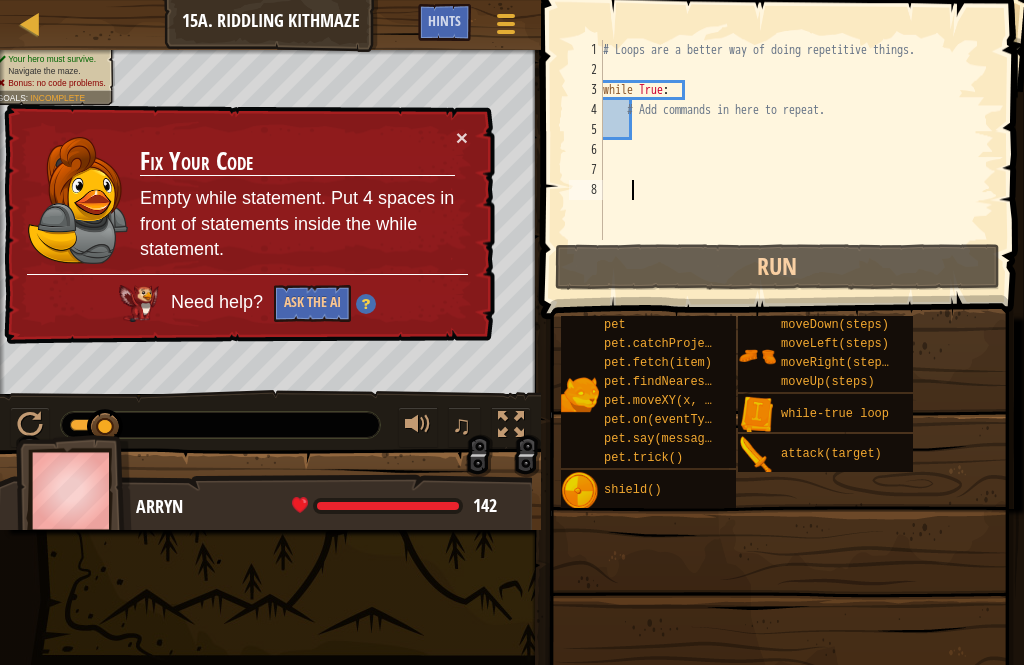 click on "×" at bounding box center [462, 137] 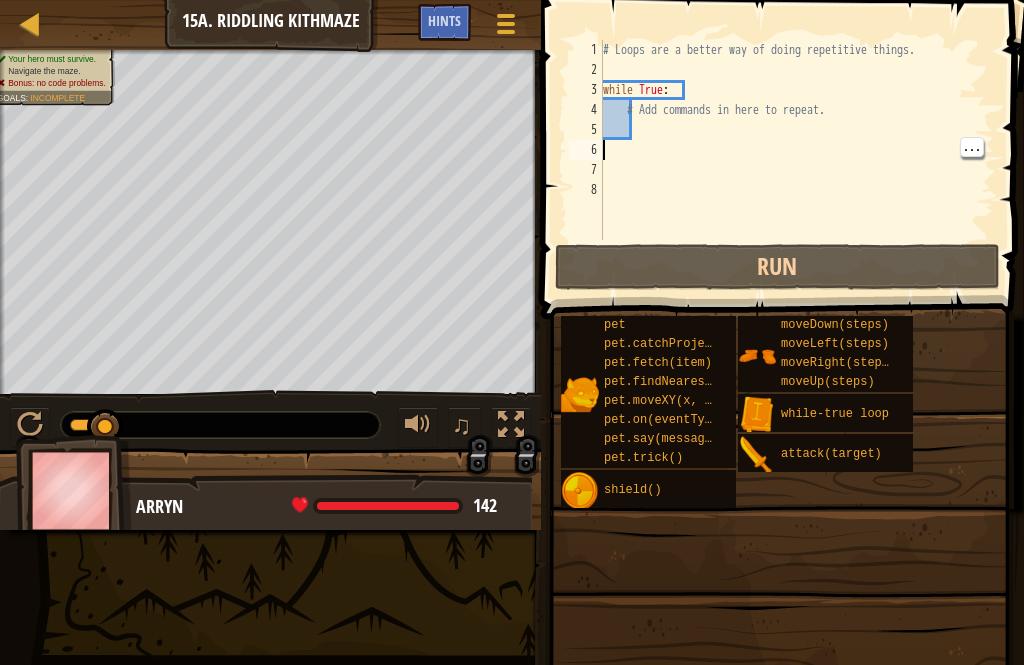 click on "# Loops are a better way of doing repetitive things. while   True :      # Add commands in here to repeat." at bounding box center [796, 160] 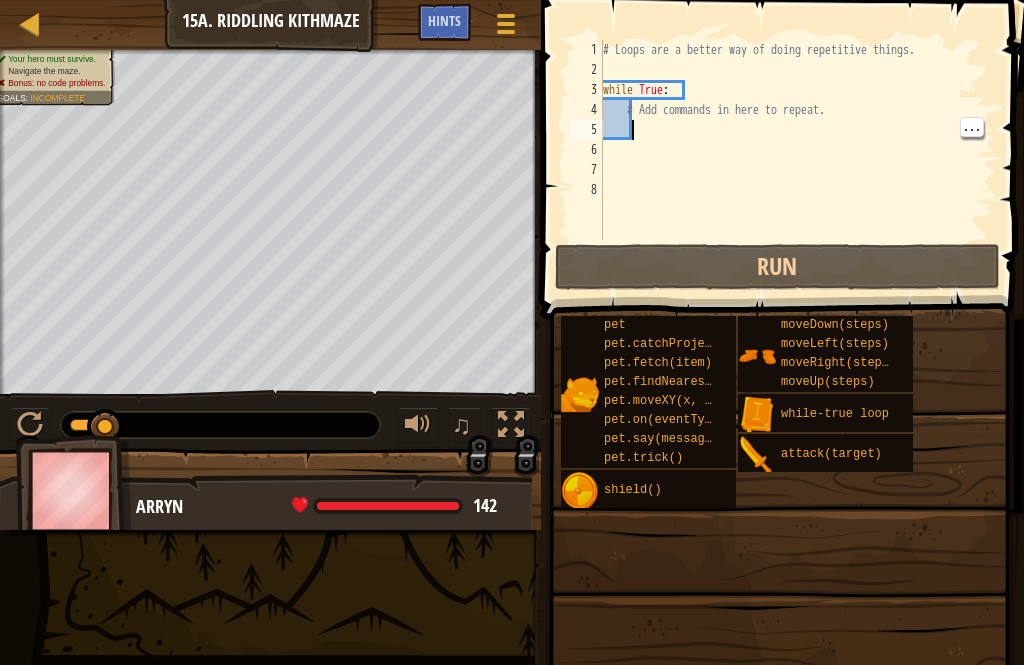 type on "h" 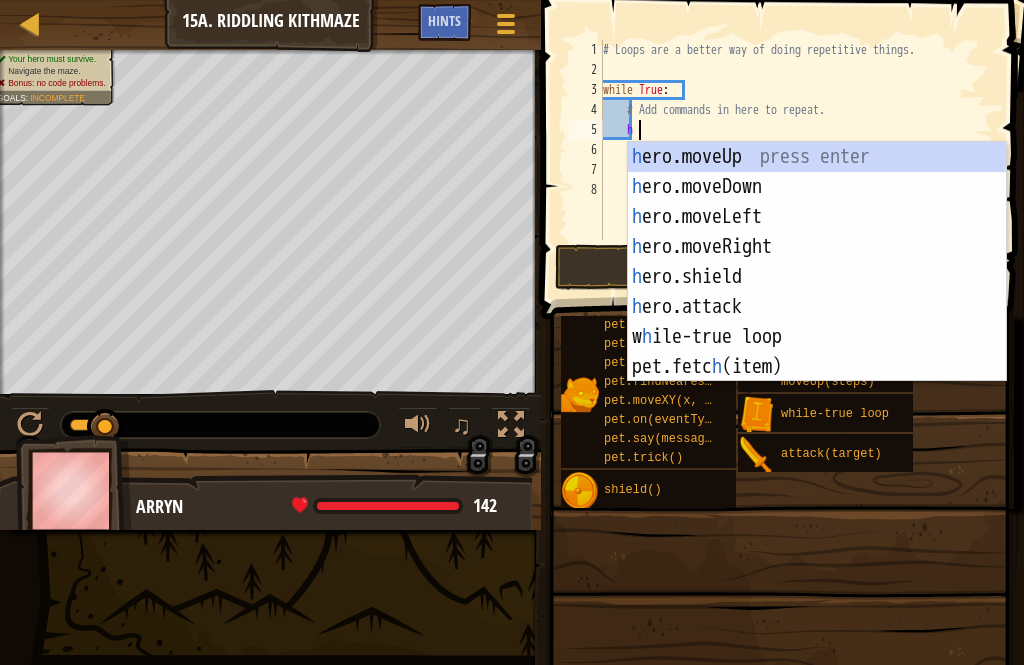 scroll, scrollTop: 10, scrollLeft: 2, axis: both 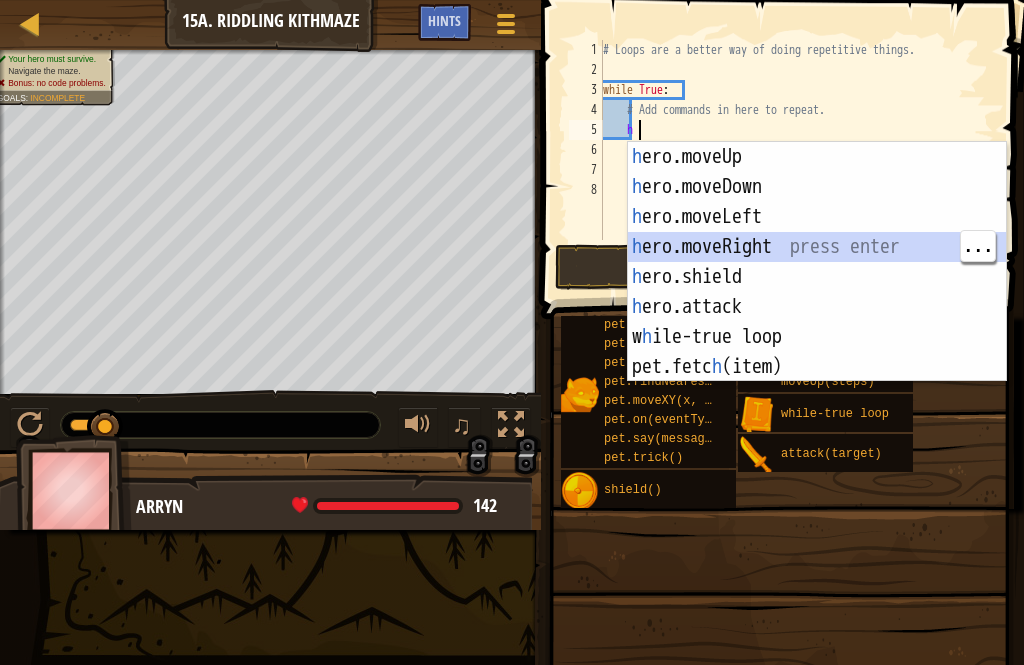click on "h ero.moveUp press enter h ero.moveDown press enter h ero.moveLeft press enter h ero.moveRight press enter h ero.shield press enter h ero.attack press enter w h ile-true loop press enter pet.fetc h (item) press enter pet.catc h Projectile(arrow) press enter" at bounding box center (817, 292) 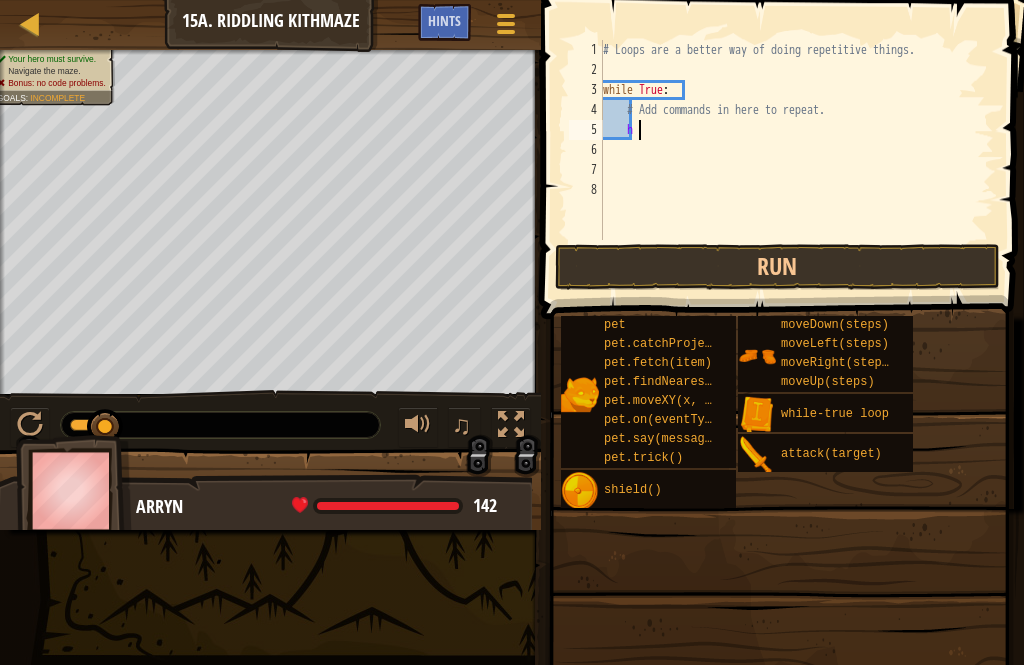 scroll, scrollTop: 10, scrollLeft: 1, axis: both 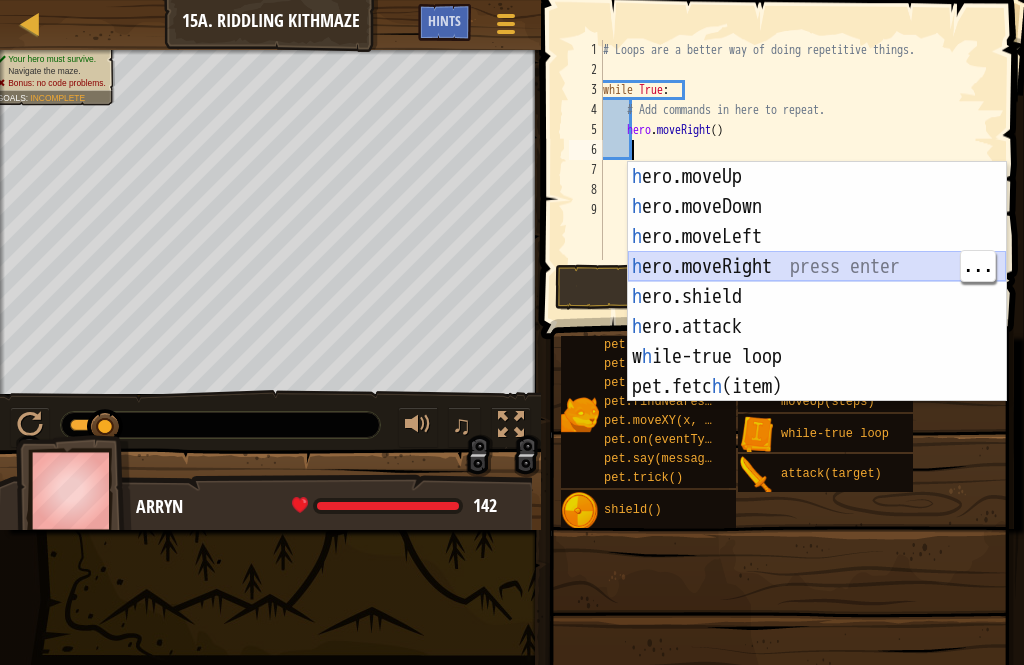 type on "h" 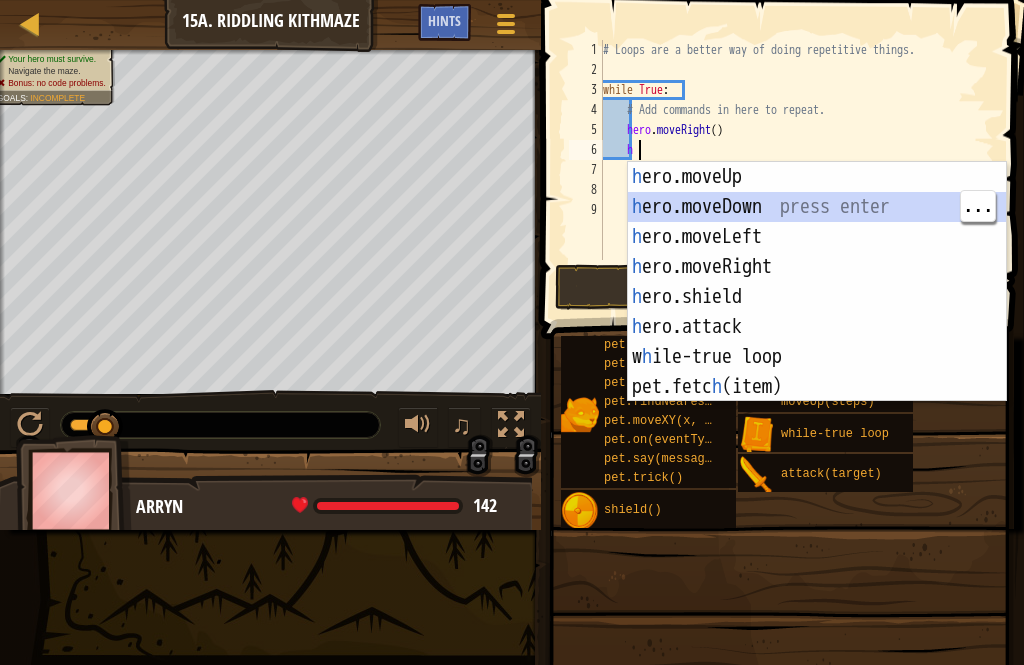click on "h ero.moveUp press enter h ero.moveDown press enter h ero.moveLeft press enter h ero.moveRight press enter h ero.shield press enter h ero.attack press enter w h ile-true loop press enter pet.fetc h (item) press enter pet.catc h Projectile(arrow) press enter" at bounding box center (817, 312) 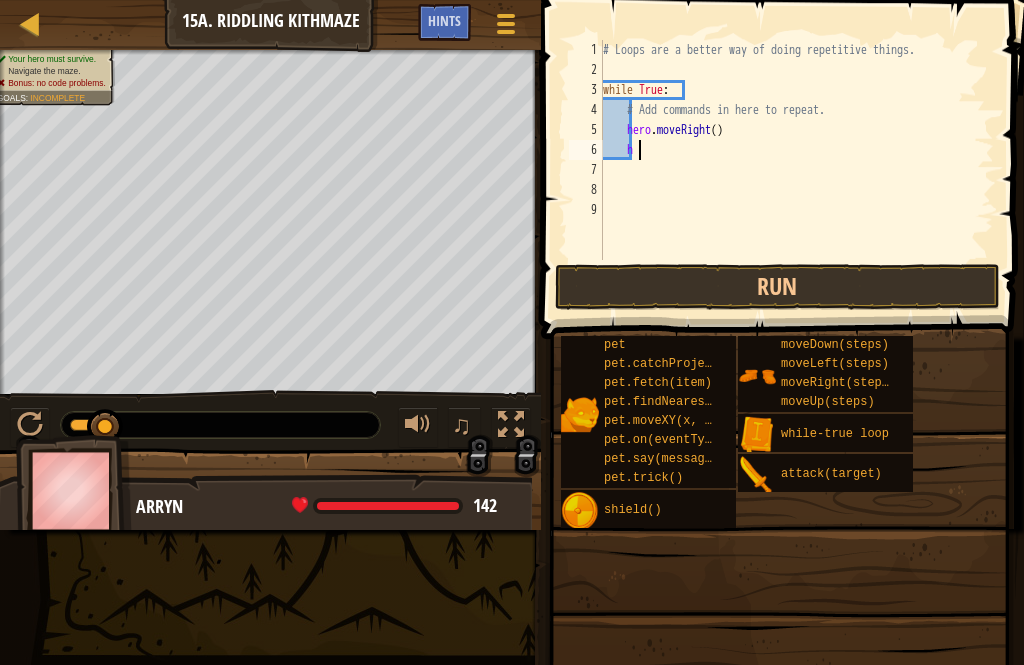 scroll, scrollTop: 10, scrollLeft: 1, axis: both 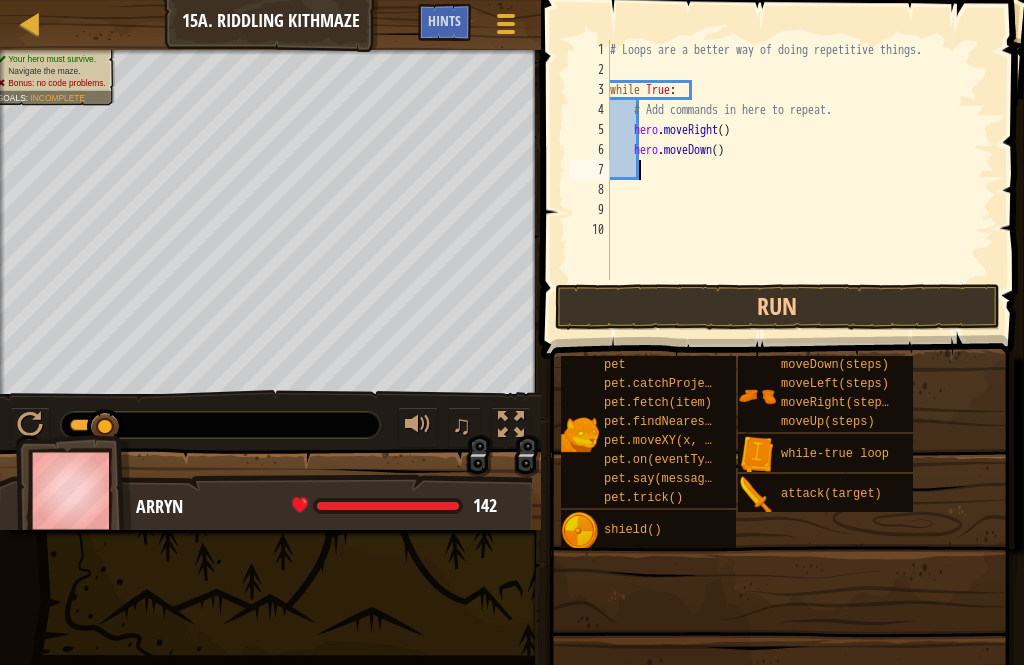 type on "h" 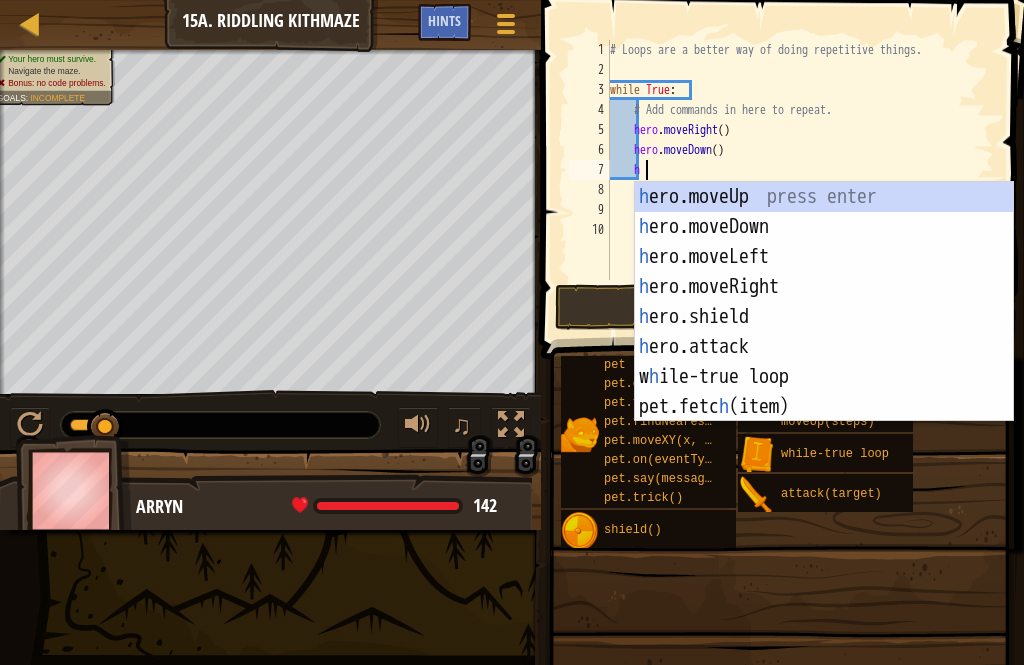 scroll, scrollTop: 10, scrollLeft: 2, axis: both 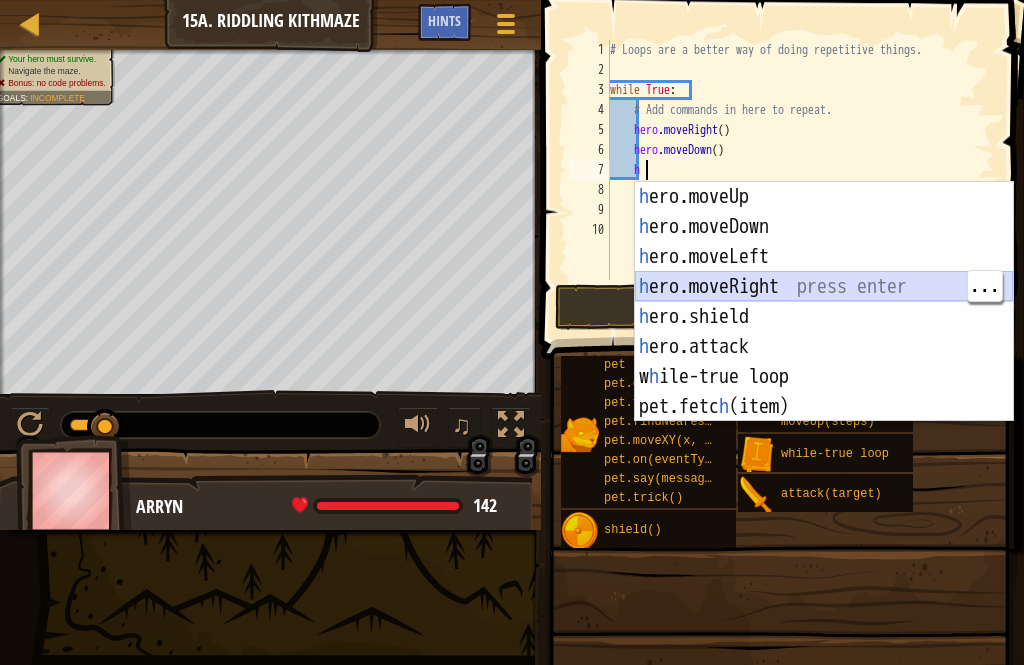 click on "h ero.moveUp press enter h ero.moveDown press enter h ero.moveLeft press enter h ero.moveRight press enter h ero.shield press enter h ero.attack press enter w h ile-true loop press enter pet.fetc h (item) press enter pet.catc h Projectile(arrow) press enter" at bounding box center [824, 332] 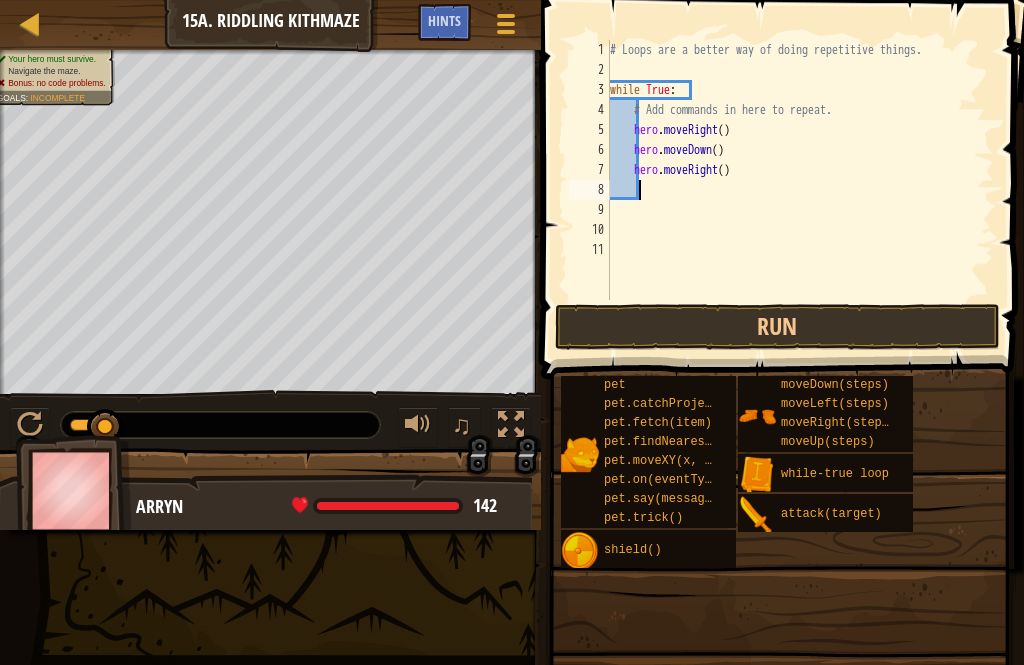 scroll, scrollTop: 10, scrollLeft: 1, axis: both 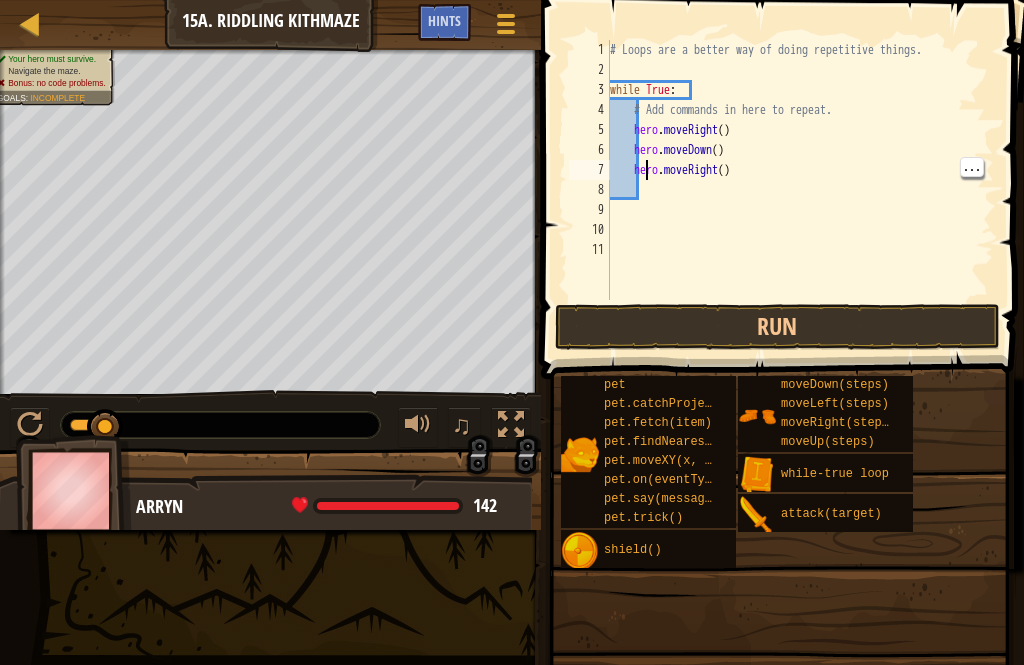click on "# Loops are a better way of doing repetitive things. while   True :      # Add commands in here to repeat.      hero . moveRight ( )      hero . moveDown ( )      hero . moveRight ( )" at bounding box center (800, 190) 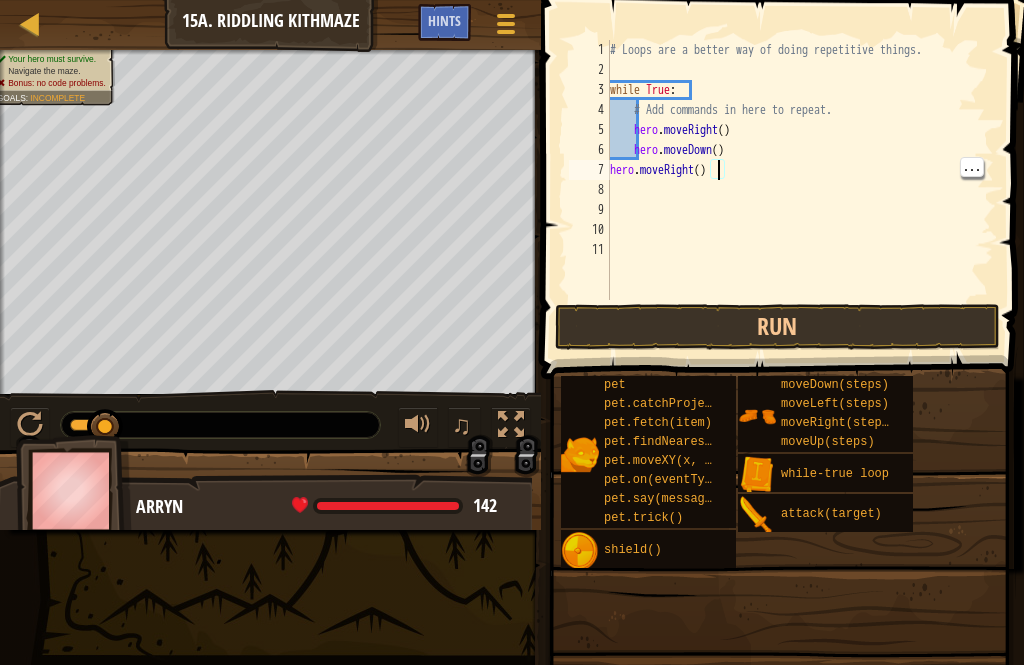 type on "hero.moveRight(2)" 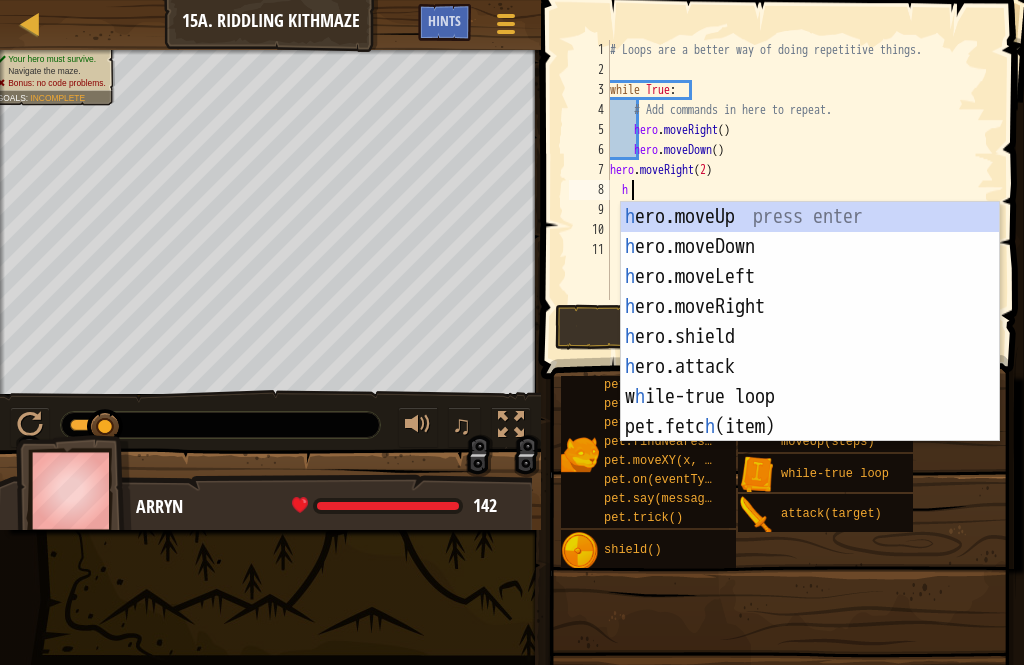 scroll, scrollTop: 10, scrollLeft: 2, axis: both 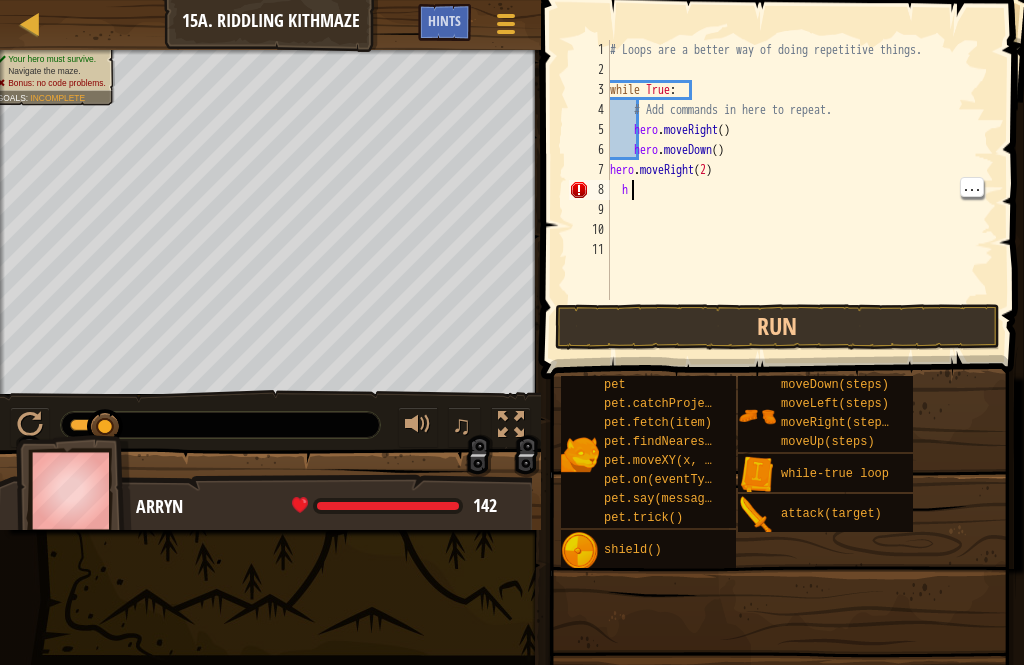click on "# Loops are a better way of doing repetitive things. while   True :      # Add commands in here to repeat.      hero . moveRight ( )      hero . moveDown ( ) hero . moveRight ( 2 )    h" at bounding box center (800, 190) 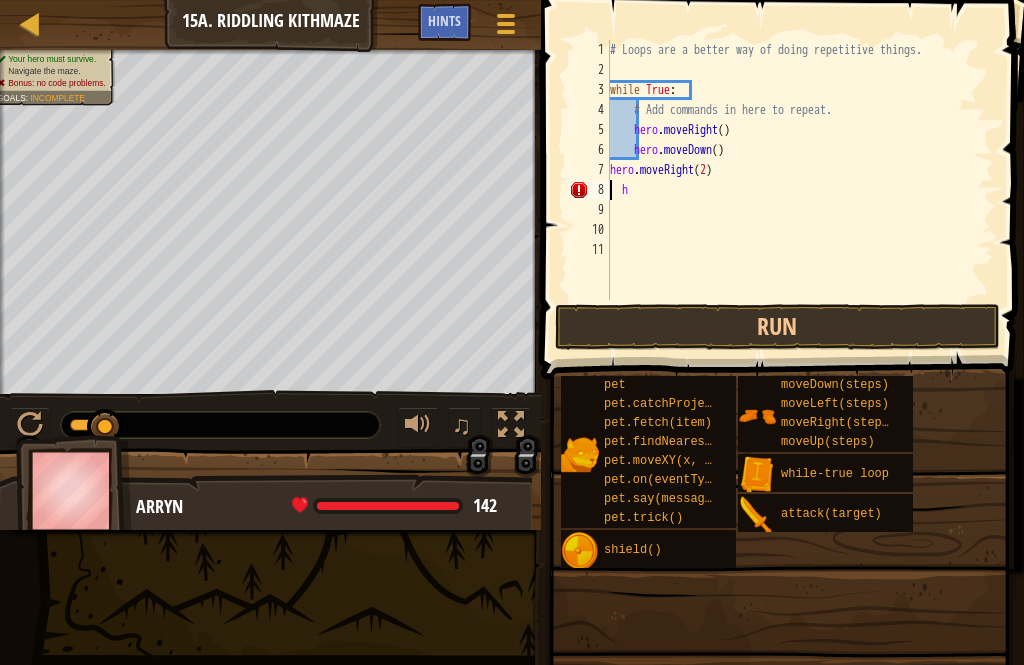 scroll, scrollTop: 10, scrollLeft: 0, axis: vertical 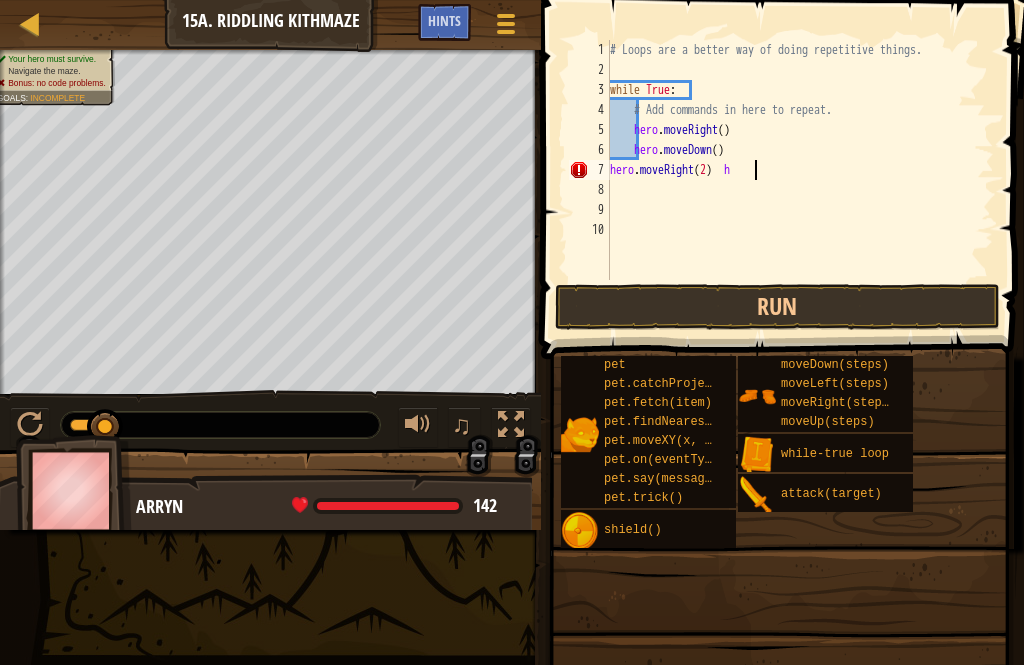 type on "hero.moveRight(2)" 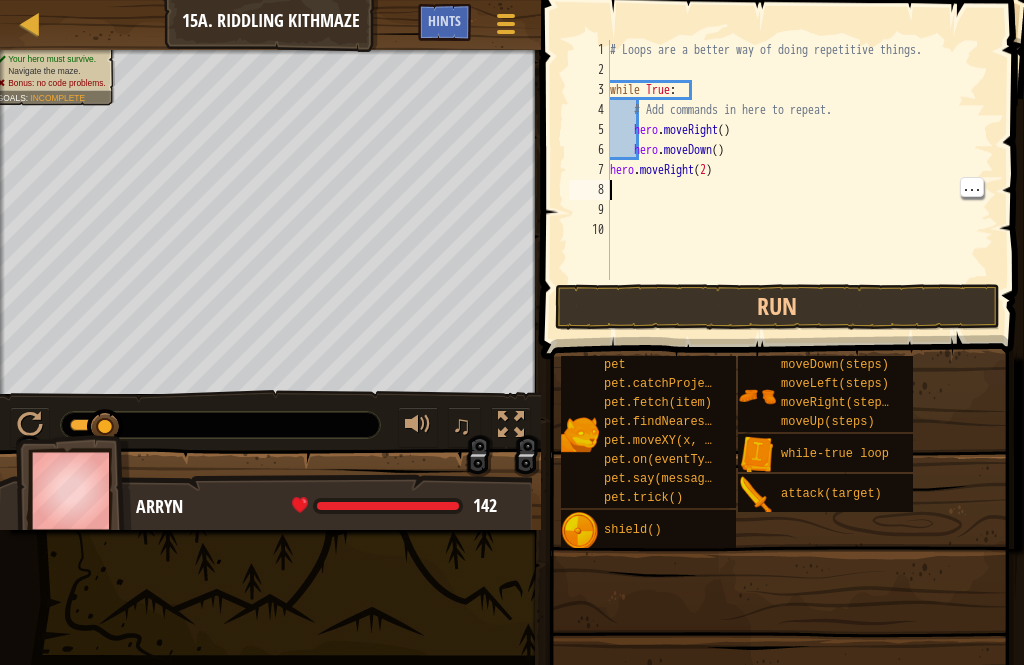 type on "h" 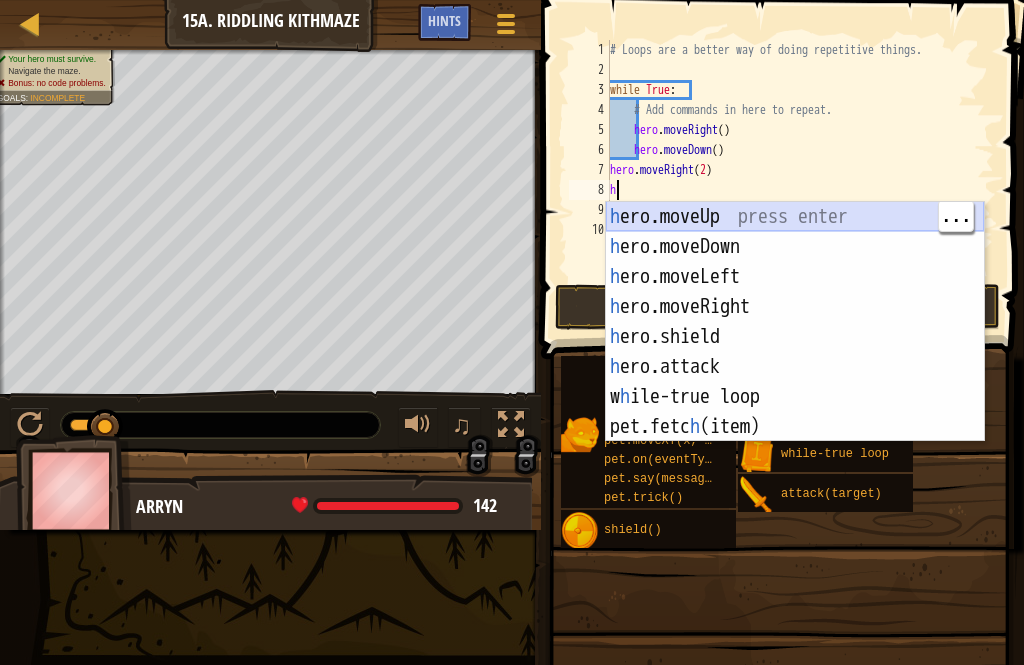 click on "h ero.moveUp press enter h ero.moveDown press enter h ero.moveLeft press enter h ero.moveRight press enter h ero.shield press enter h ero.attack press enter w h ile-true loop press enter pet.fetc h (item) press enter pet.catc h Projectile(arrow) press enter" at bounding box center [795, 352] 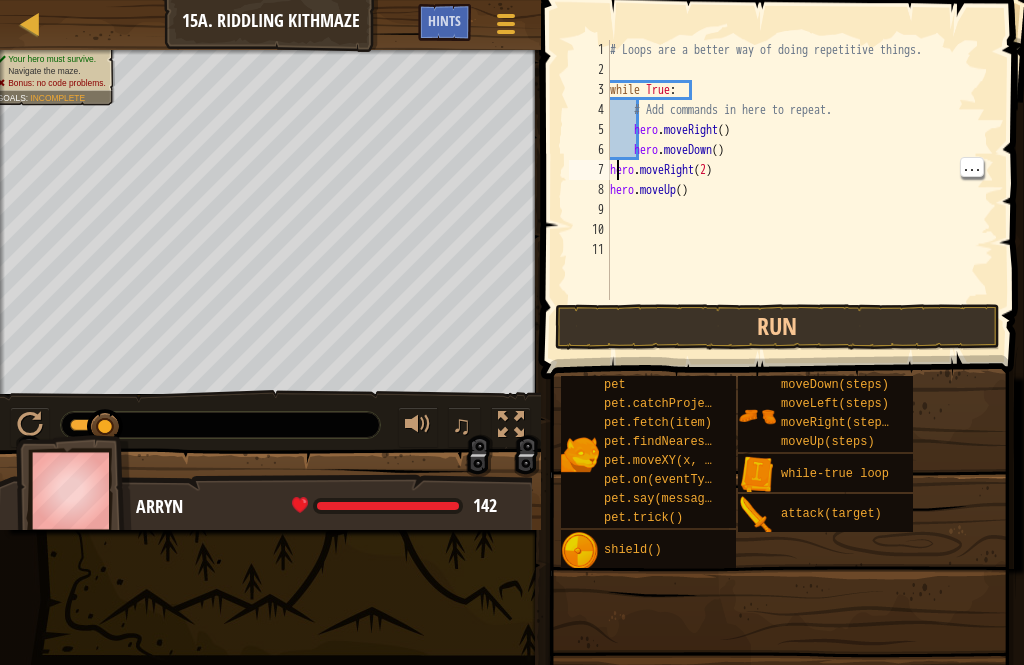 click on "# Loops are a better way of doing repetitive things. while   True :      # Add commands in here to repeat.      hero . moveRight ( )      hero . moveDown ( ) hero . moveRight ( 2 )    hero . moveUp ( )" at bounding box center (800, 190) 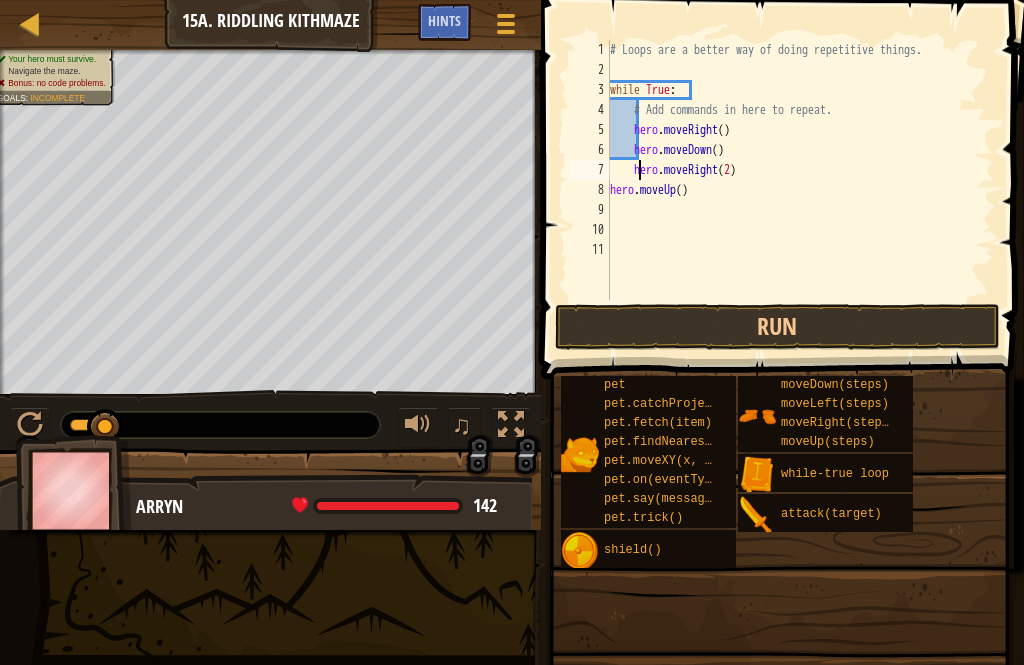 click on "8" at bounding box center (589, 190) 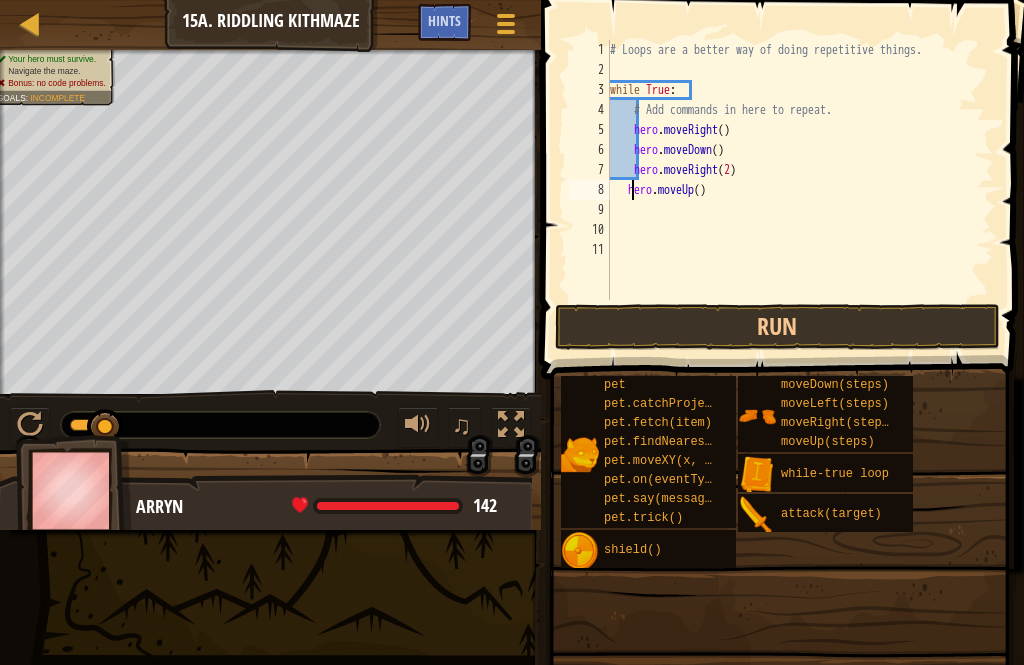 type on "hero.moveUp()" 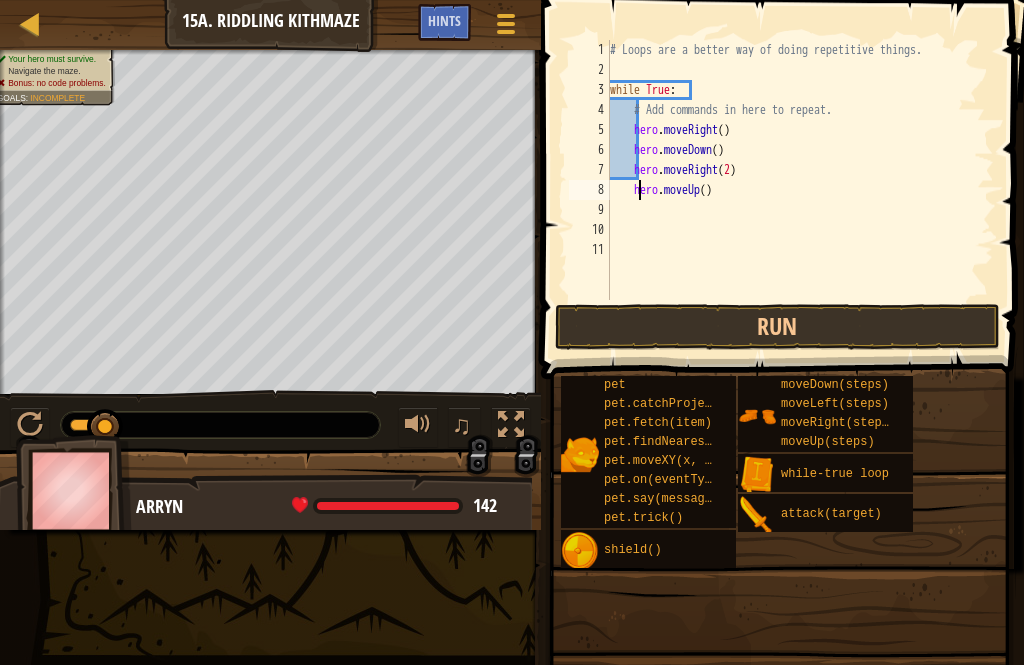 click on "Run" at bounding box center (777, 327) 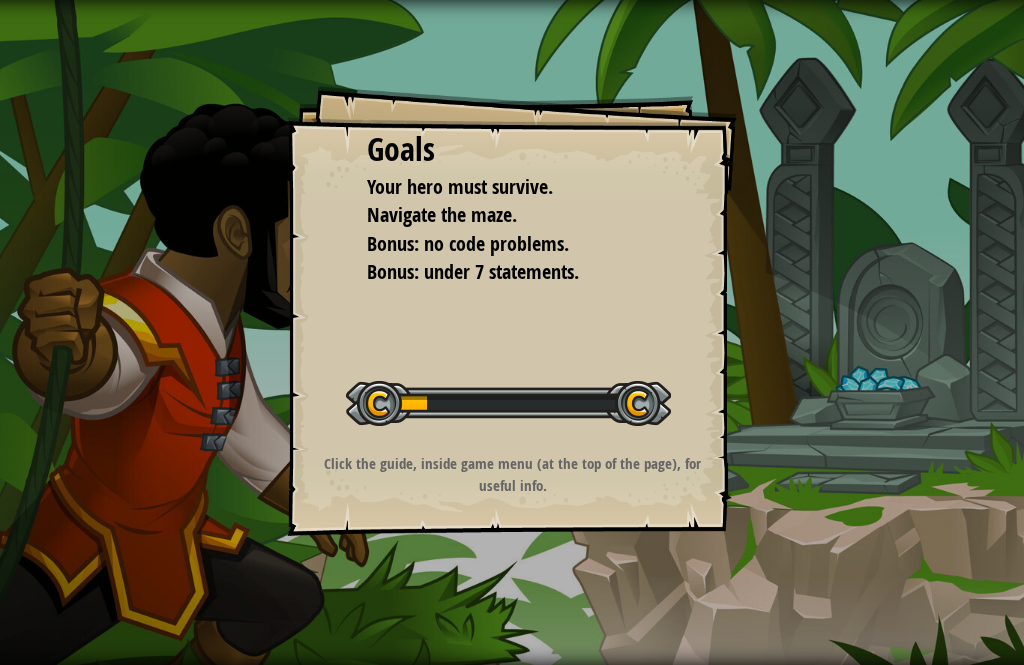 scroll, scrollTop: 0, scrollLeft: 0, axis: both 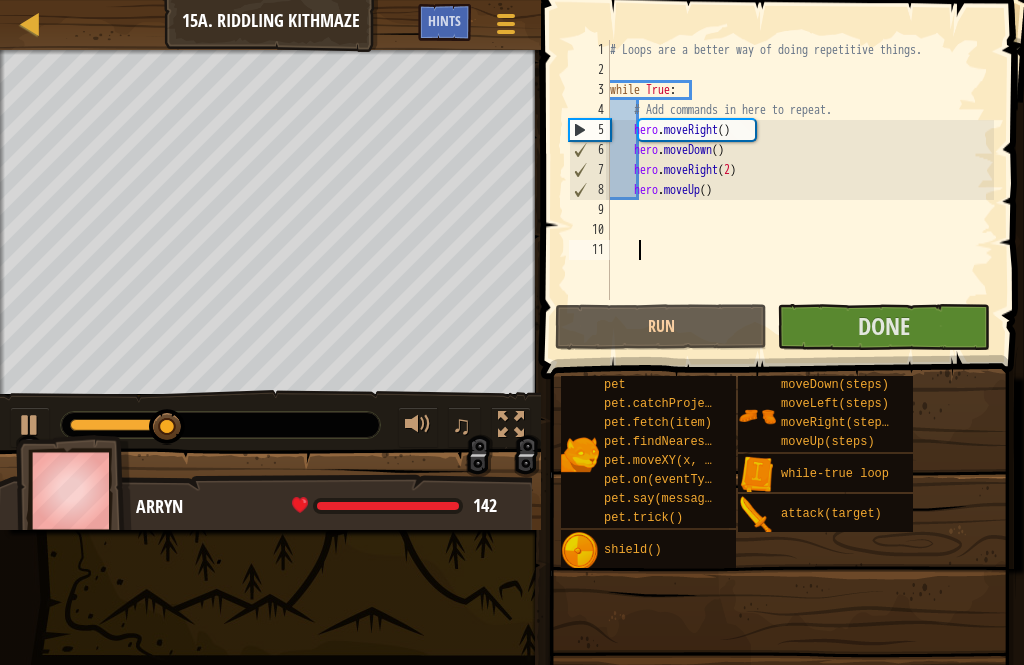 click on "Done" at bounding box center [884, 326] 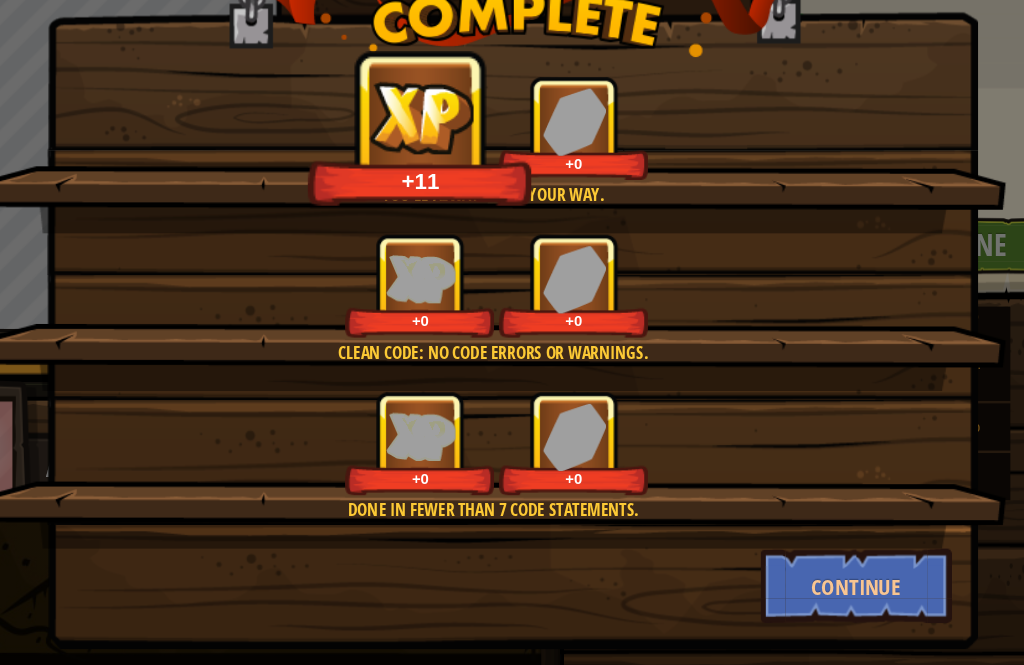 click on "Continue" at bounding box center (789, 601) 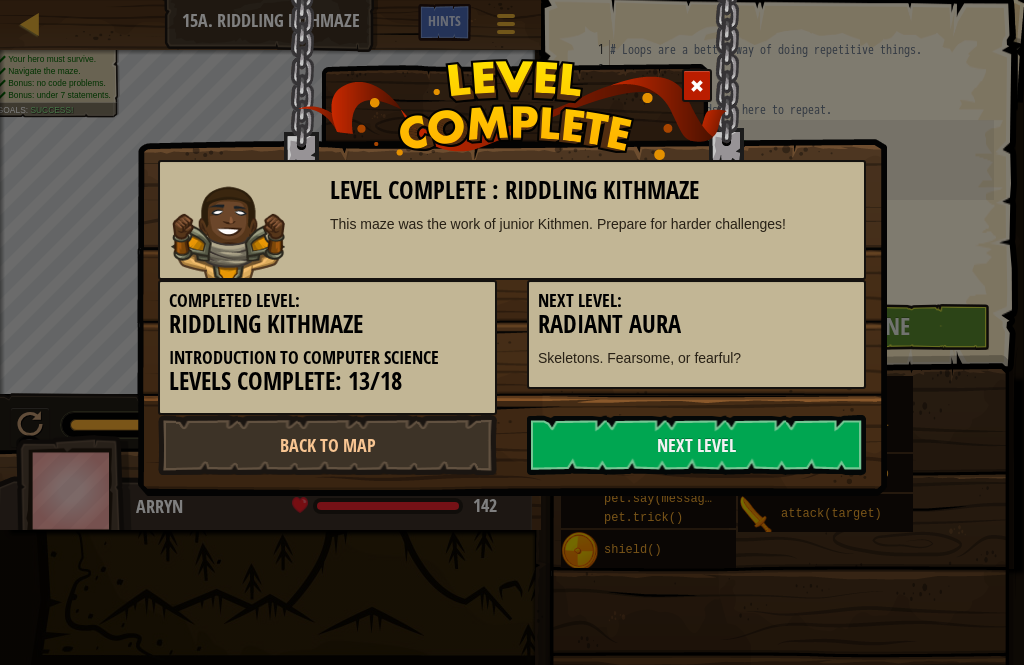 click on "Level Complete : Riddling Kithmaze This maze was the work of junior Kithmen. Prepare for harder challenges! Completed Level: Riddling Kithmaze Introduction to Computer Science Levels Complete: 13/18 Next Level: Radiant Aura Skeletons. Fearsome, or fearful?
Back to Map Next Level" at bounding box center [512, 332] 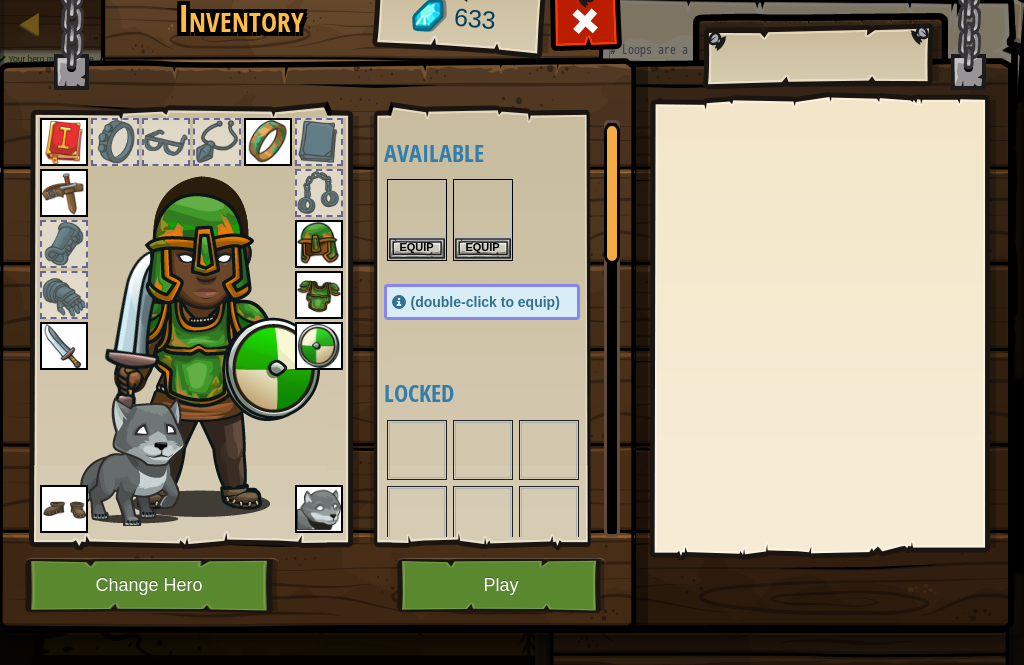 click at bounding box center (831, 326) 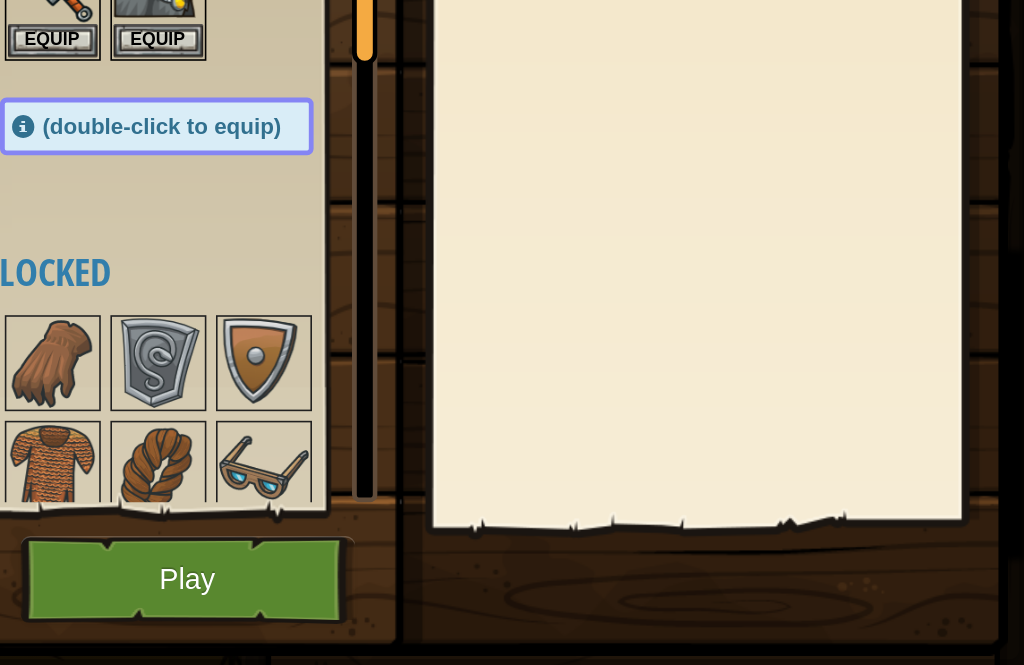 scroll, scrollTop: 0, scrollLeft: 0, axis: both 